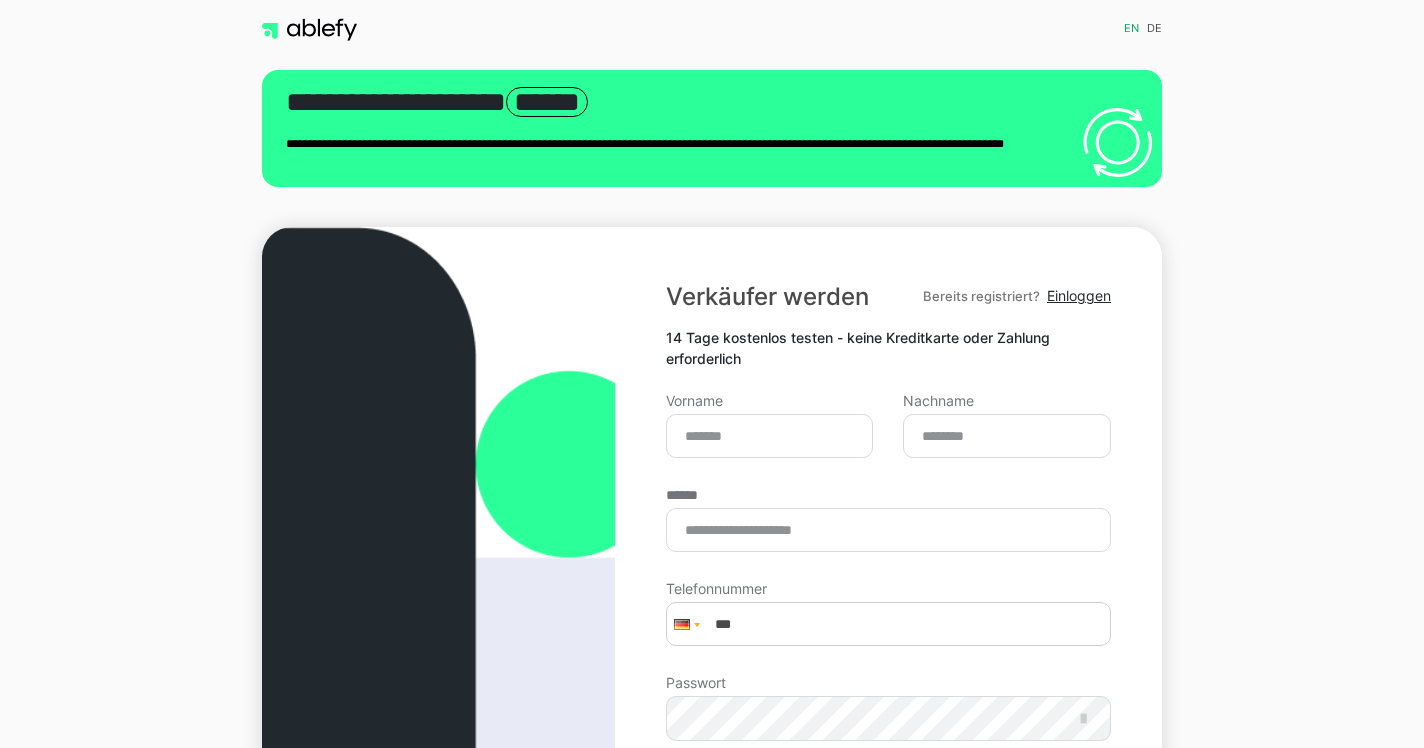 scroll, scrollTop: 0, scrollLeft: 0, axis: both 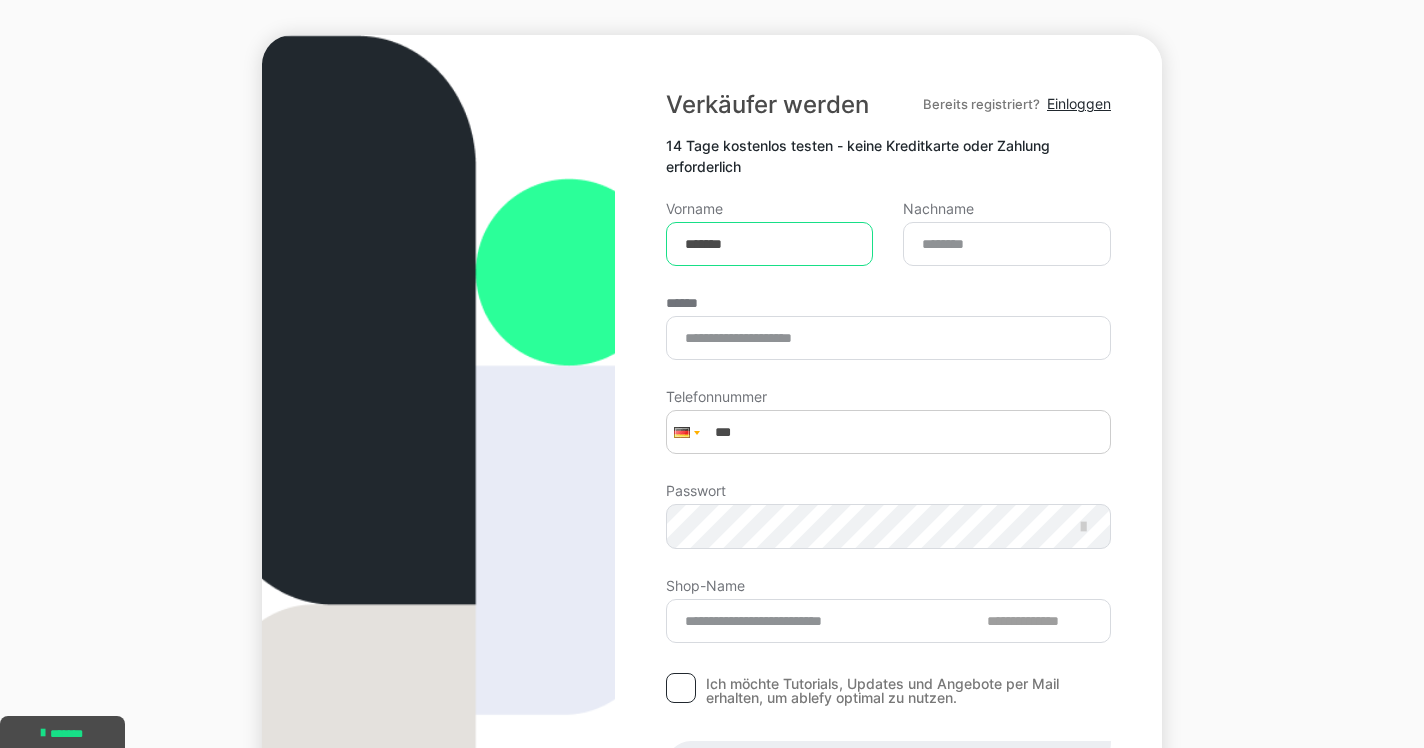 type on "*******" 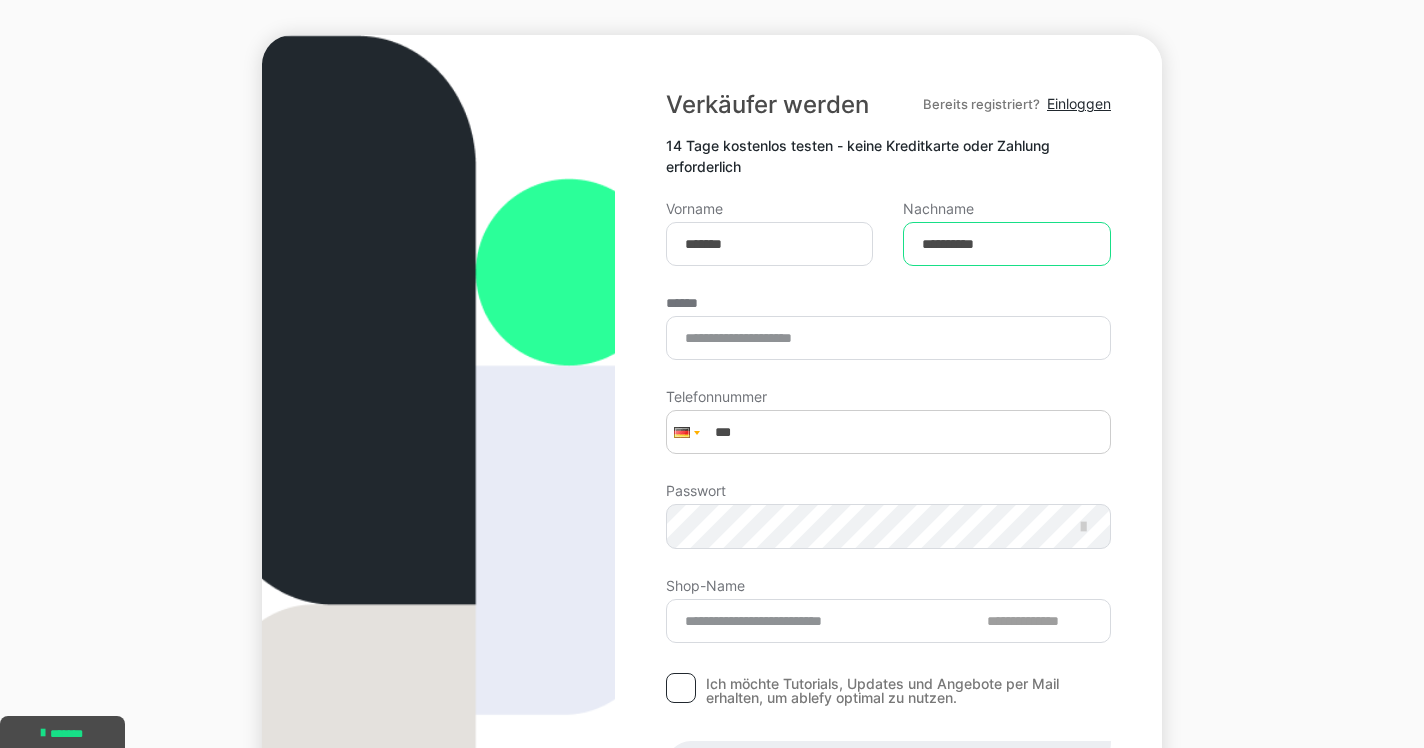 type on "**********" 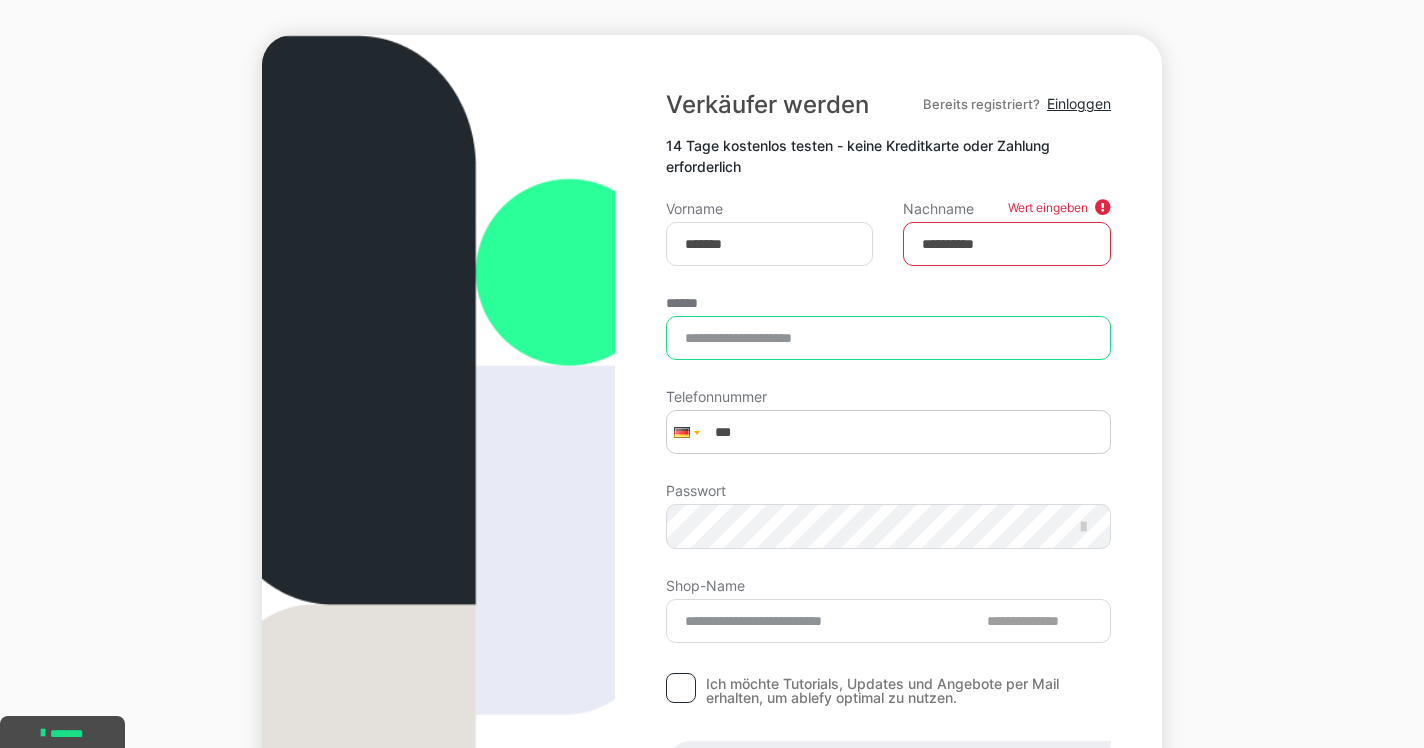 type on "**********" 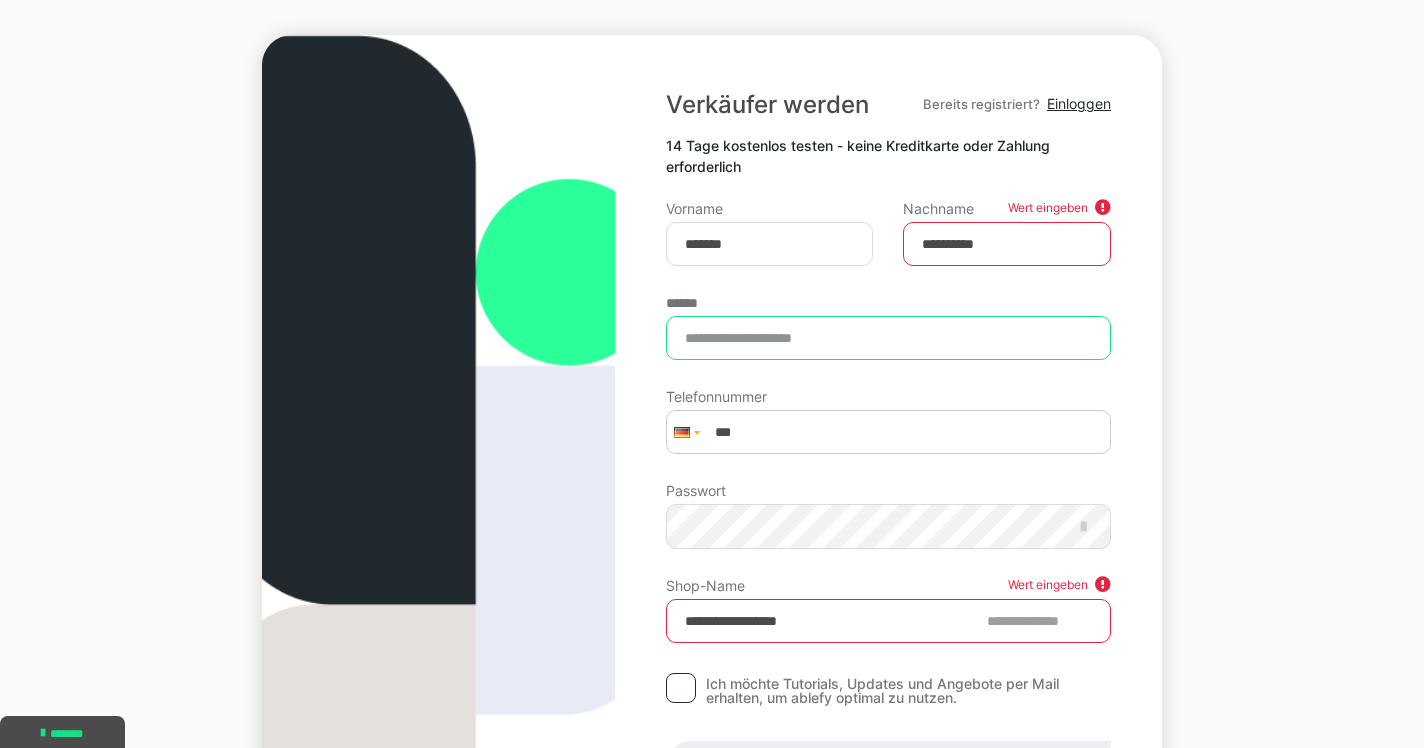 type on "**********" 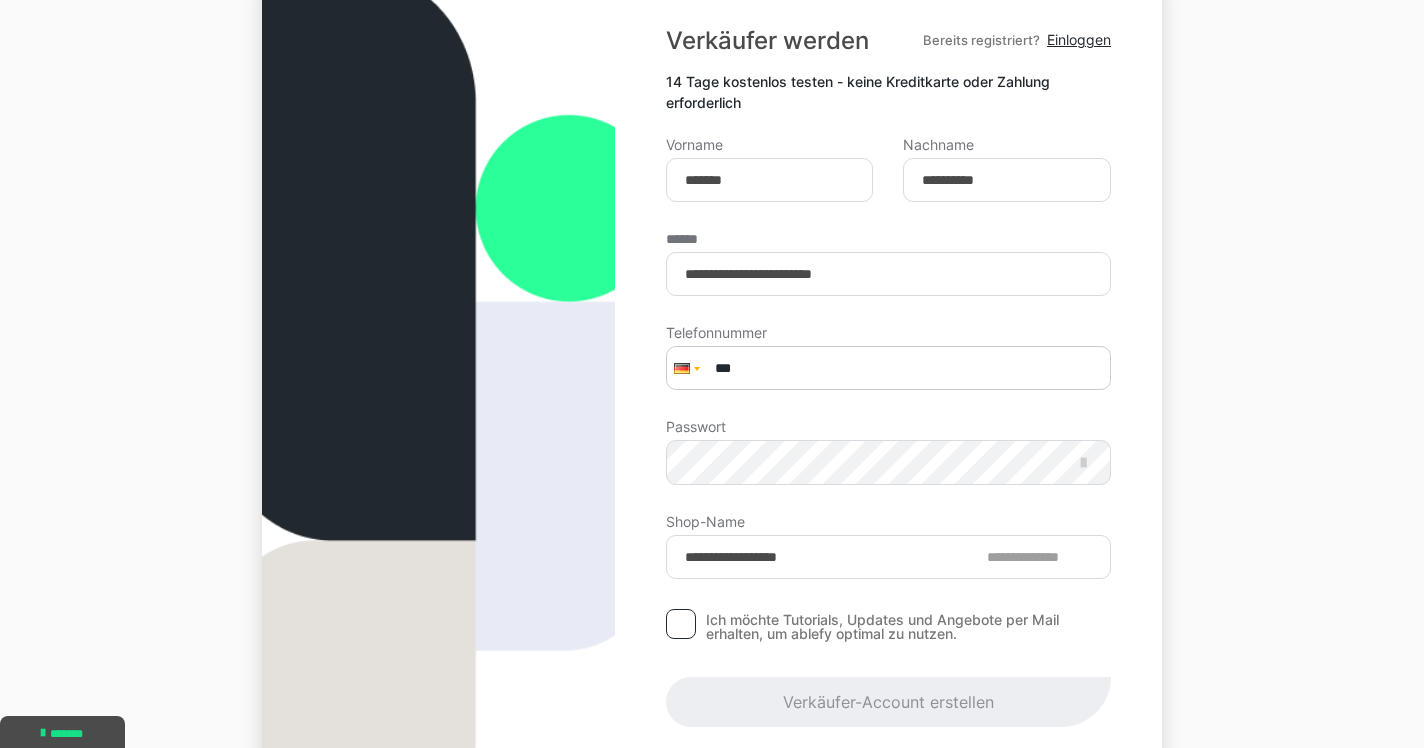 scroll, scrollTop: 257, scrollLeft: 0, axis: vertical 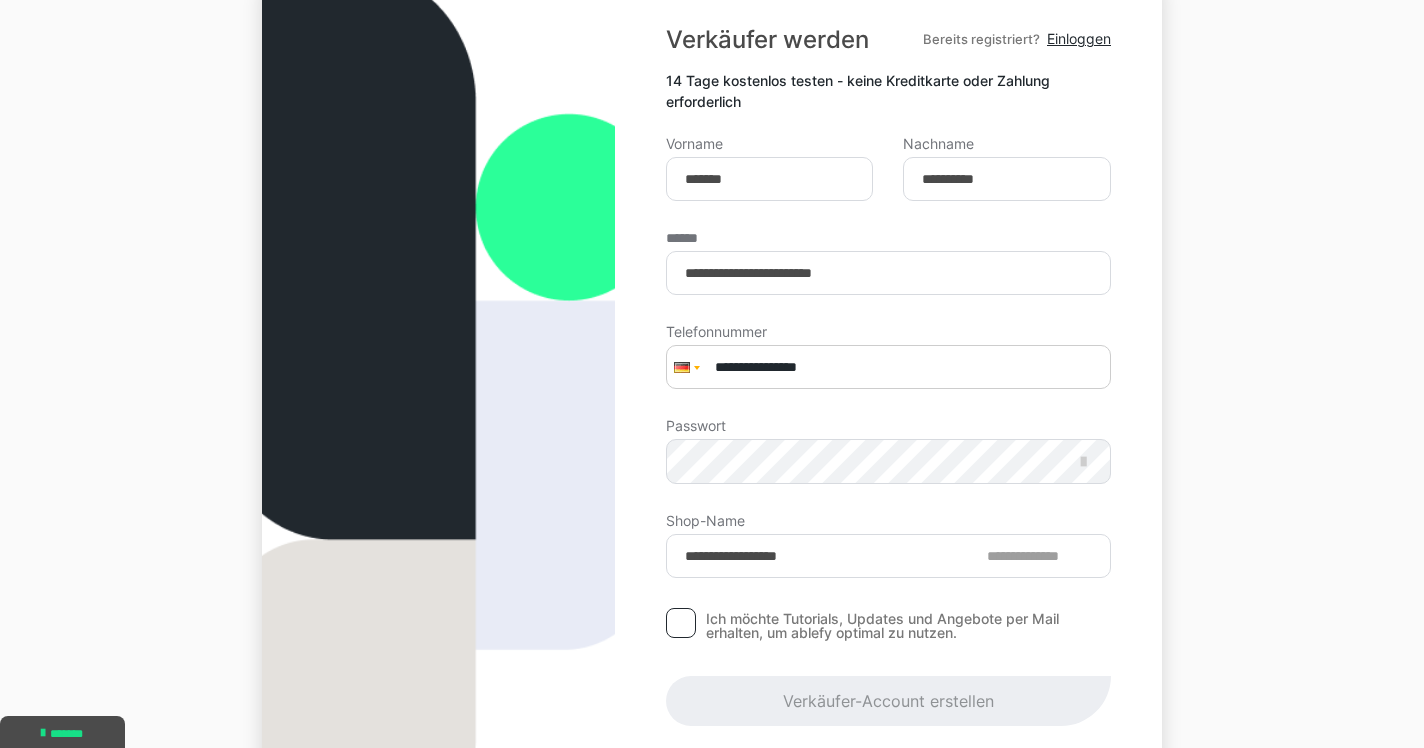 type on "**********" 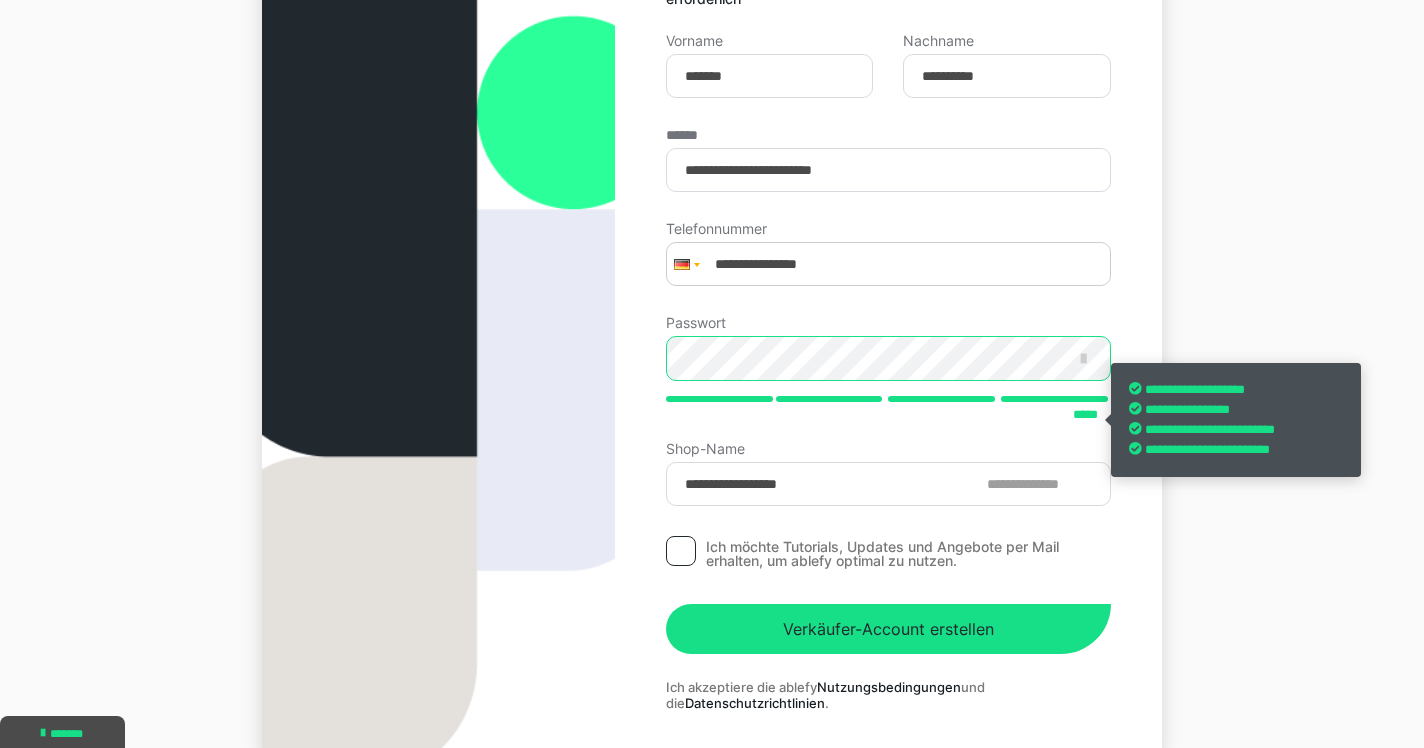 scroll, scrollTop: 363, scrollLeft: 0, axis: vertical 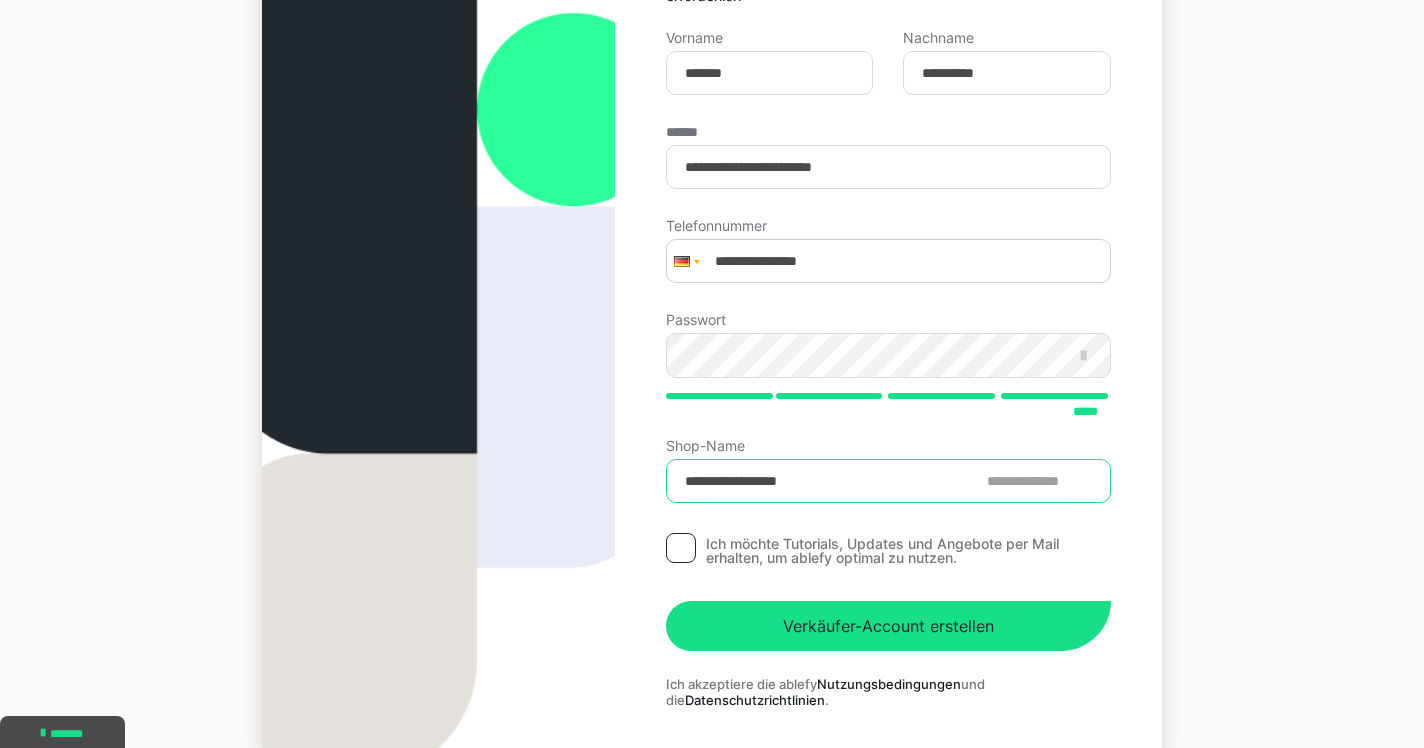 drag, startPoint x: 846, startPoint y: 482, endPoint x: 633, endPoint y: 479, distance: 213.02112 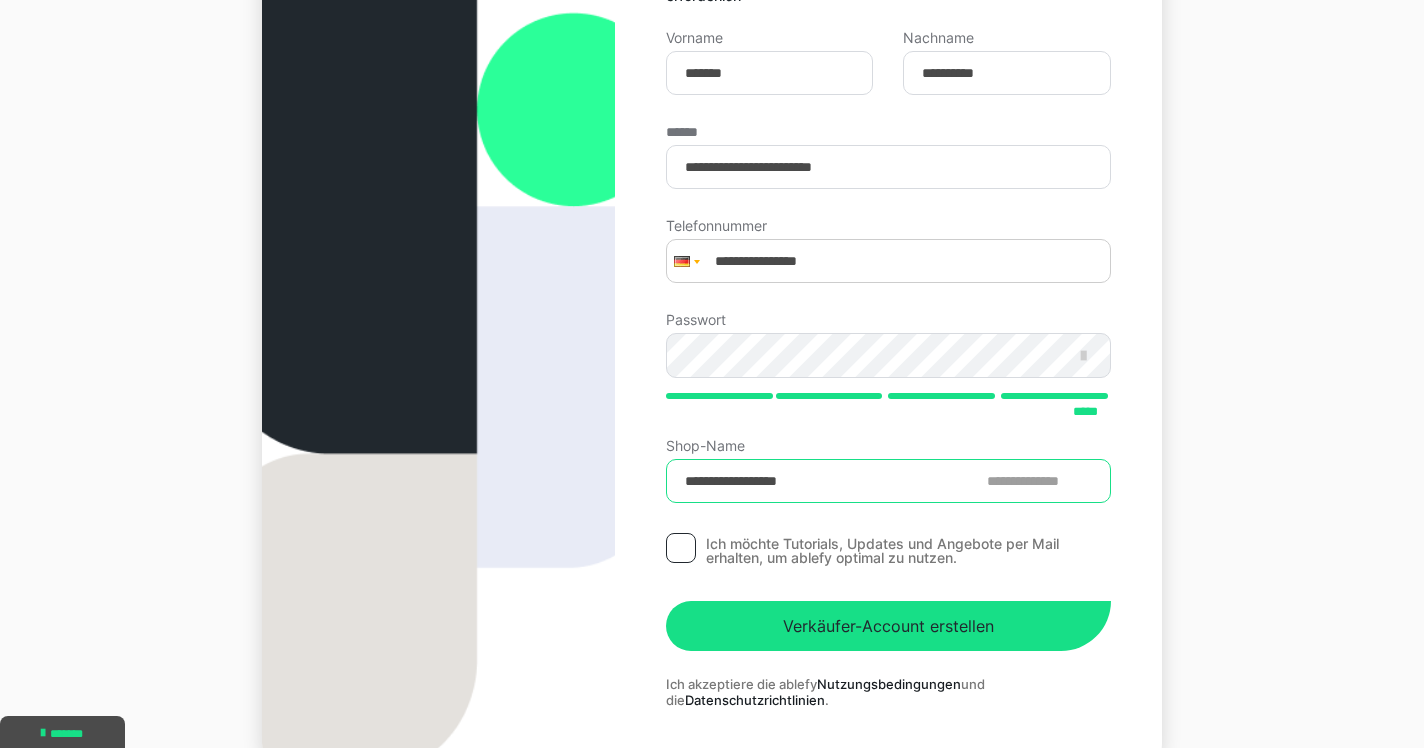 paste 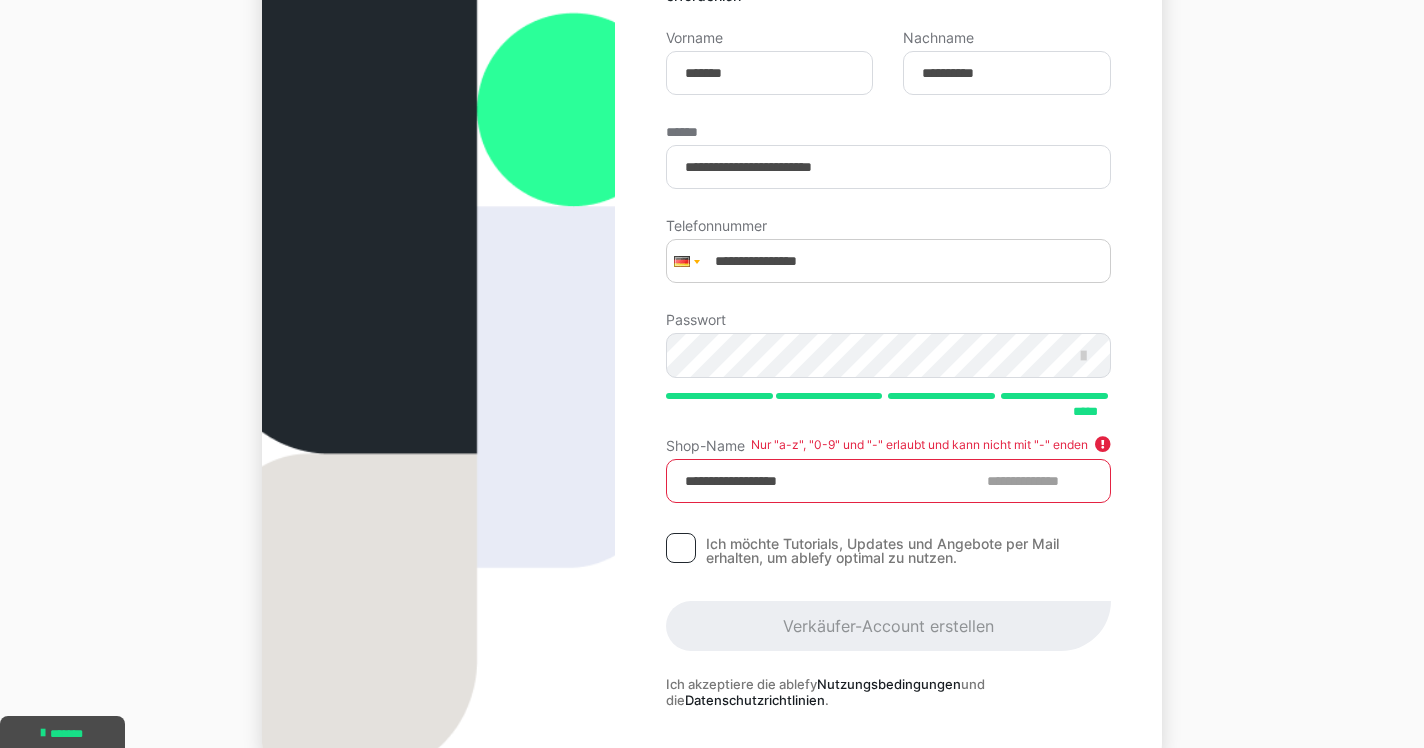 click on "**********" at bounding box center [888, 481] 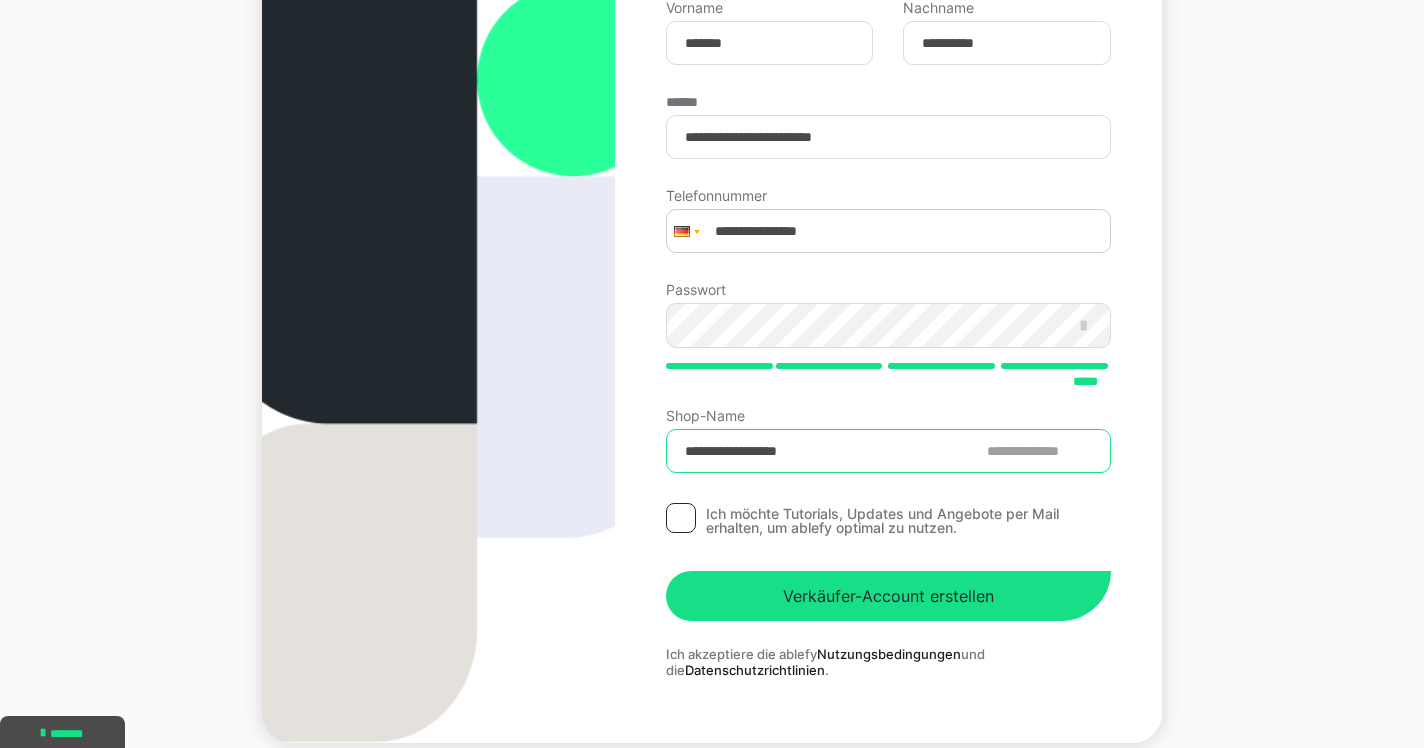 scroll, scrollTop: 397, scrollLeft: 0, axis: vertical 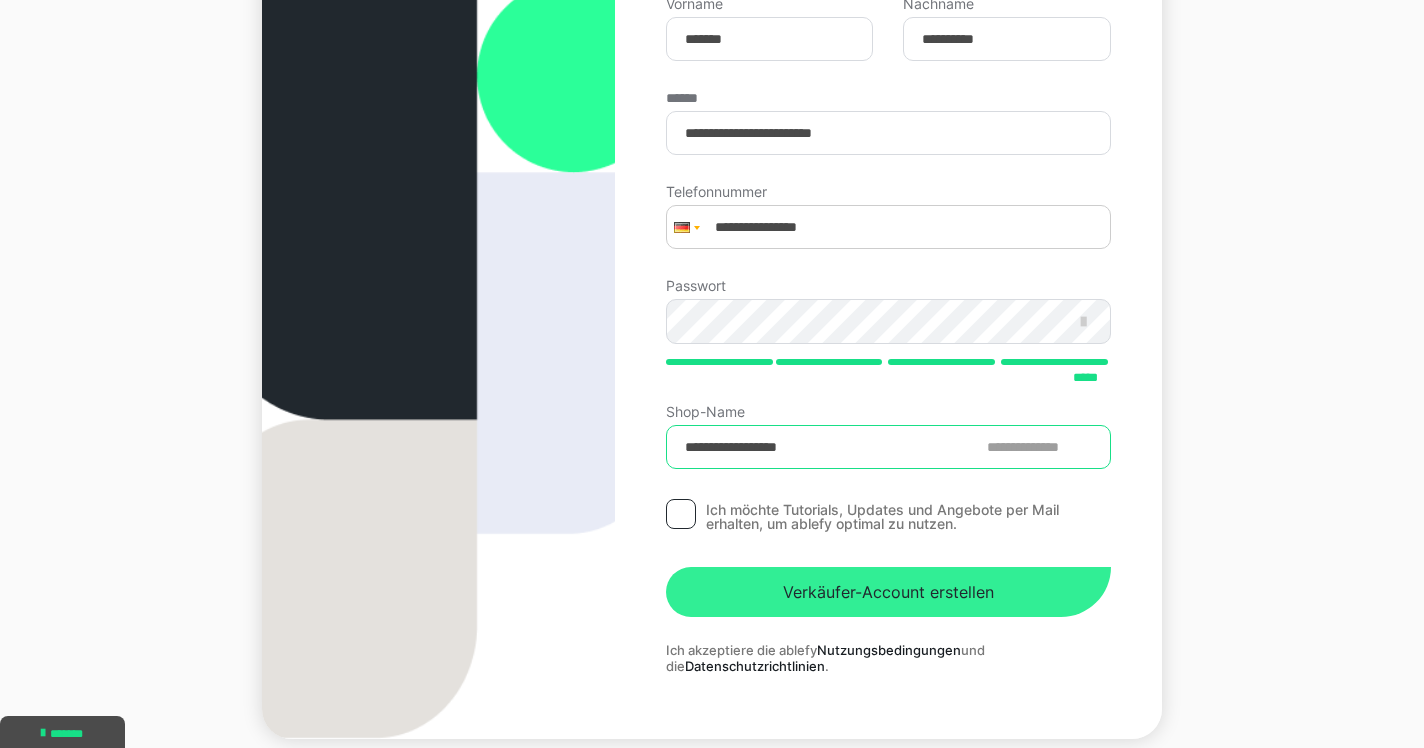 type on "**********" 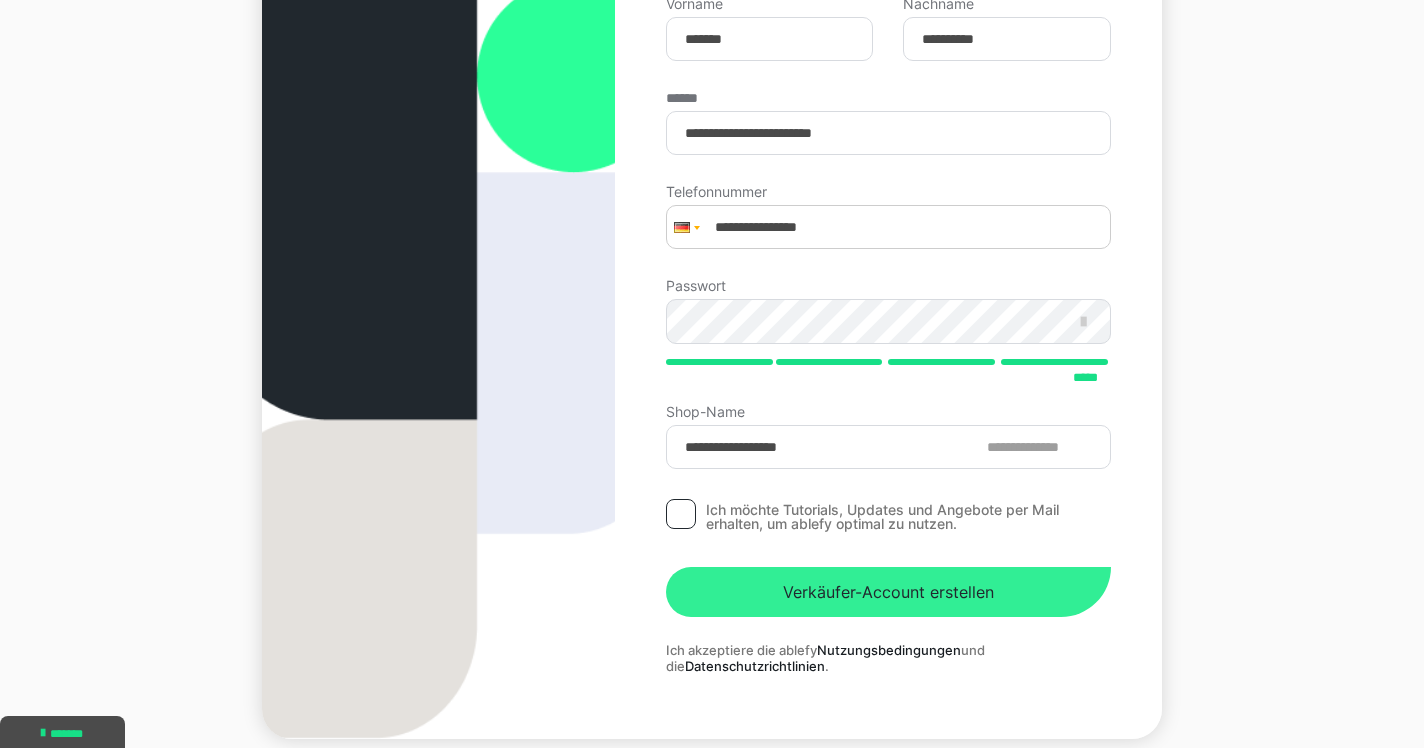 click on "Verkäufer-Account erstellen" at bounding box center (888, 592) 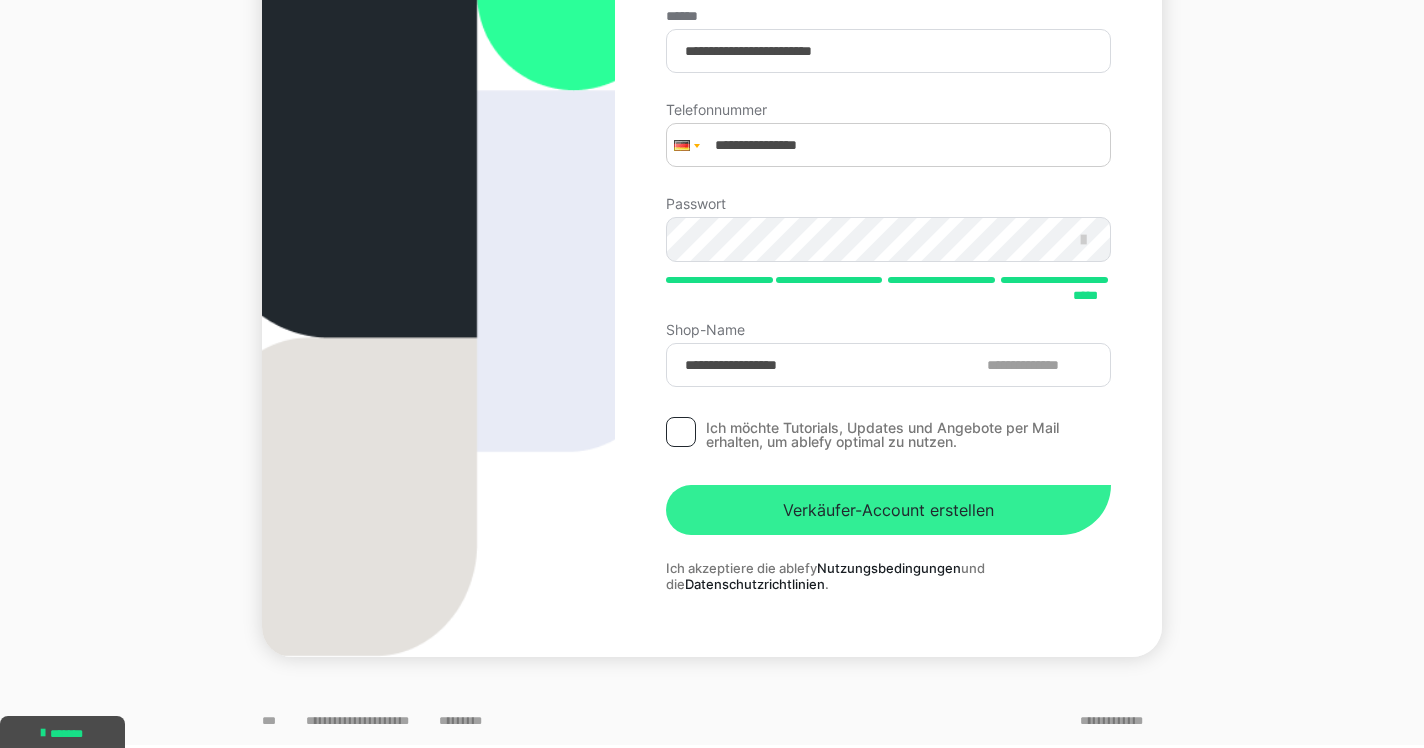 scroll, scrollTop: 481, scrollLeft: 0, axis: vertical 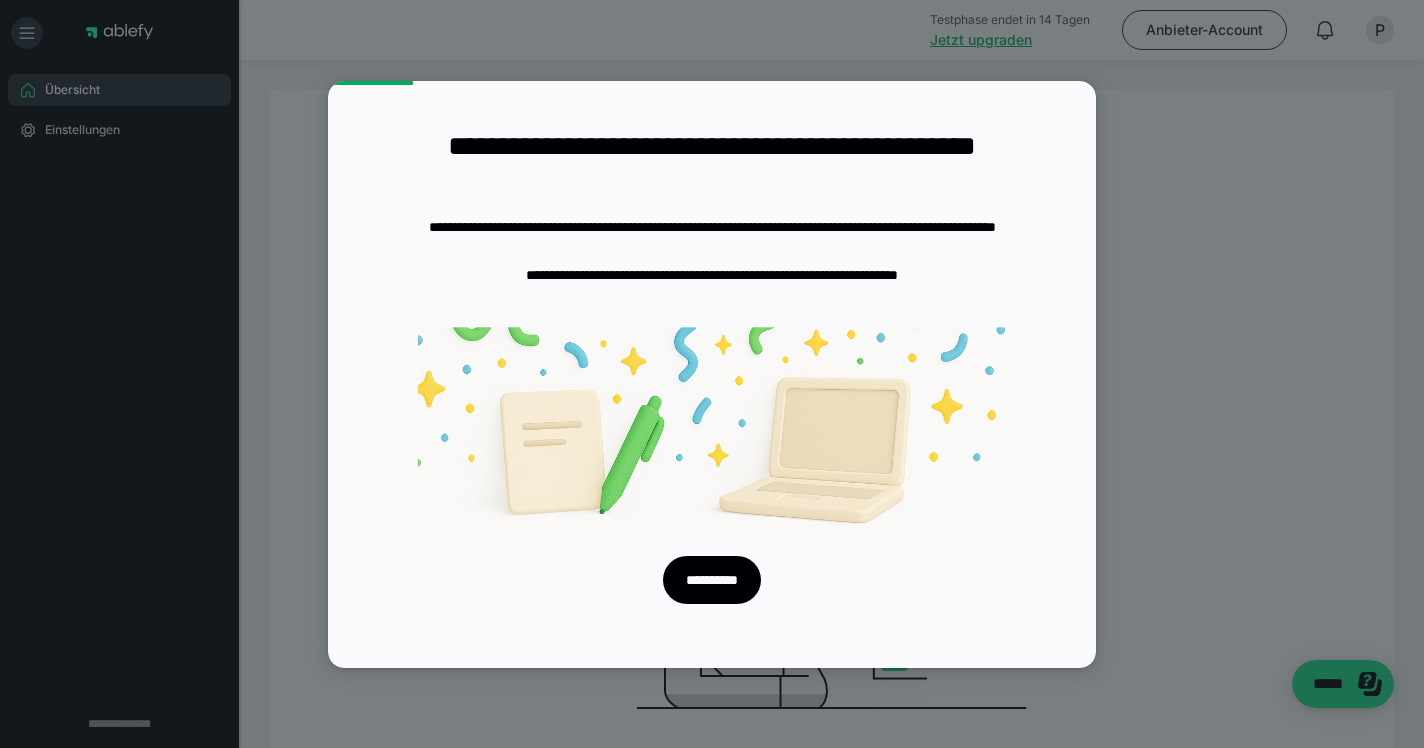 click on "**********" at bounding box center [712, 374] 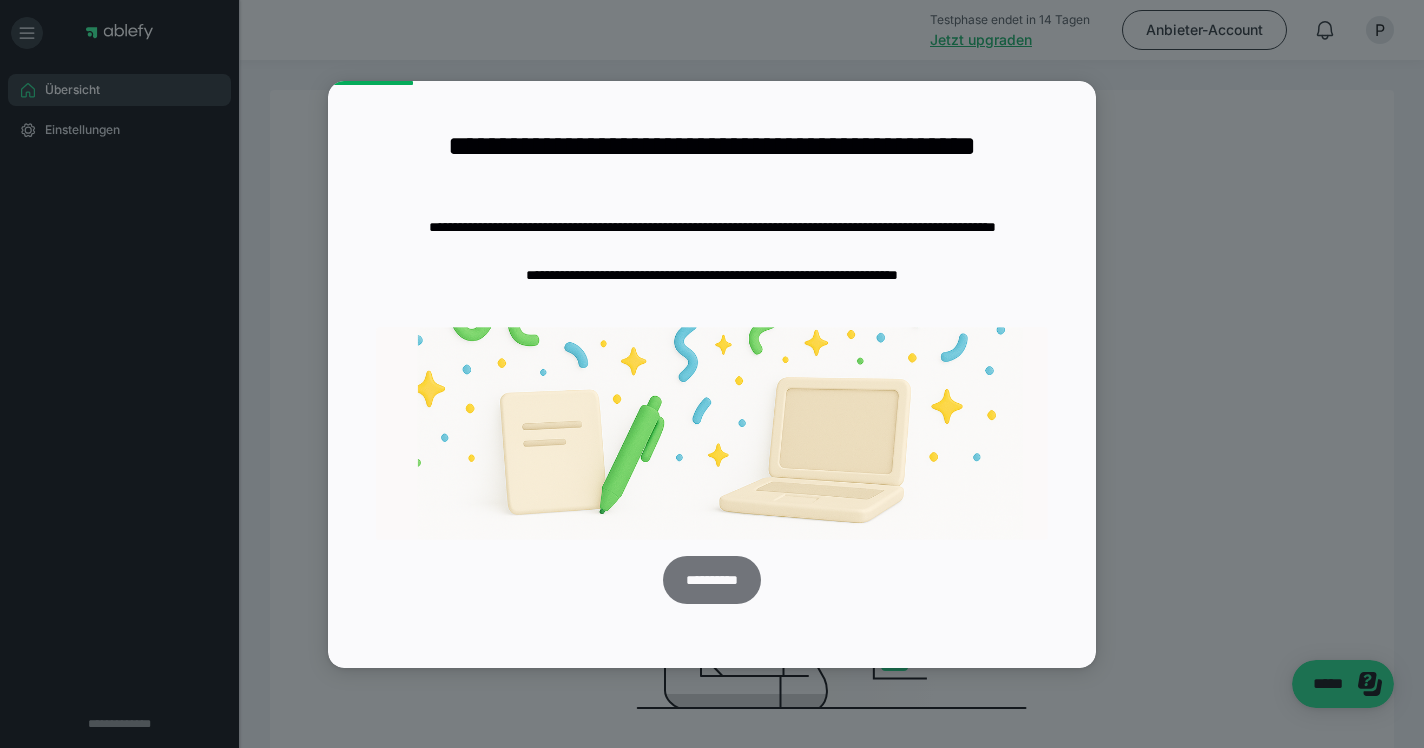 click on "**********" at bounding box center (711, 580) 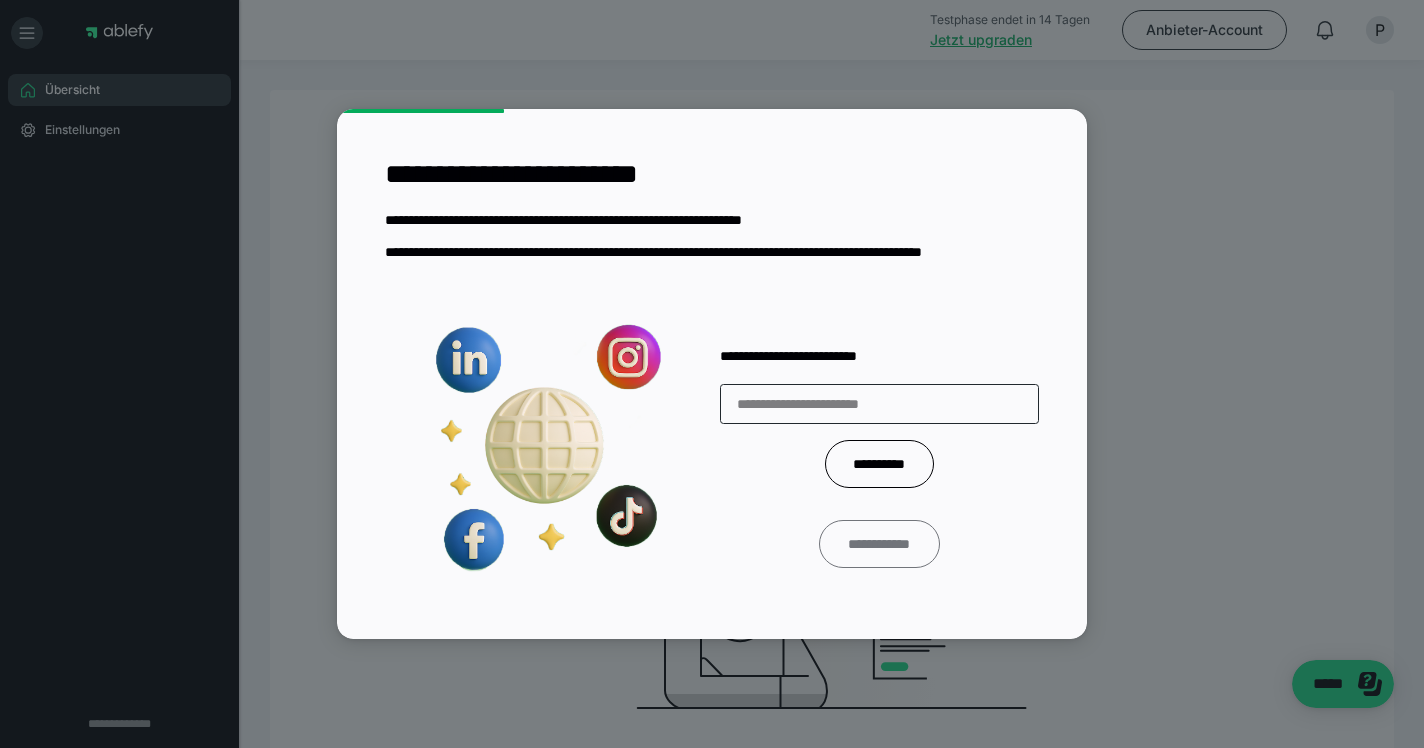 click on "**********" at bounding box center (880, 544) 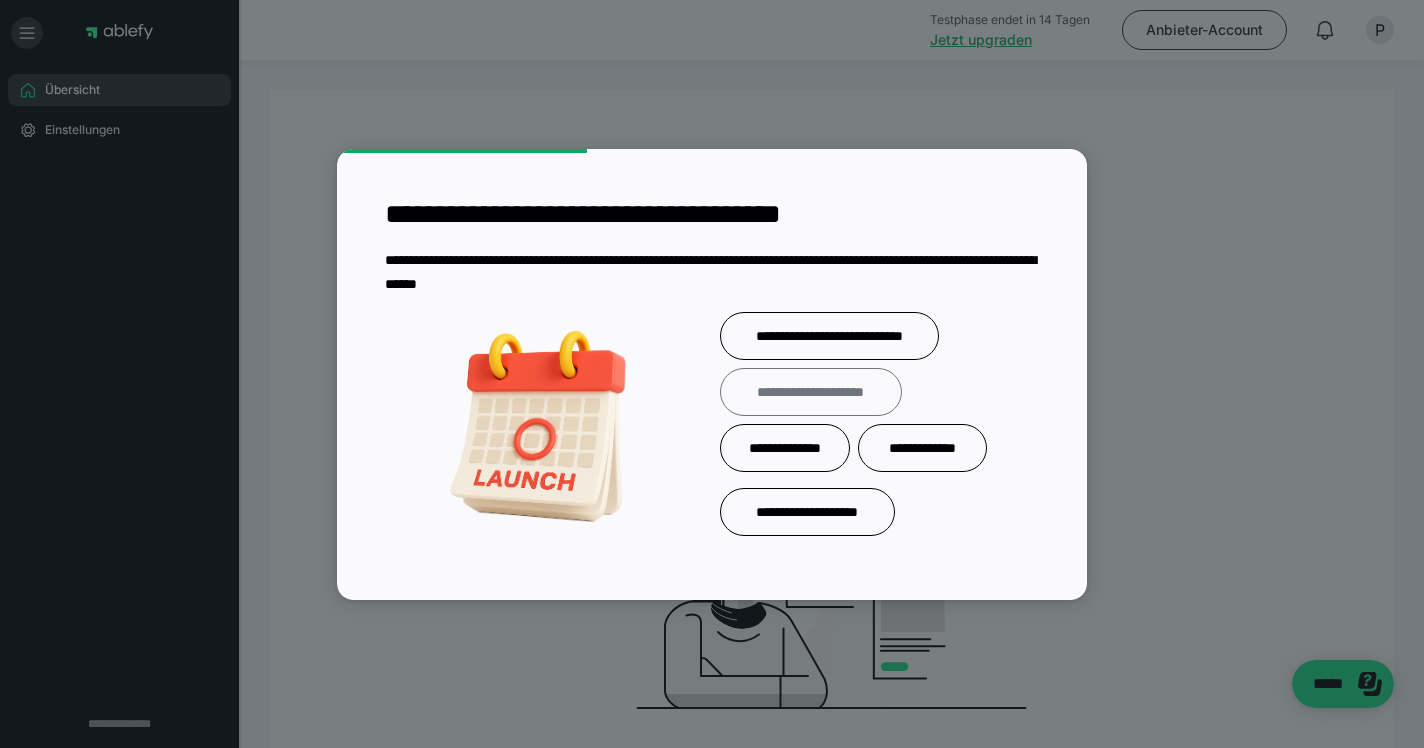 click on "**********" at bounding box center [811, 392] 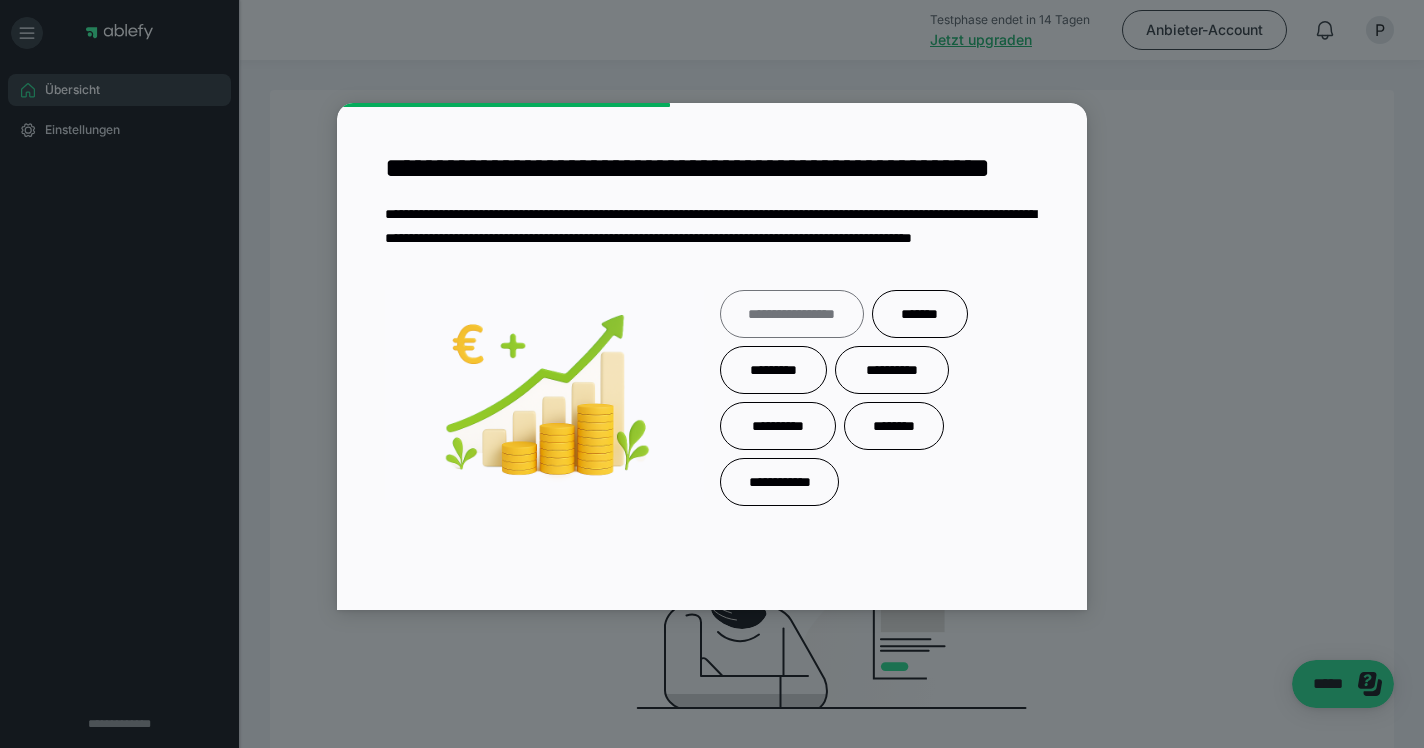 click on "**********" at bounding box center (792, 314) 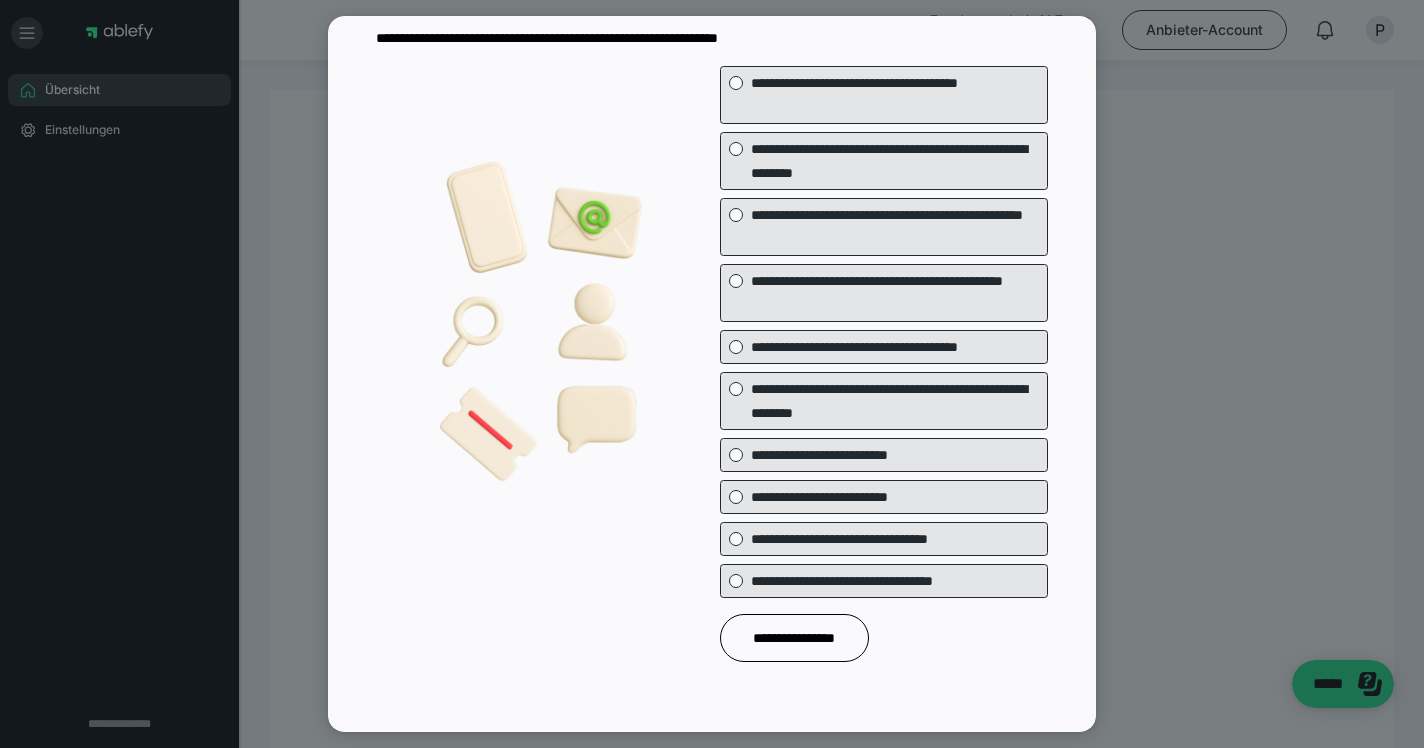 scroll, scrollTop: 91, scrollLeft: 0, axis: vertical 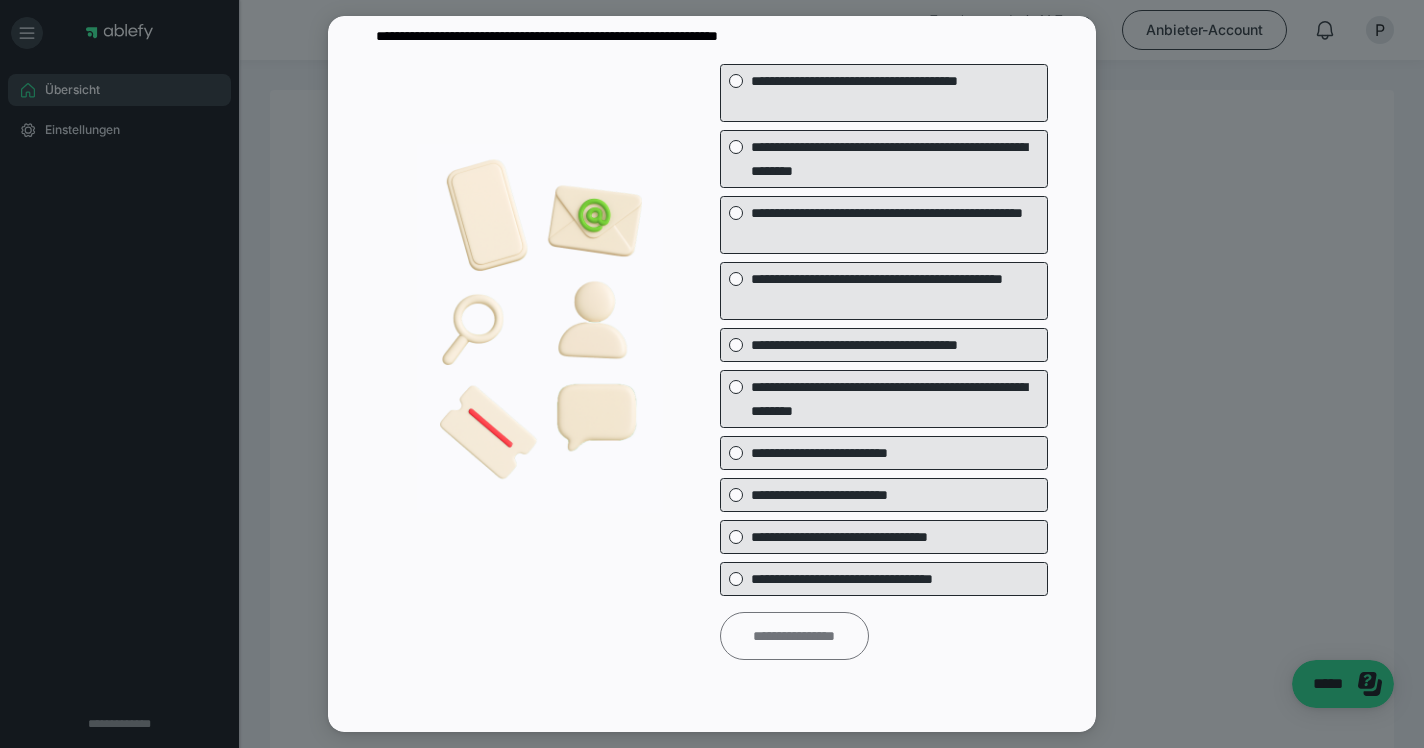 click on "**********" at bounding box center (794, 636) 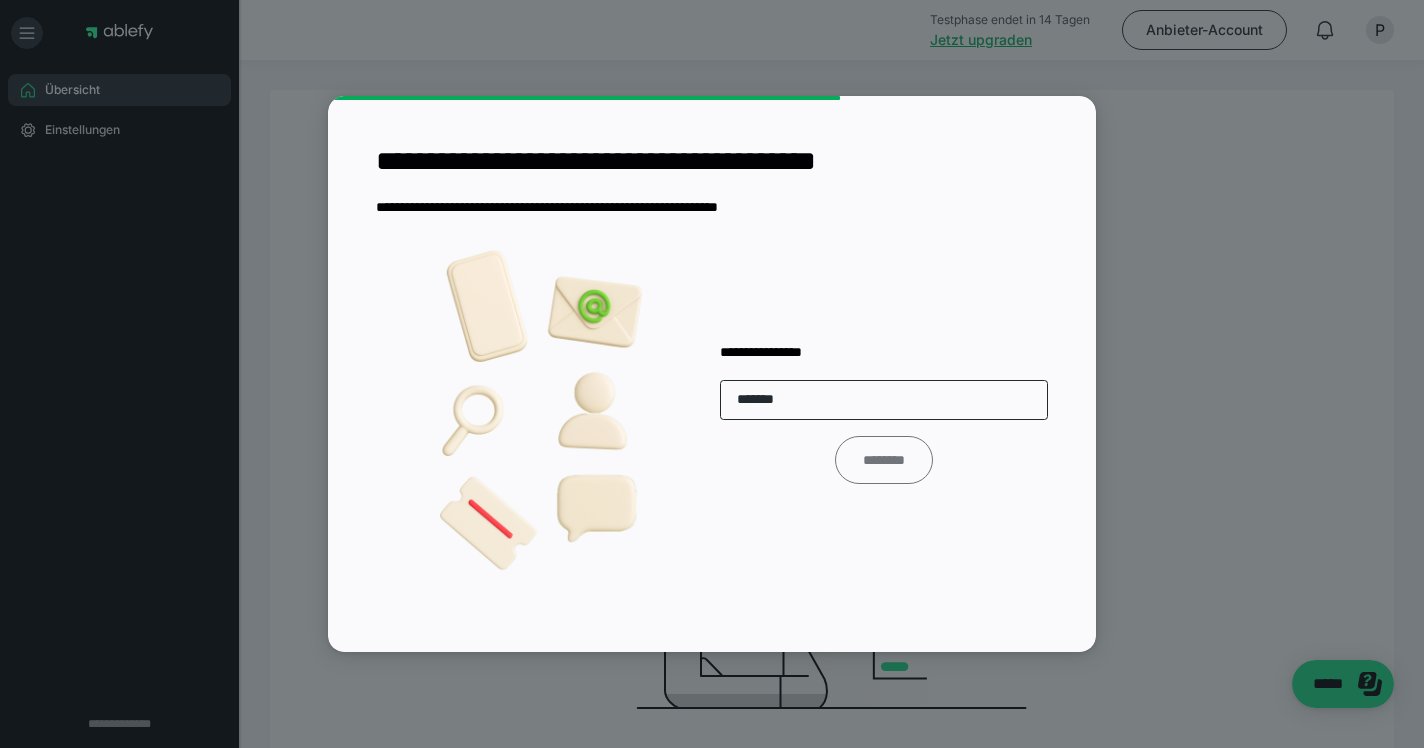 type on "*******" 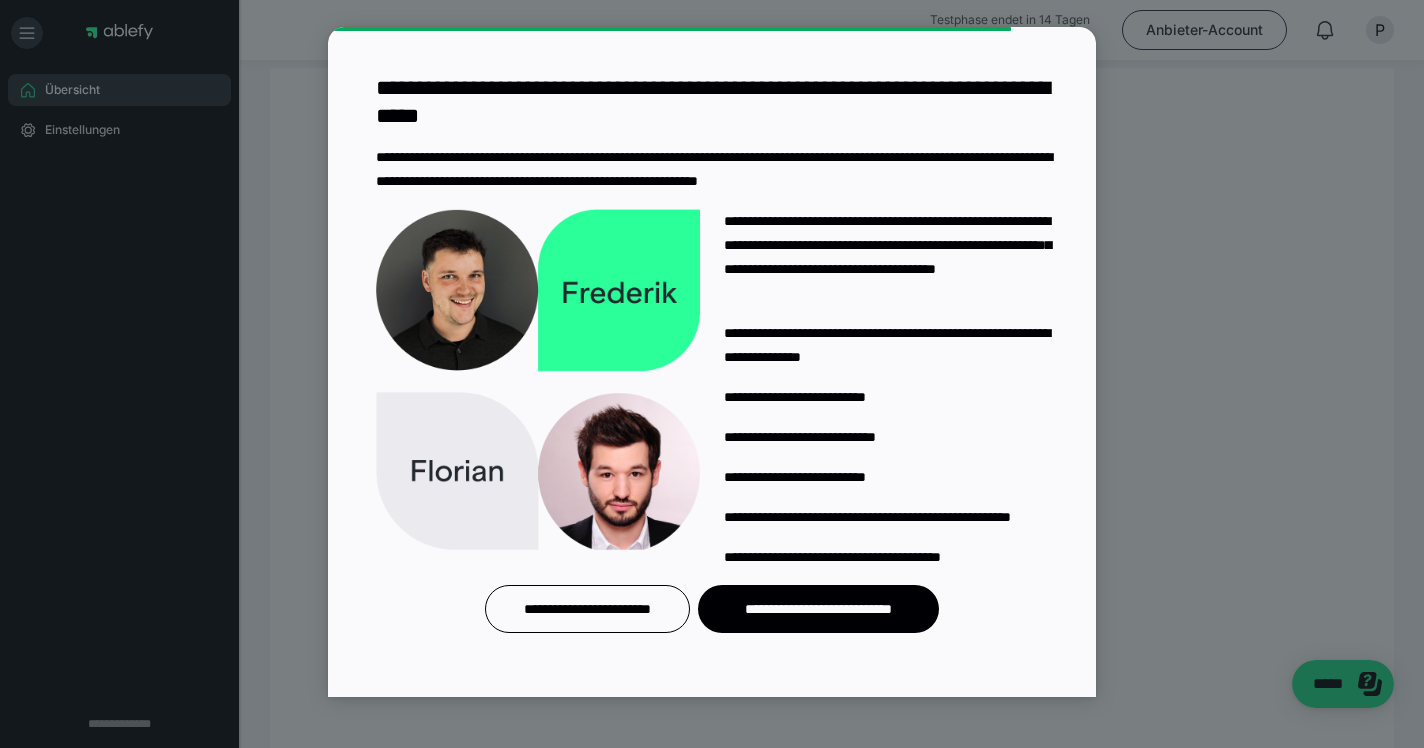 scroll, scrollTop: 23, scrollLeft: 0, axis: vertical 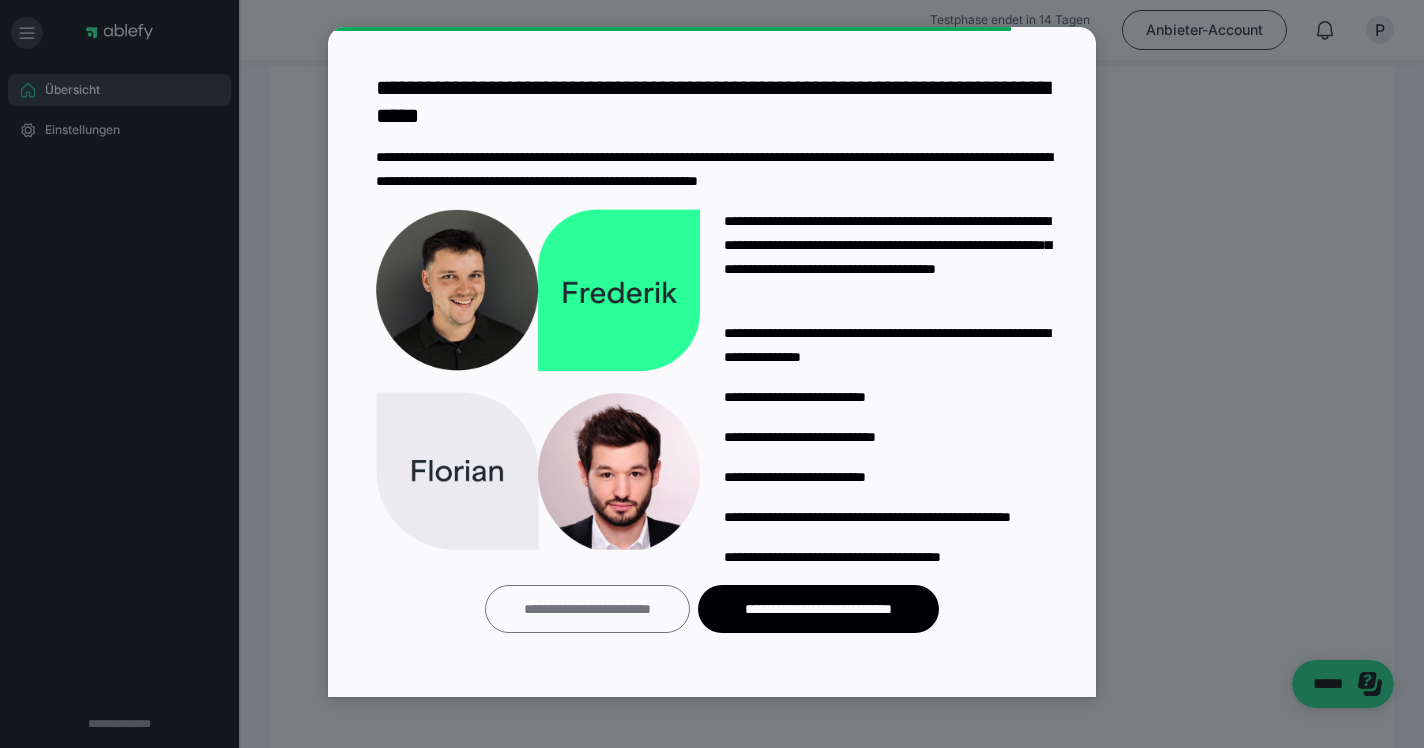 click on "**********" at bounding box center [587, 609] 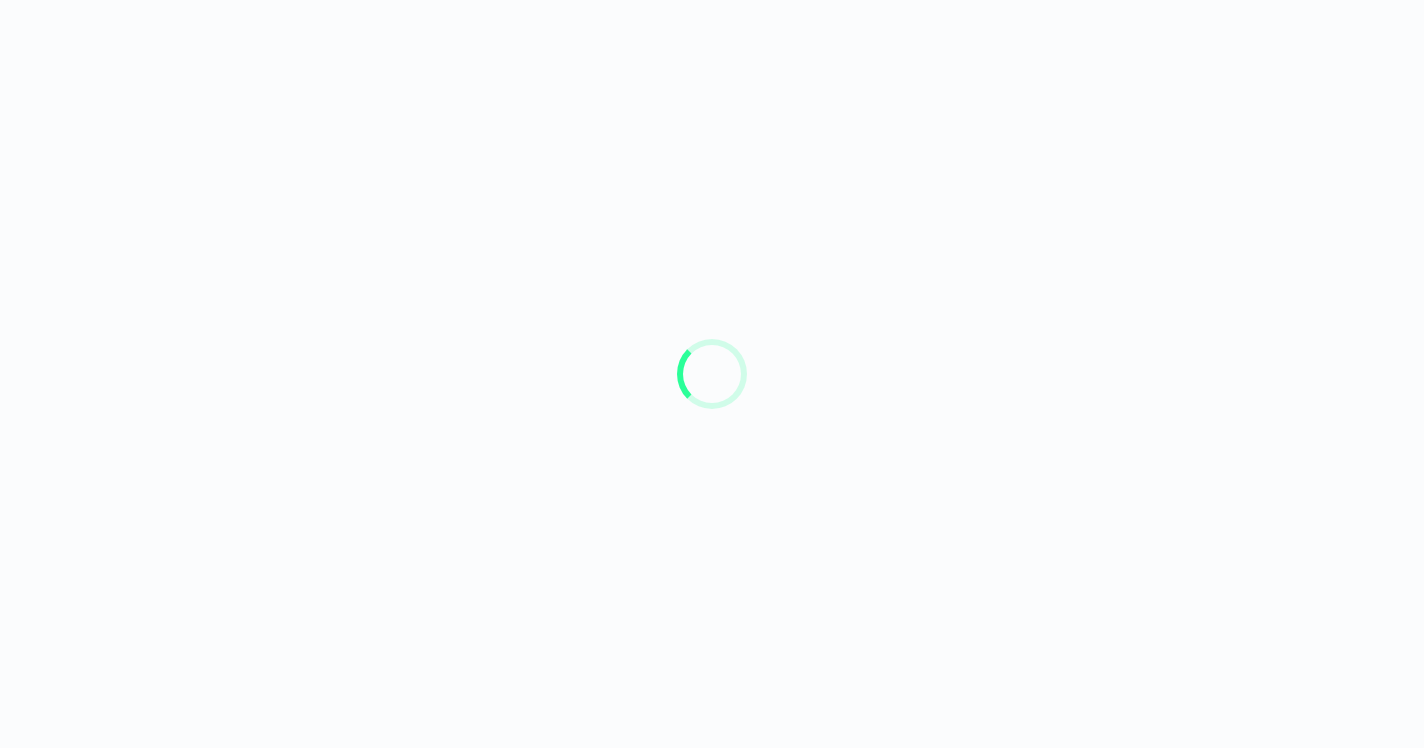scroll, scrollTop: 0, scrollLeft: 0, axis: both 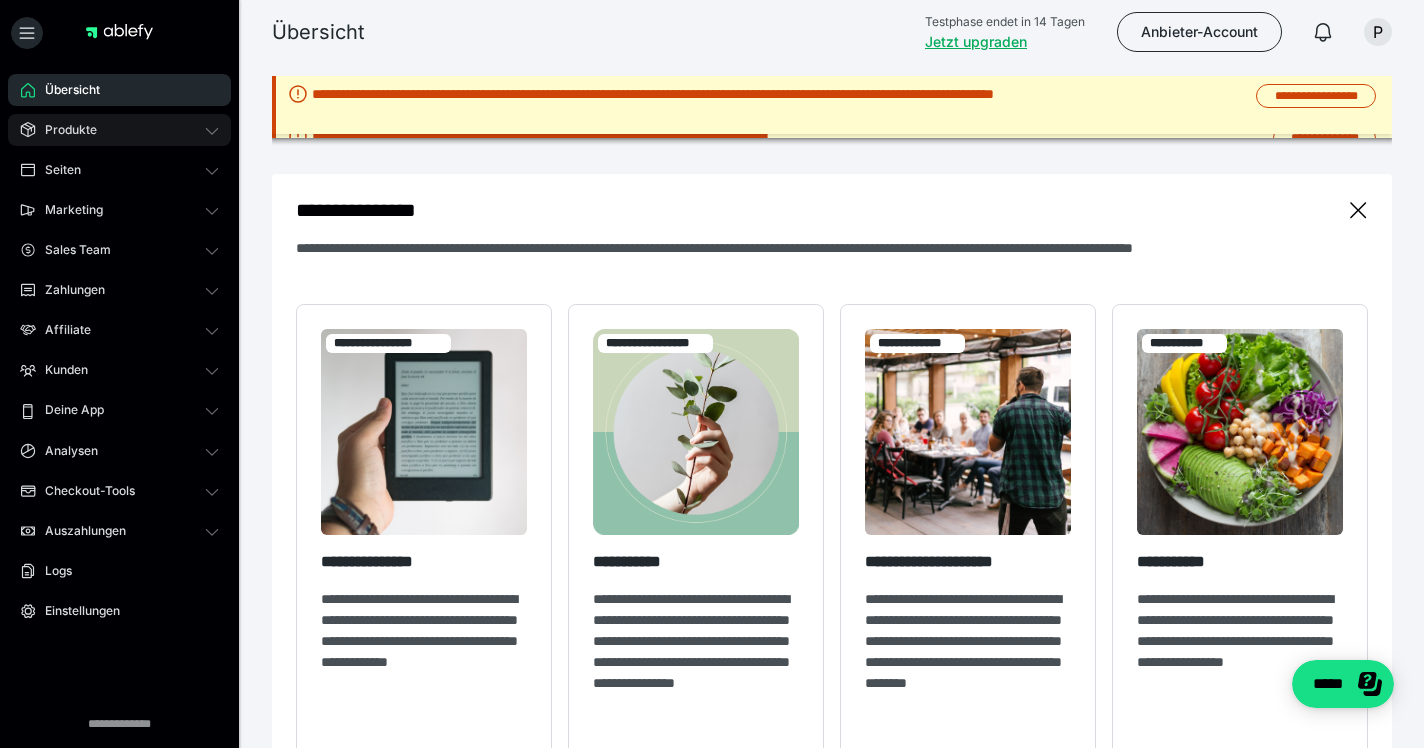 click on "Produkte" 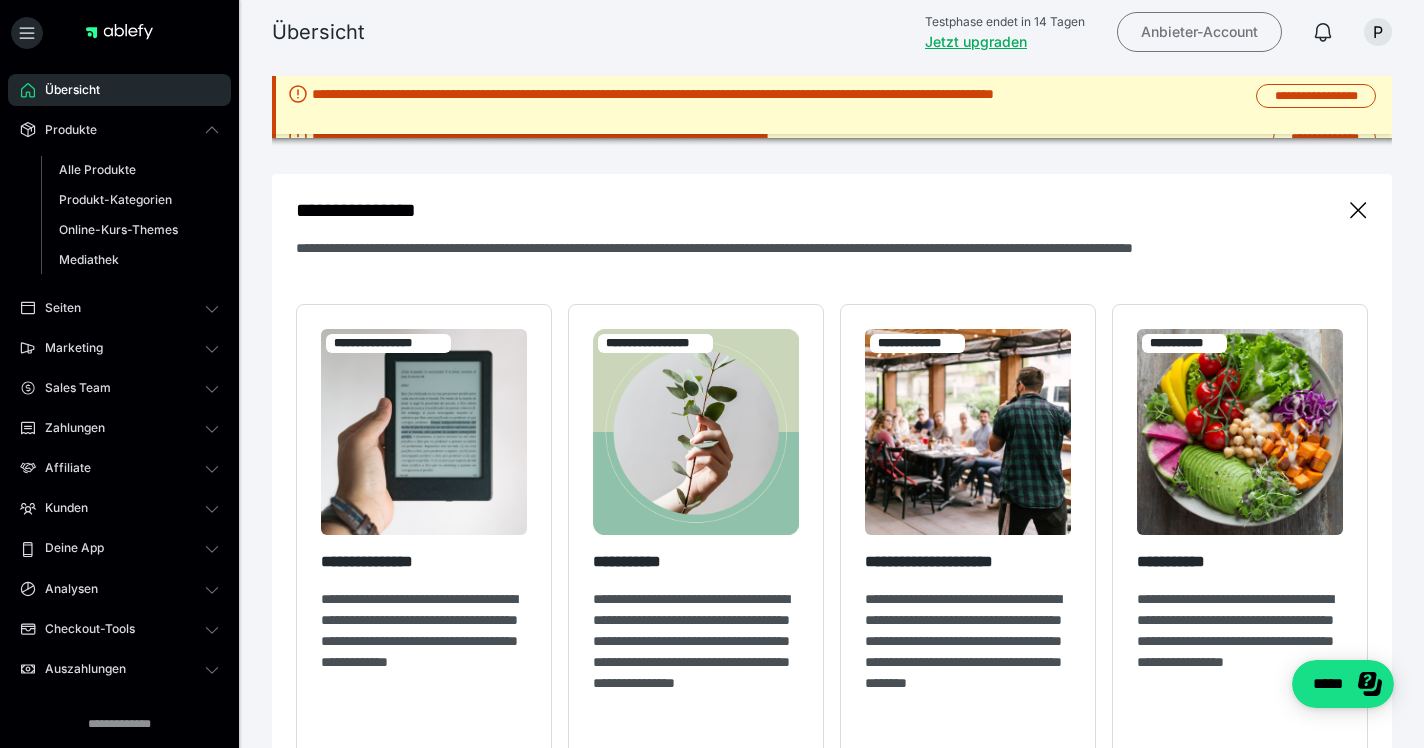 click on "Anbieter-Account" 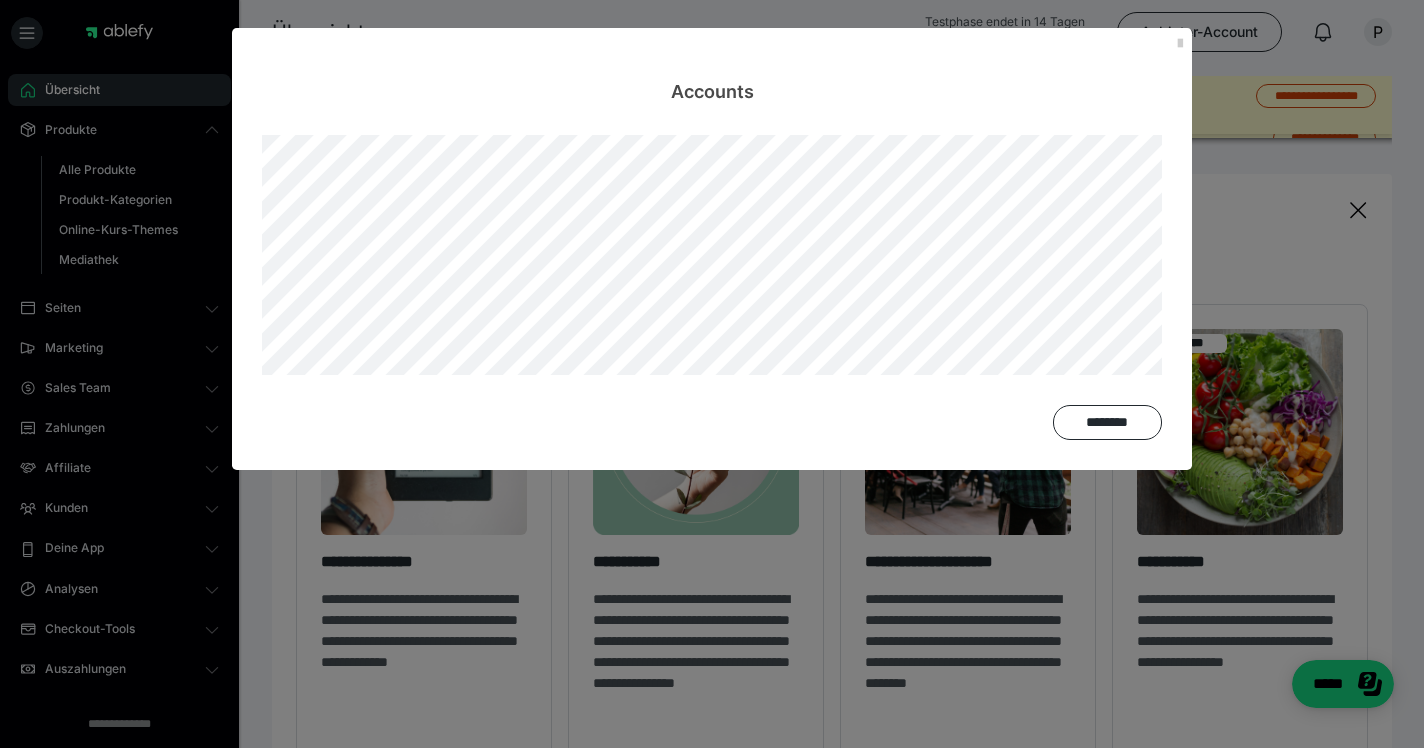 click on "Accounts ********" 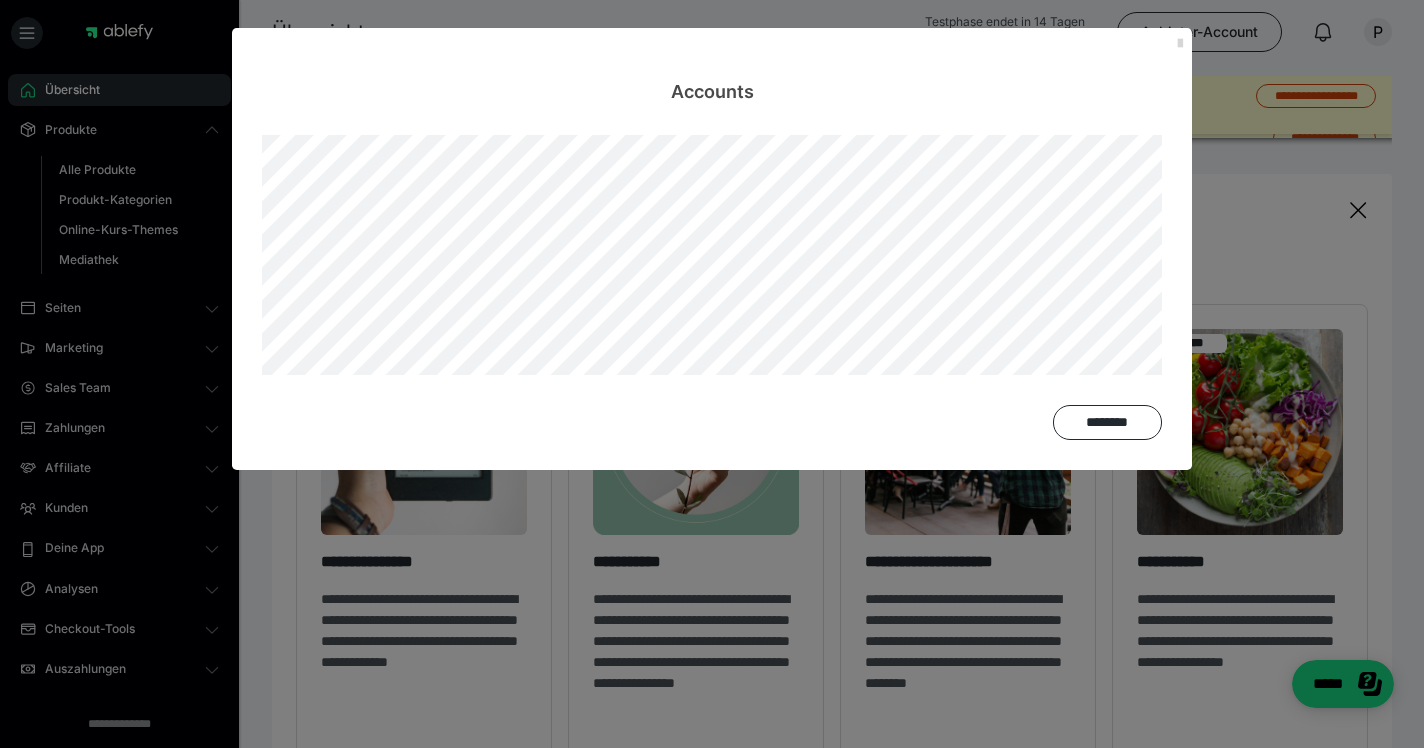click 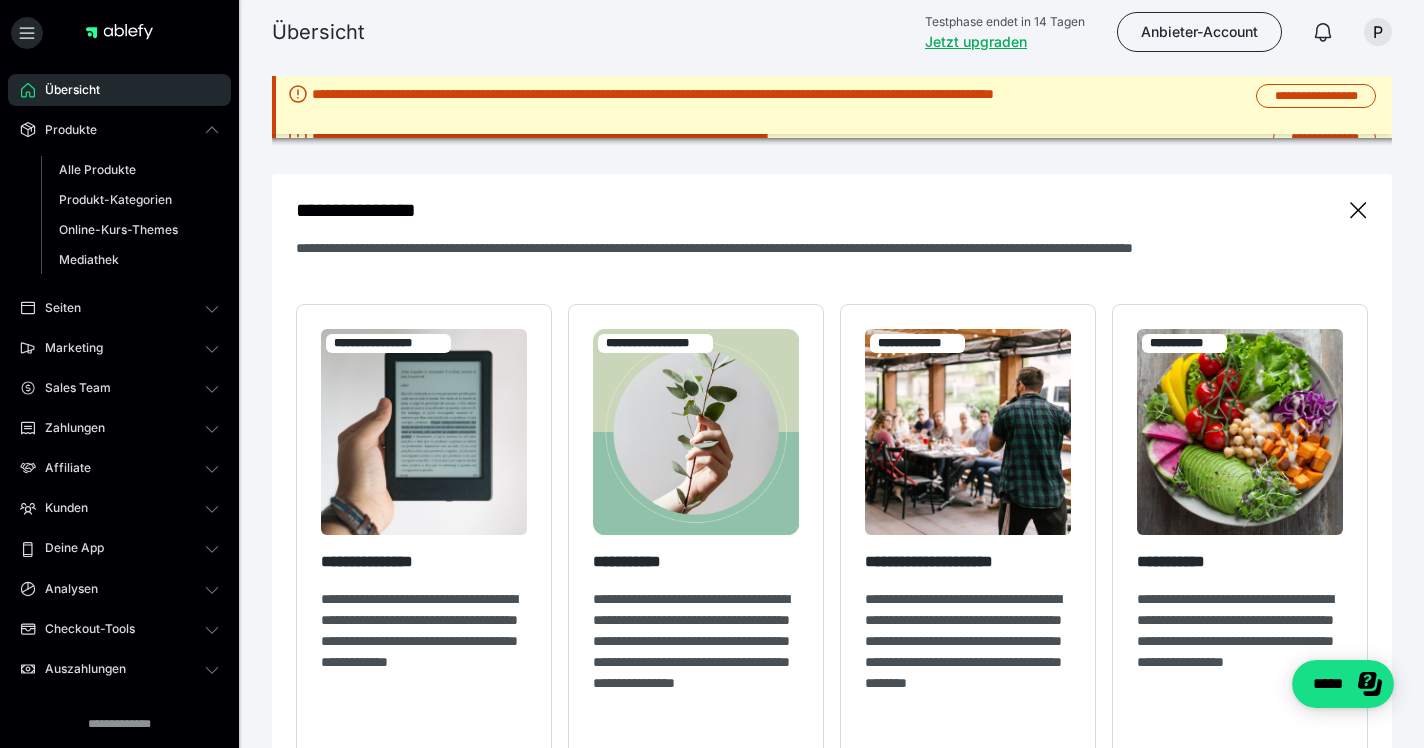 scroll, scrollTop: 0, scrollLeft: 0, axis: both 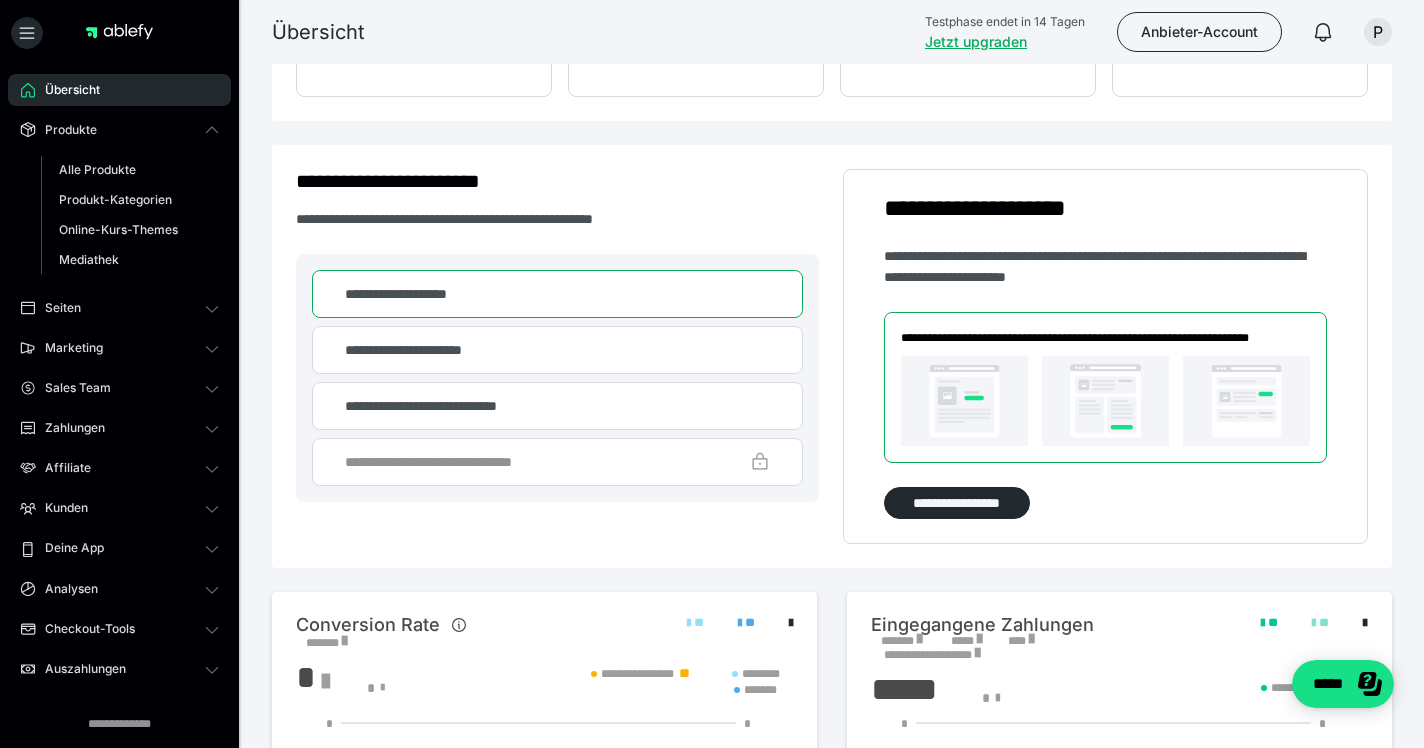 click on "**********" 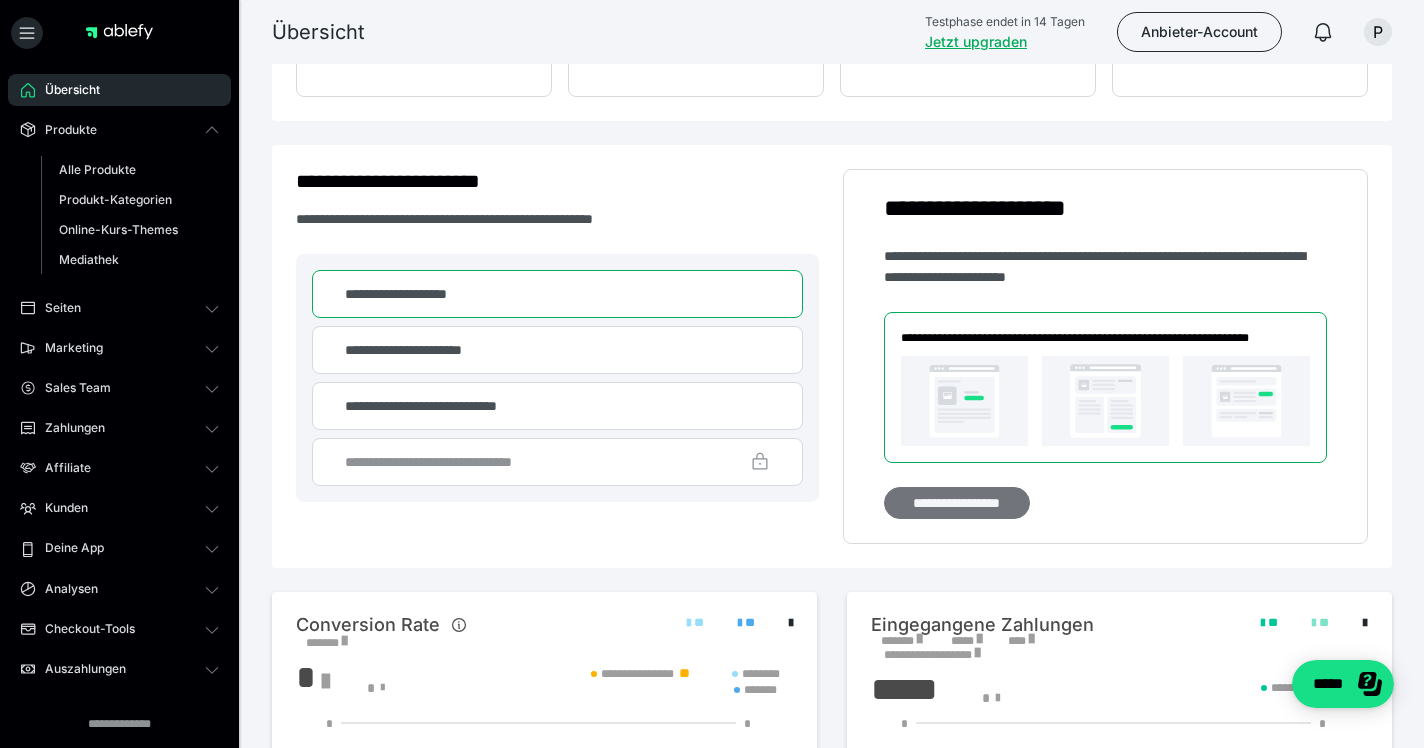 click on "**********" 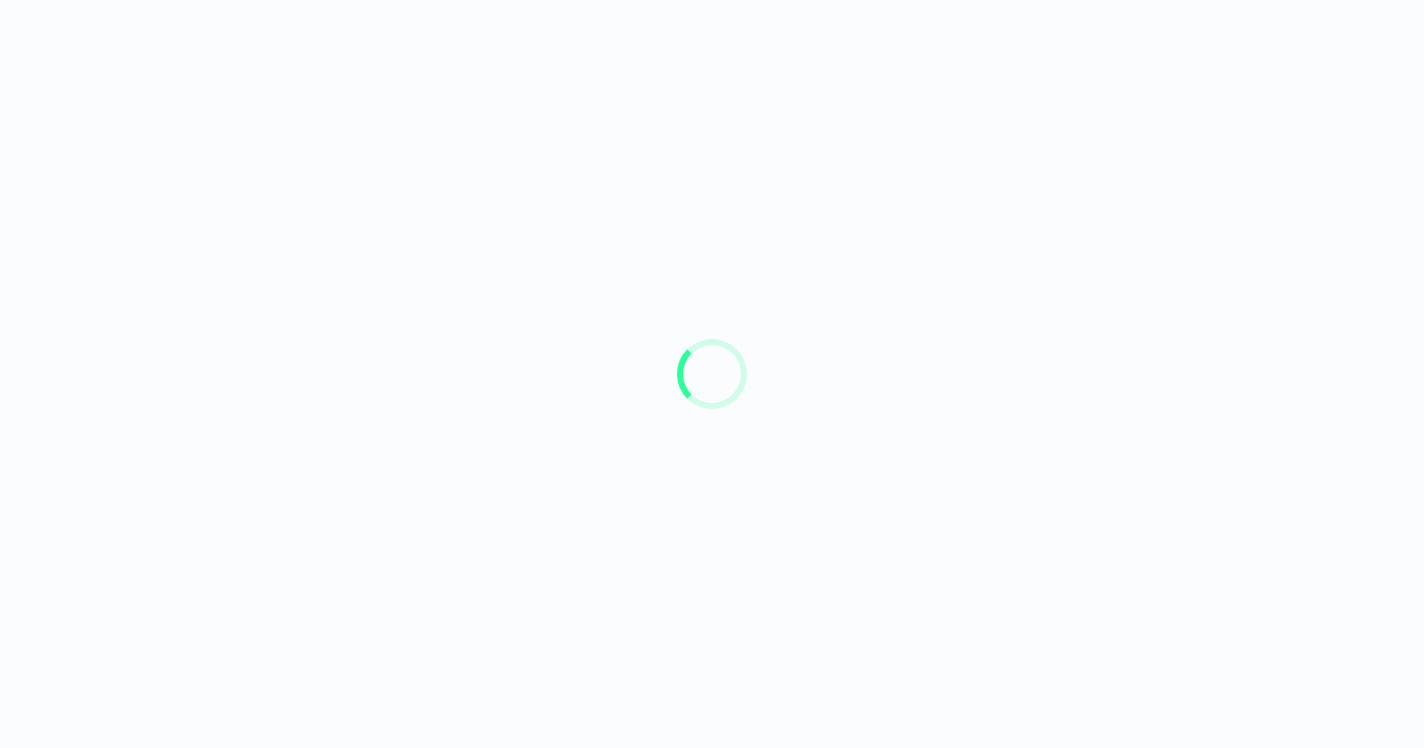 scroll, scrollTop: 0, scrollLeft: 0, axis: both 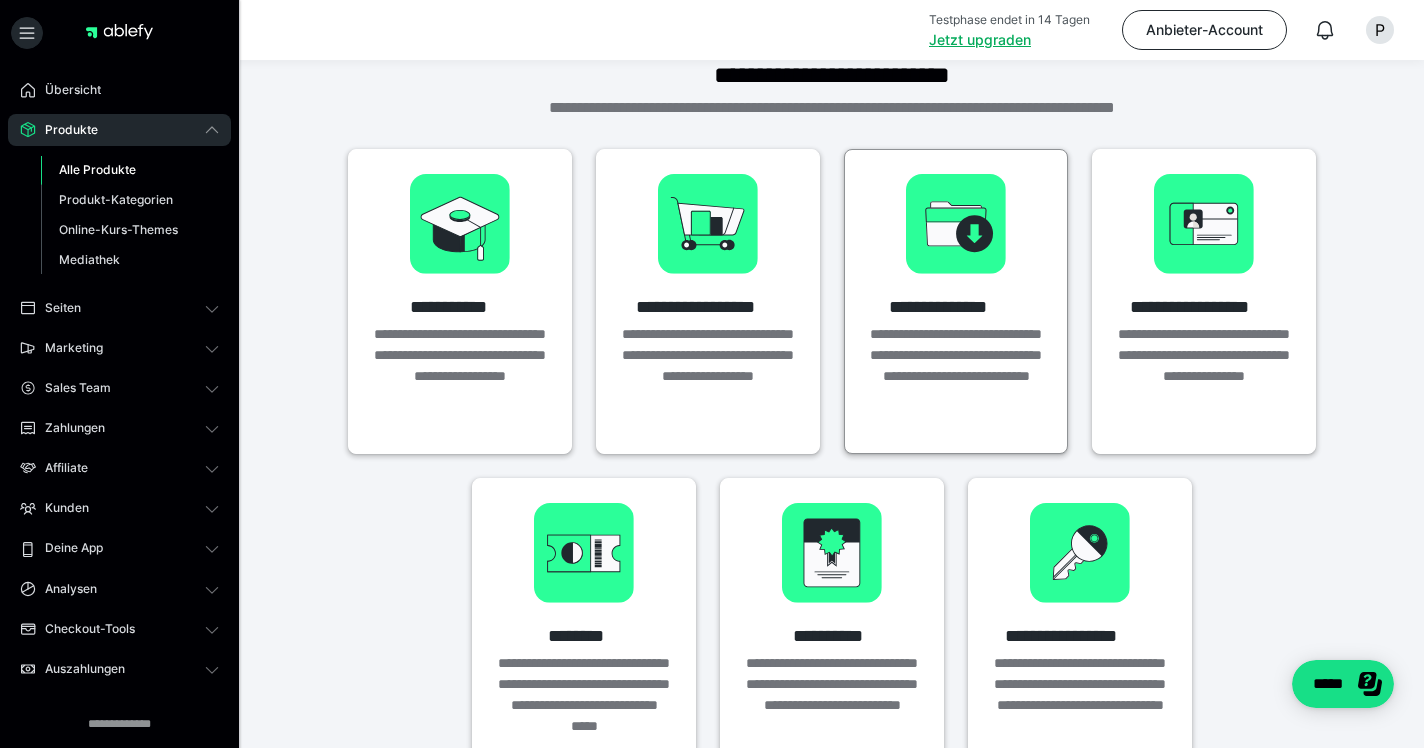 click on "**********" at bounding box center (956, 376) 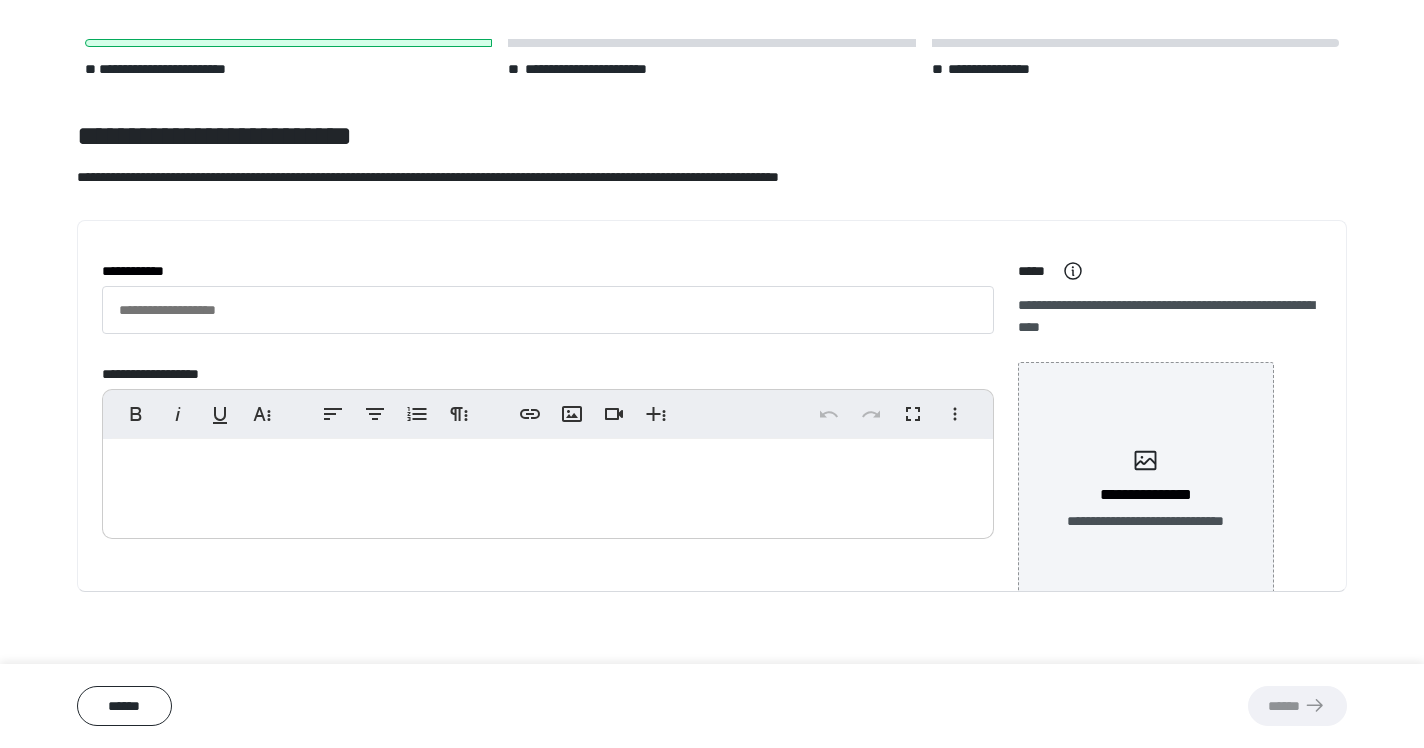 scroll, scrollTop: 64, scrollLeft: 0, axis: vertical 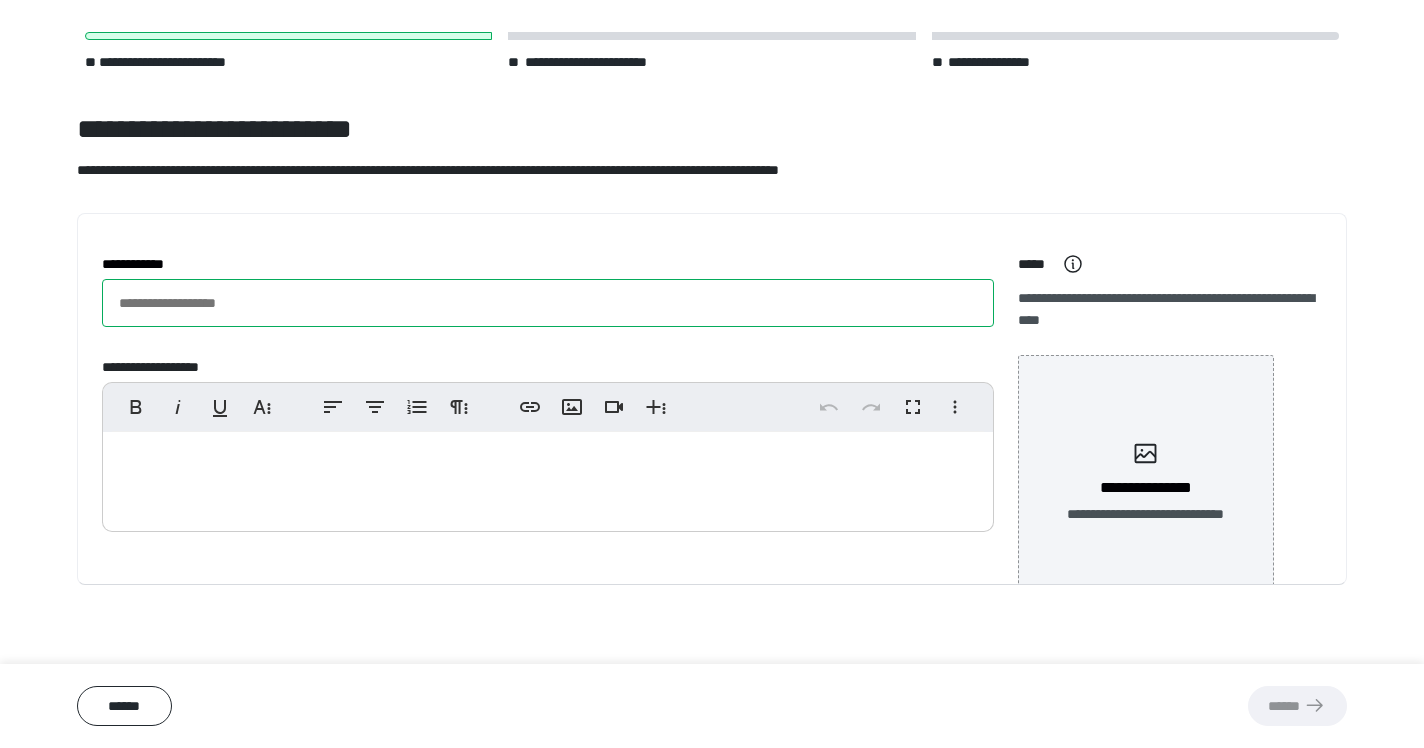 click on "**********" at bounding box center [548, 303] 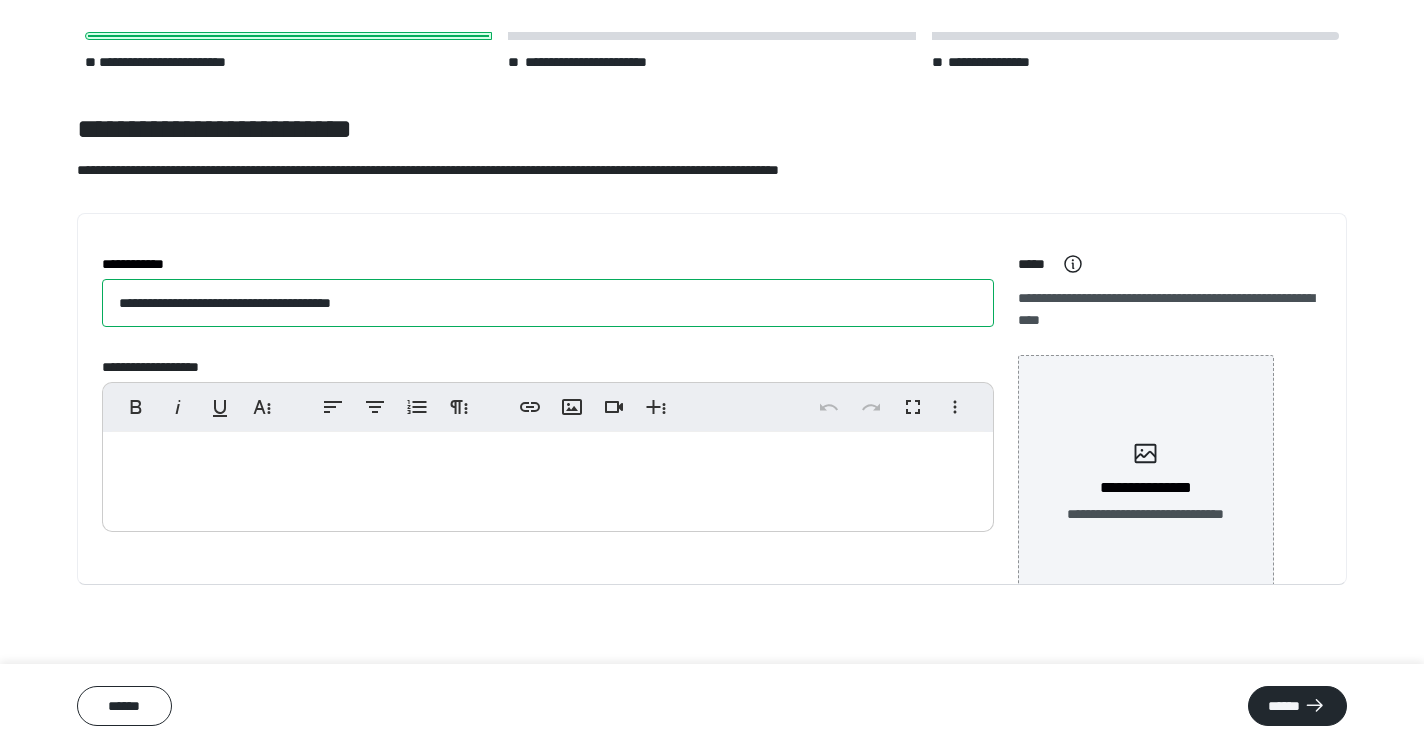 type on "**********" 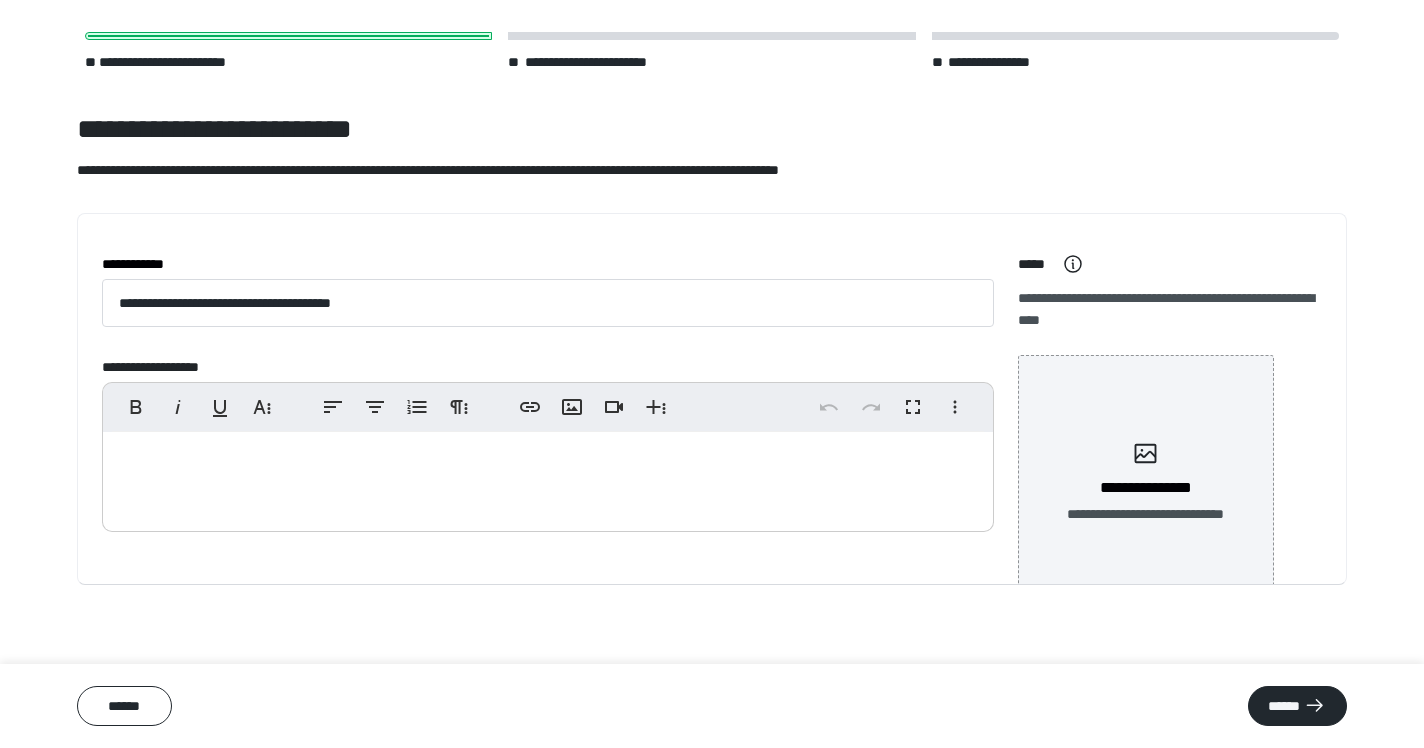 click at bounding box center (548, 477) 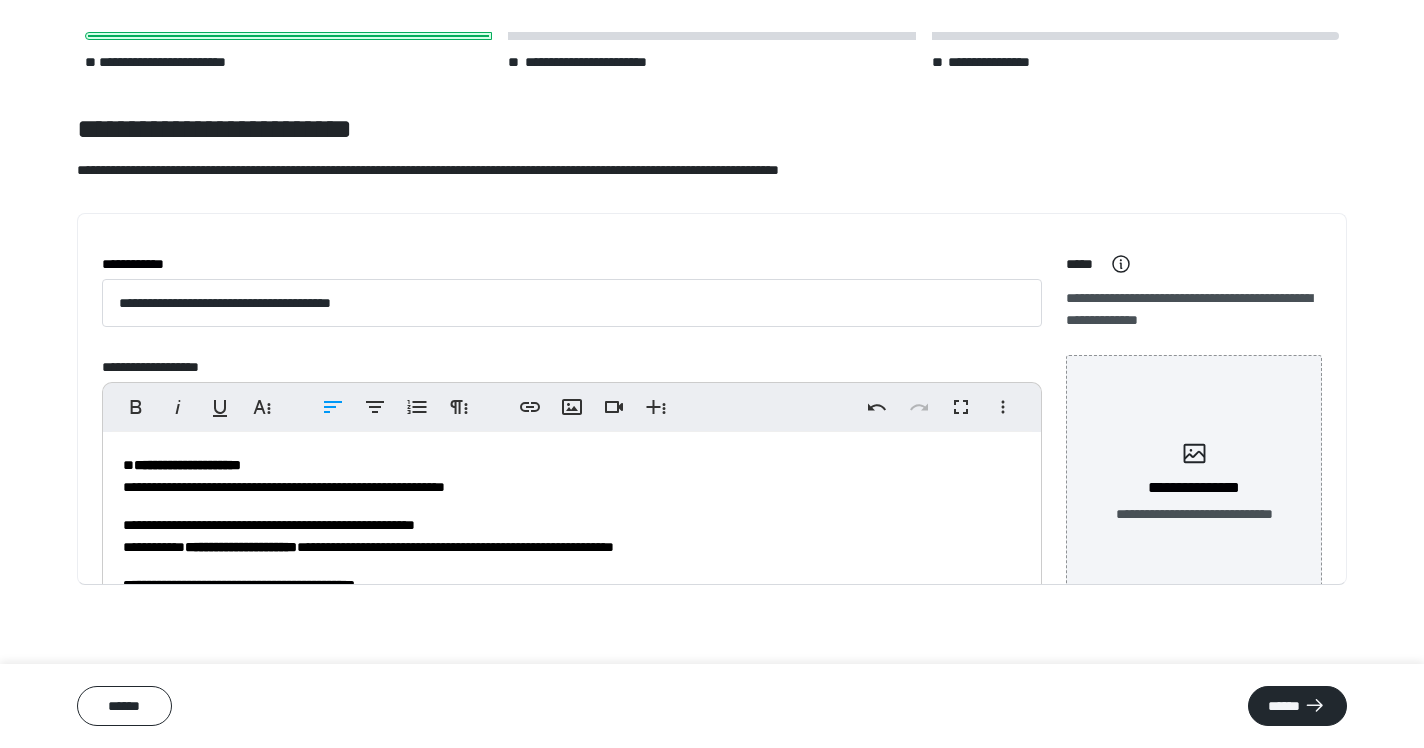 scroll, scrollTop: 395, scrollLeft: 0, axis: vertical 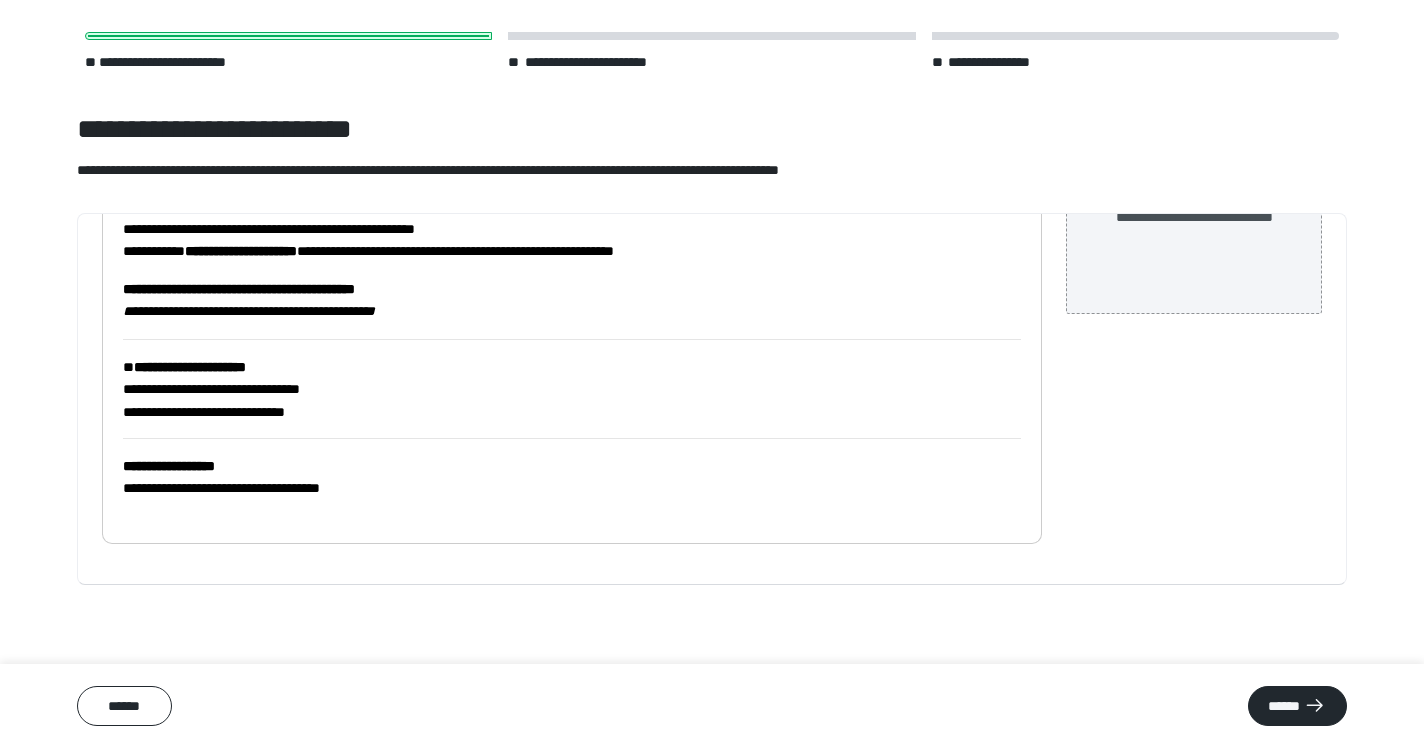 click on "**********" at bounding box center [572, 137] 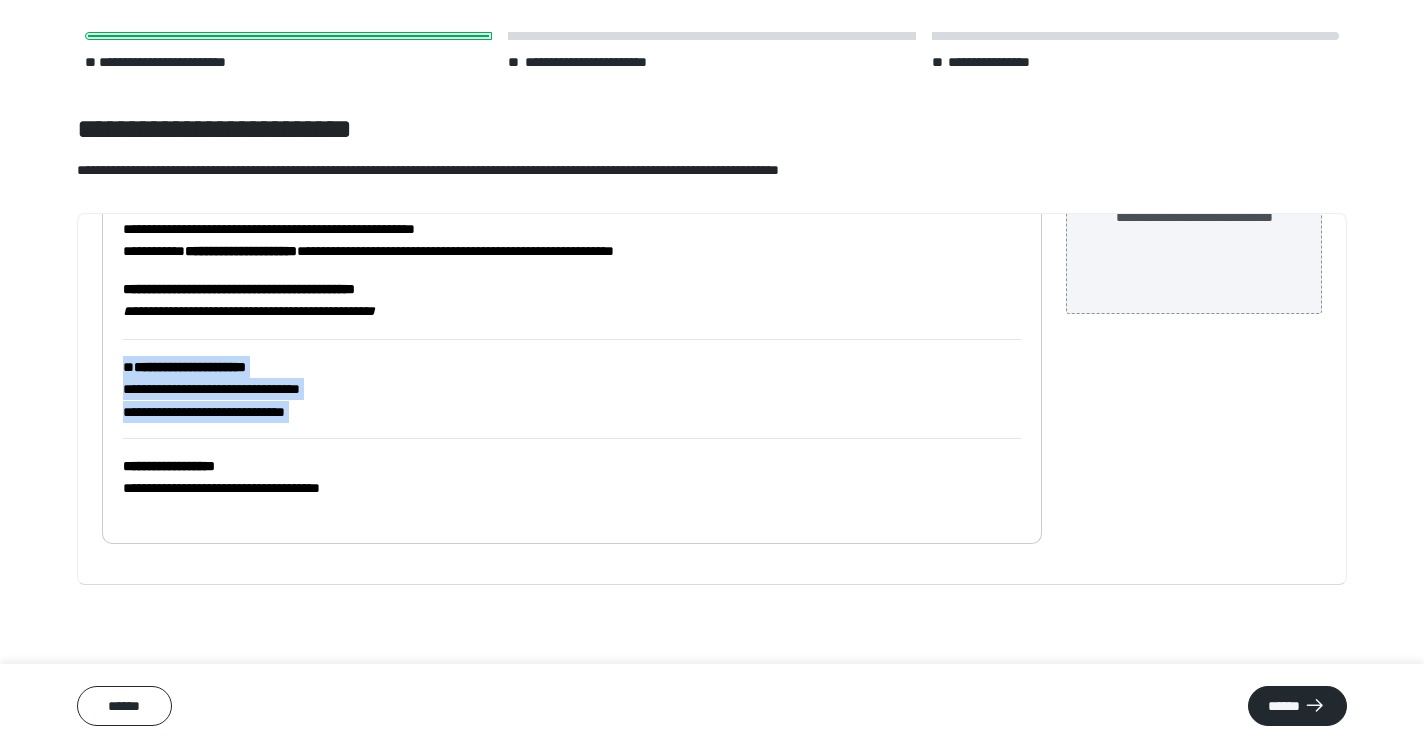 drag, startPoint x: 119, startPoint y: 359, endPoint x: 443, endPoint y: 445, distance: 335.21933 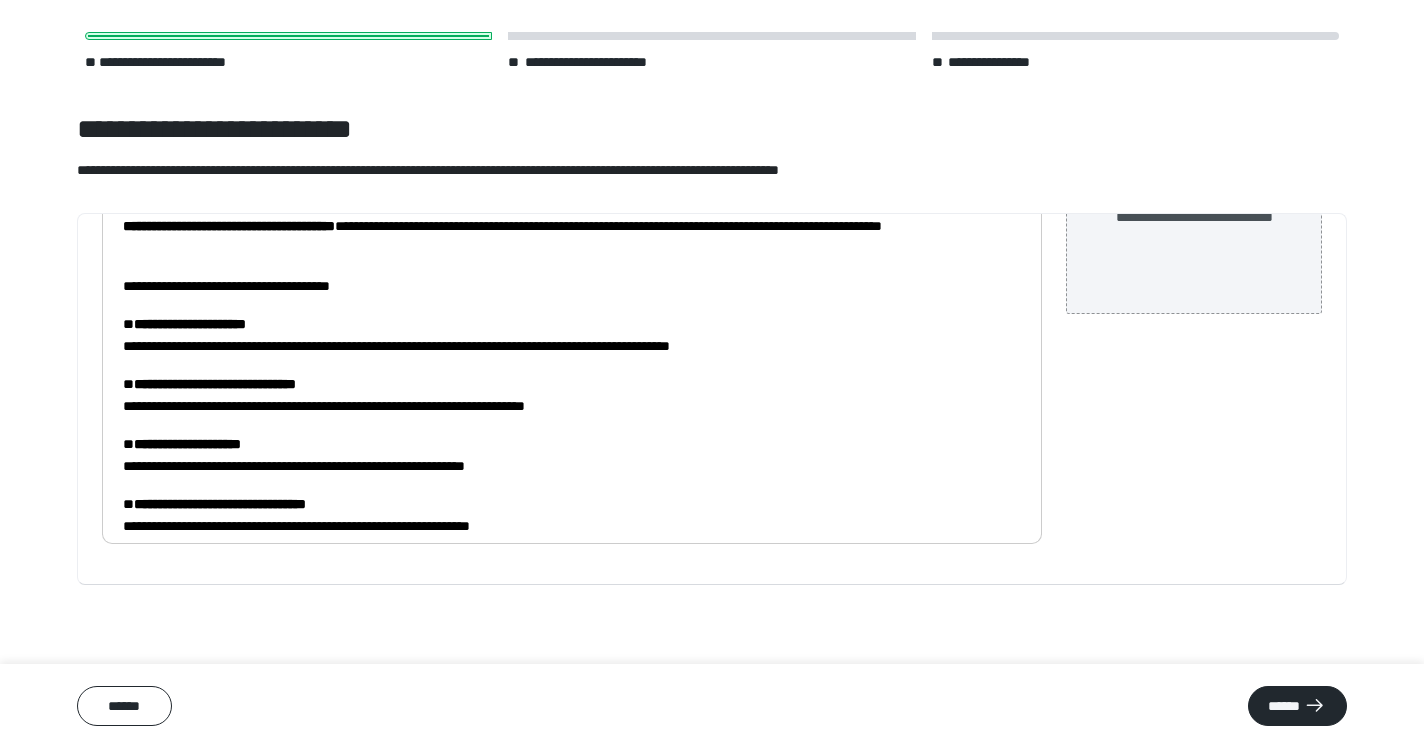 scroll, scrollTop: 0, scrollLeft: 0, axis: both 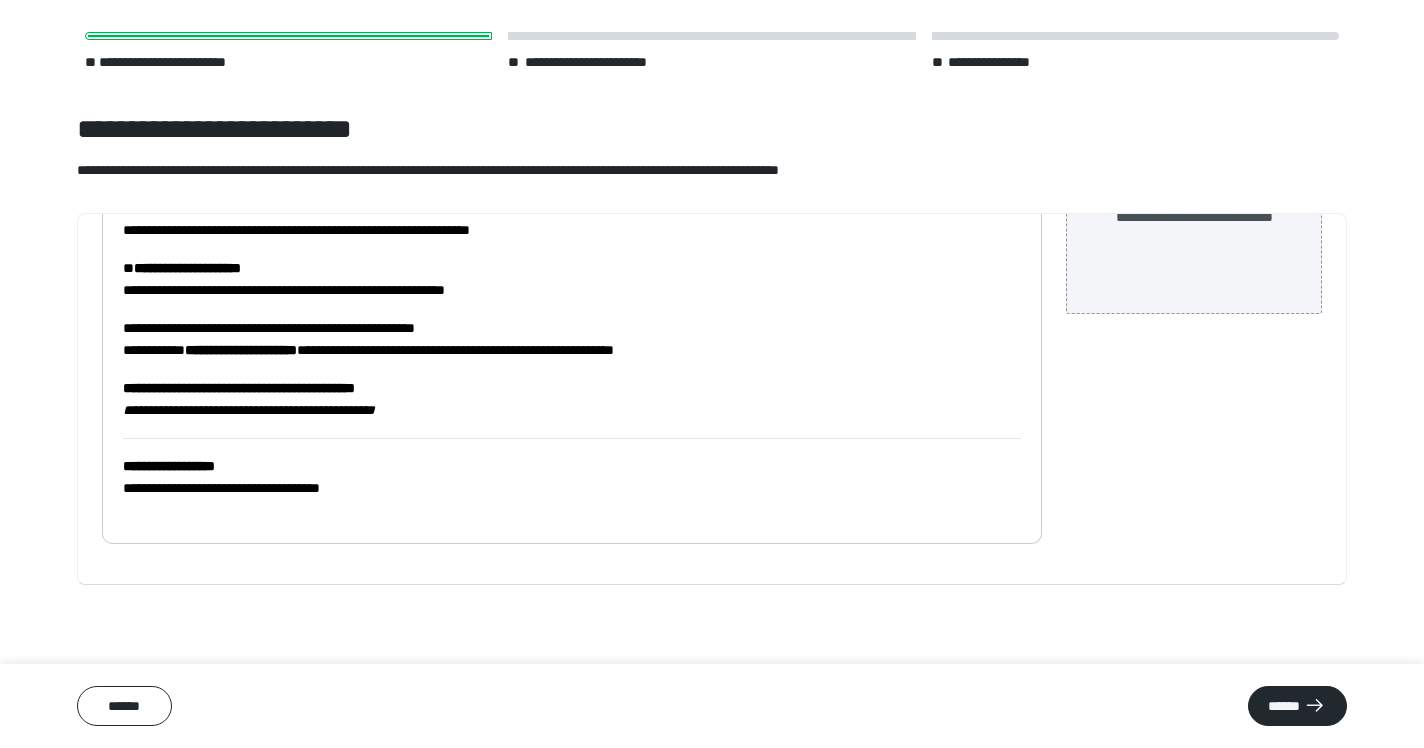 click on "**********" at bounding box center (572, 187) 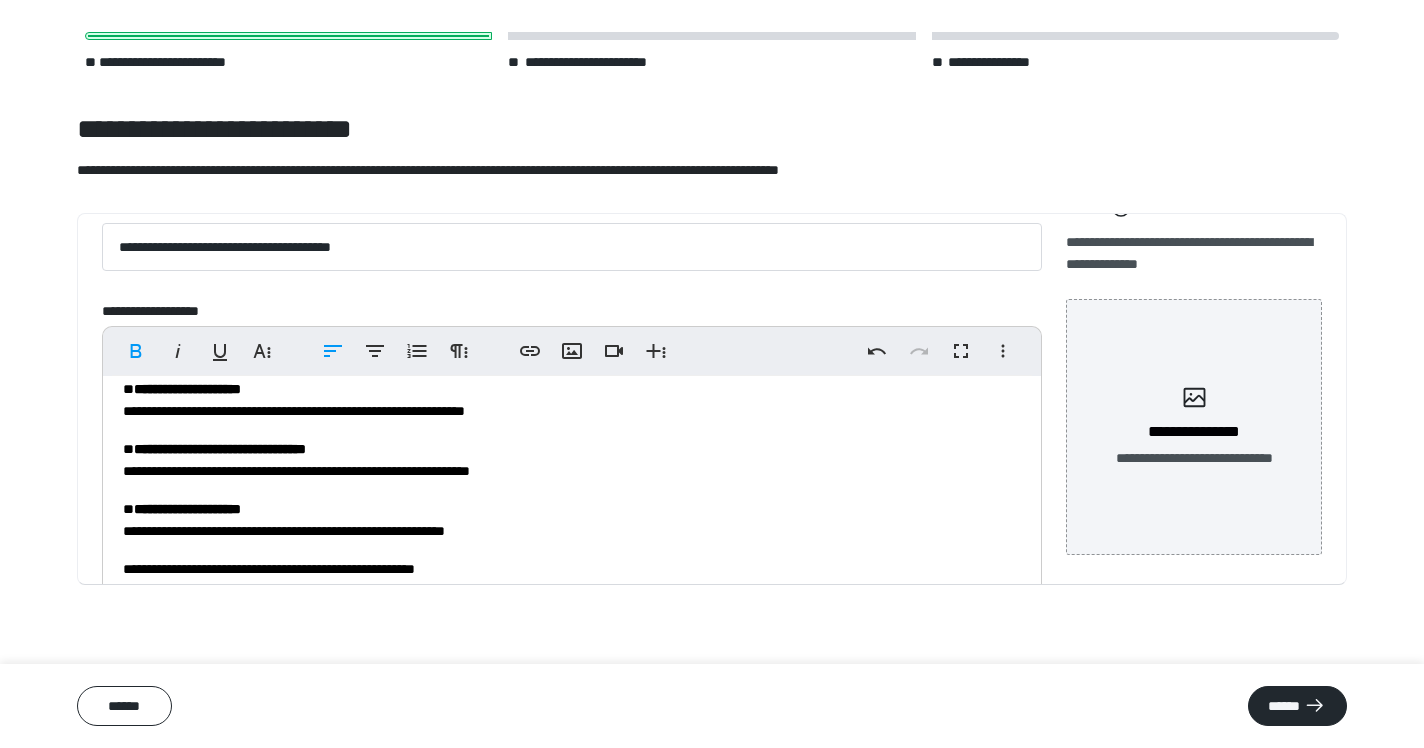 scroll, scrollTop: 53, scrollLeft: 0, axis: vertical 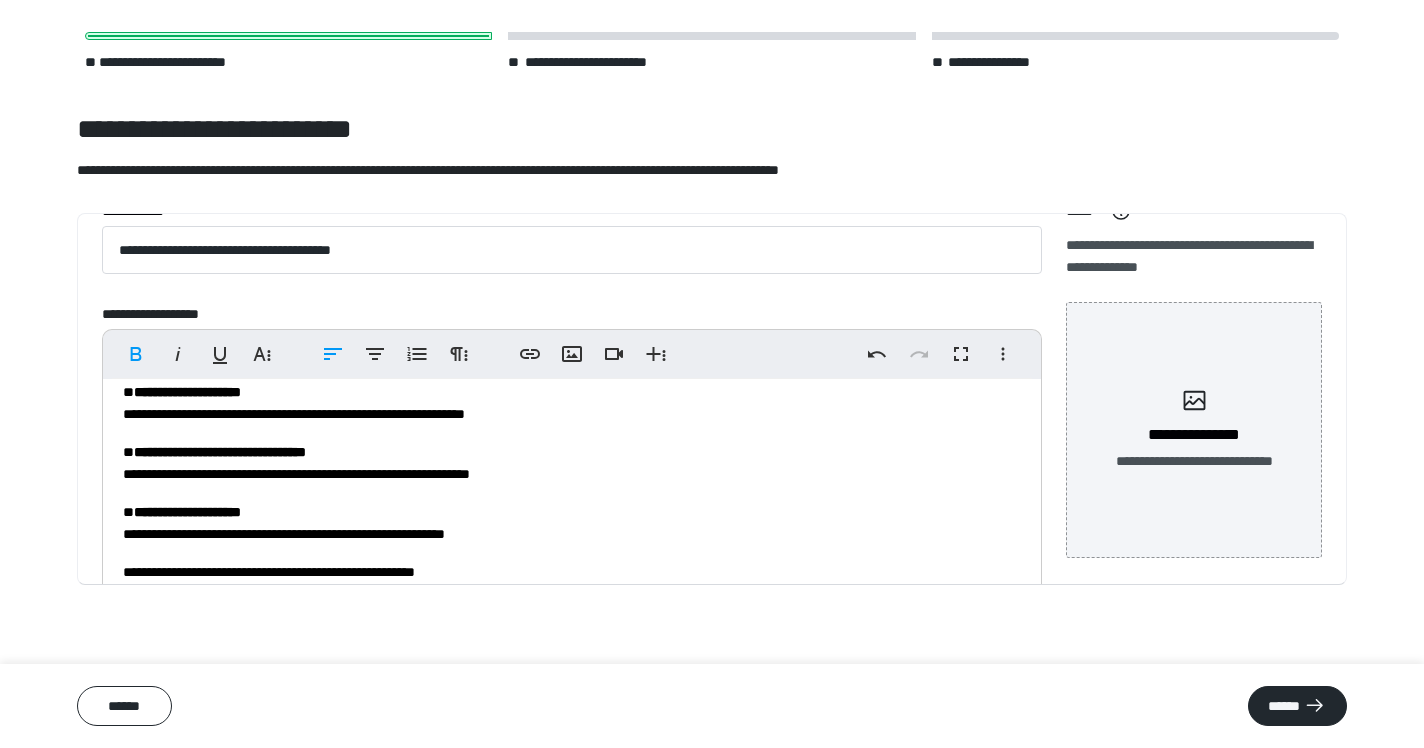 click on "**********" at bounding box center (572, 523) 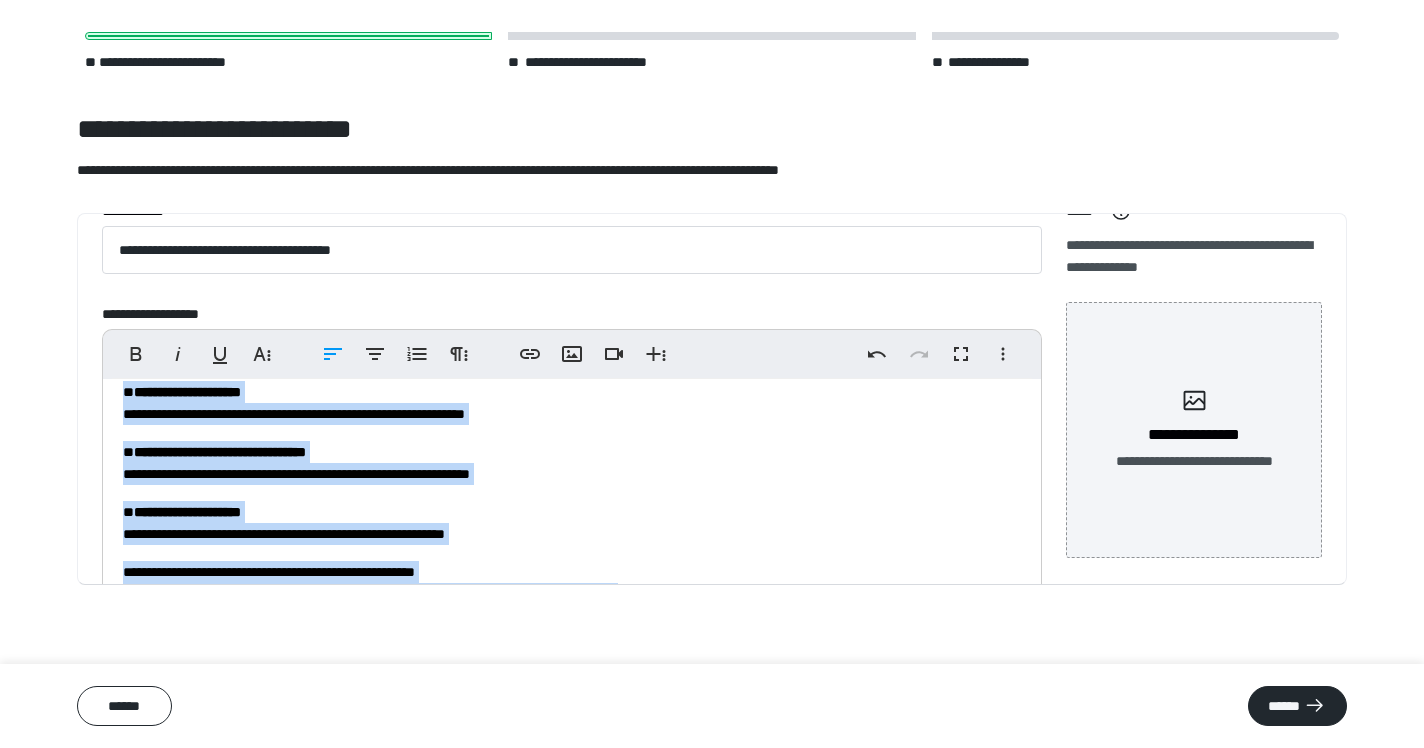 copy on "**********" 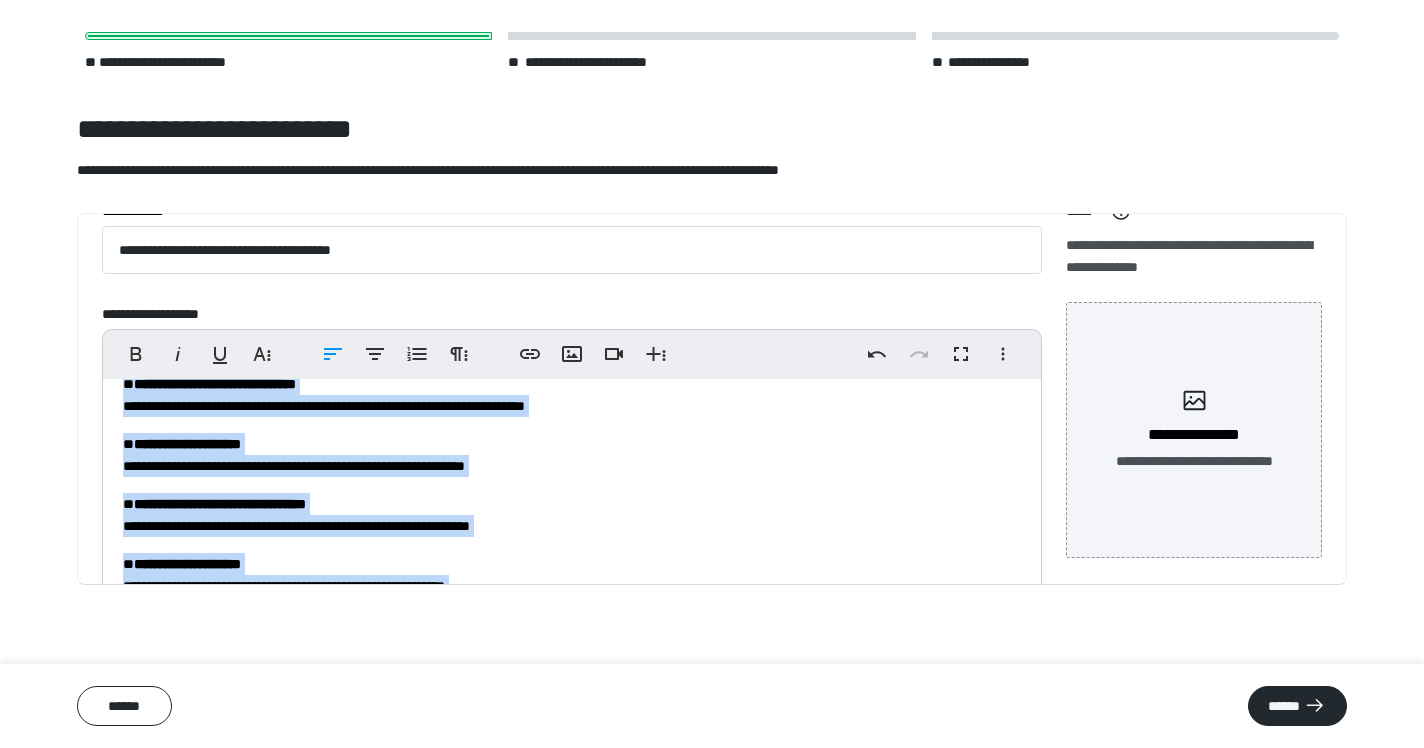 scroll, scrollTop: 234, scrollLeft: 0, axis: vertical 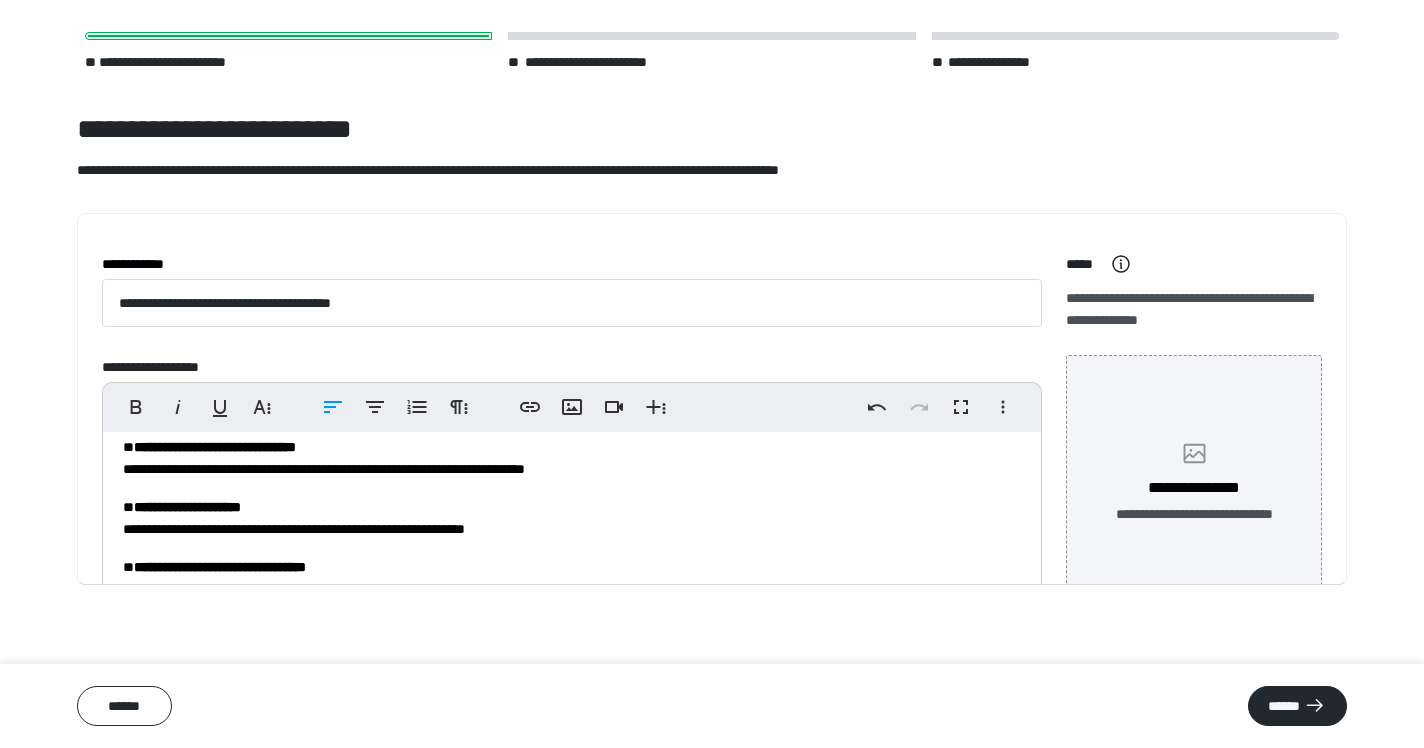 click on "**********" at bounding box center (1194, 483) 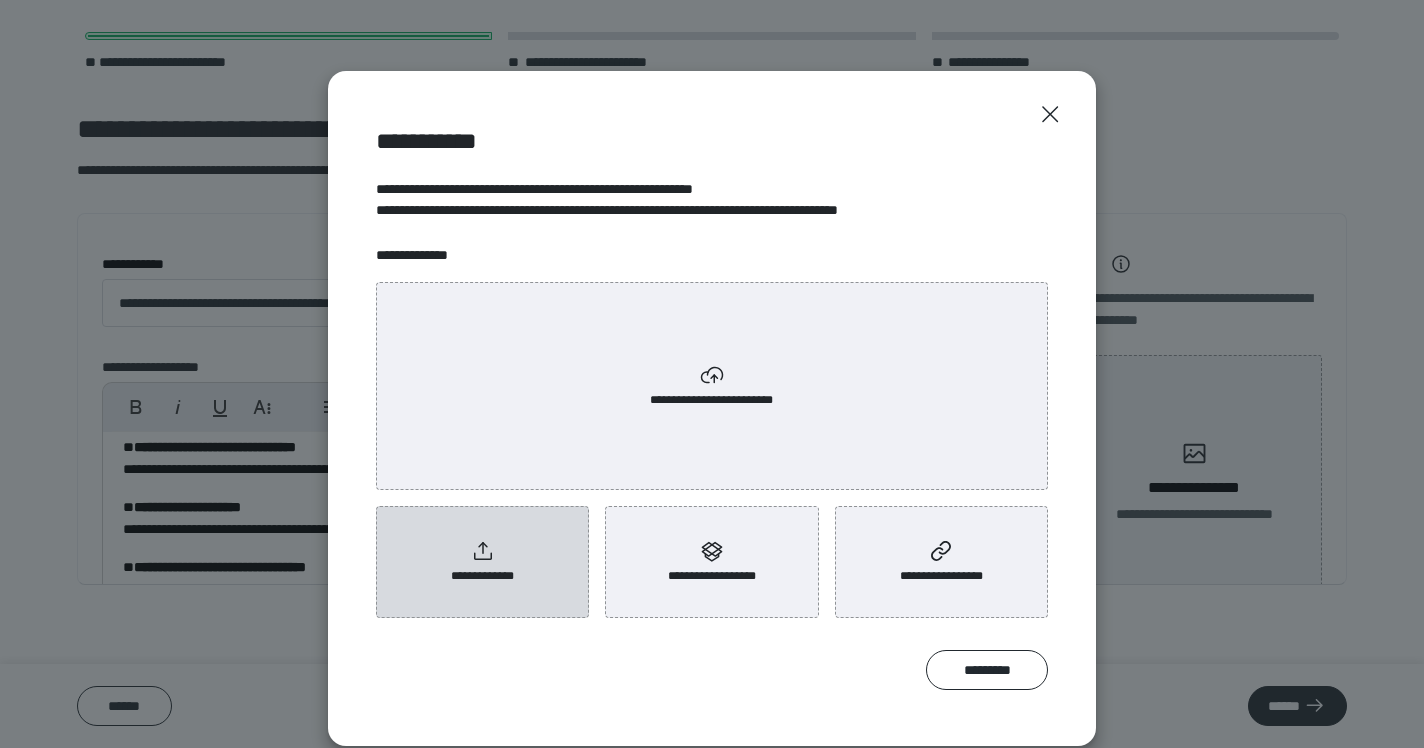 click on "**********" at bounding box center (482, 562) 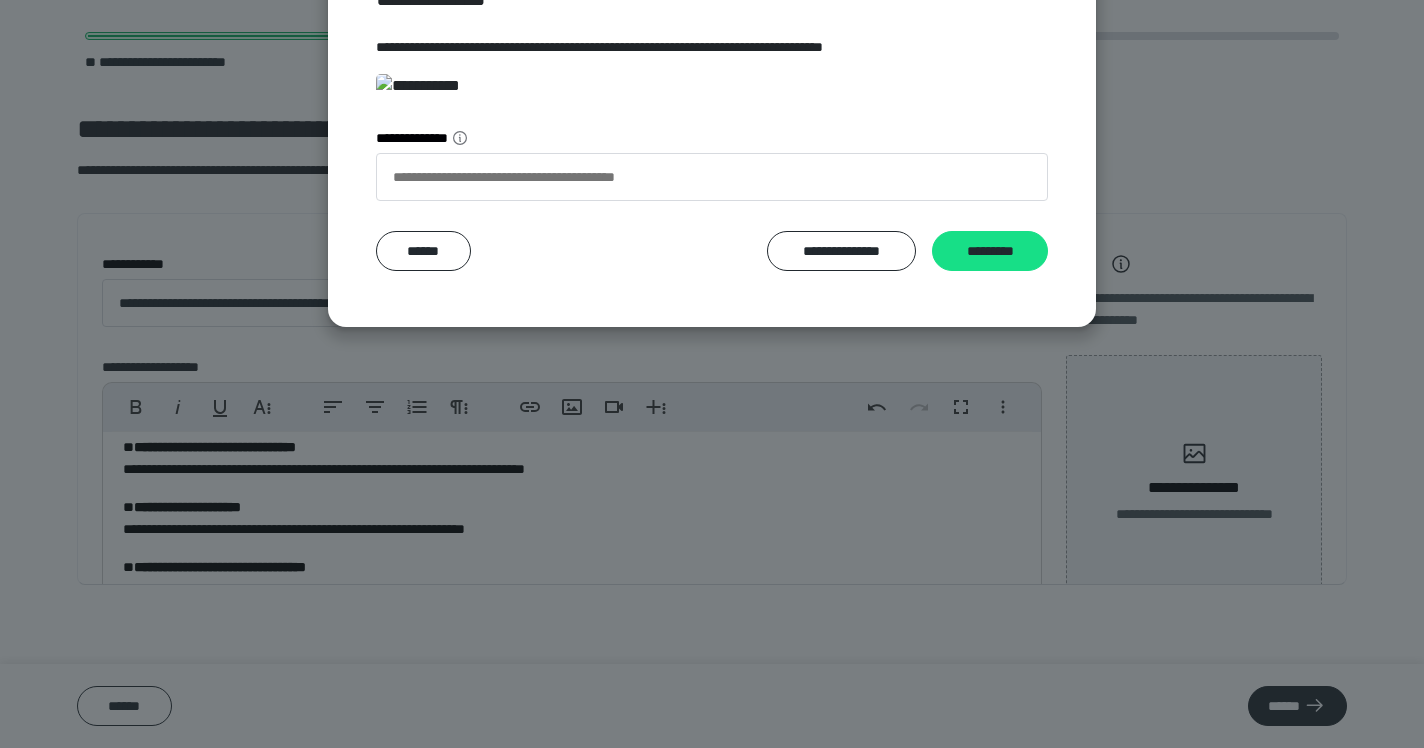 scroll, scrollTop: 369, scrollLeft: 0, axis: vertical 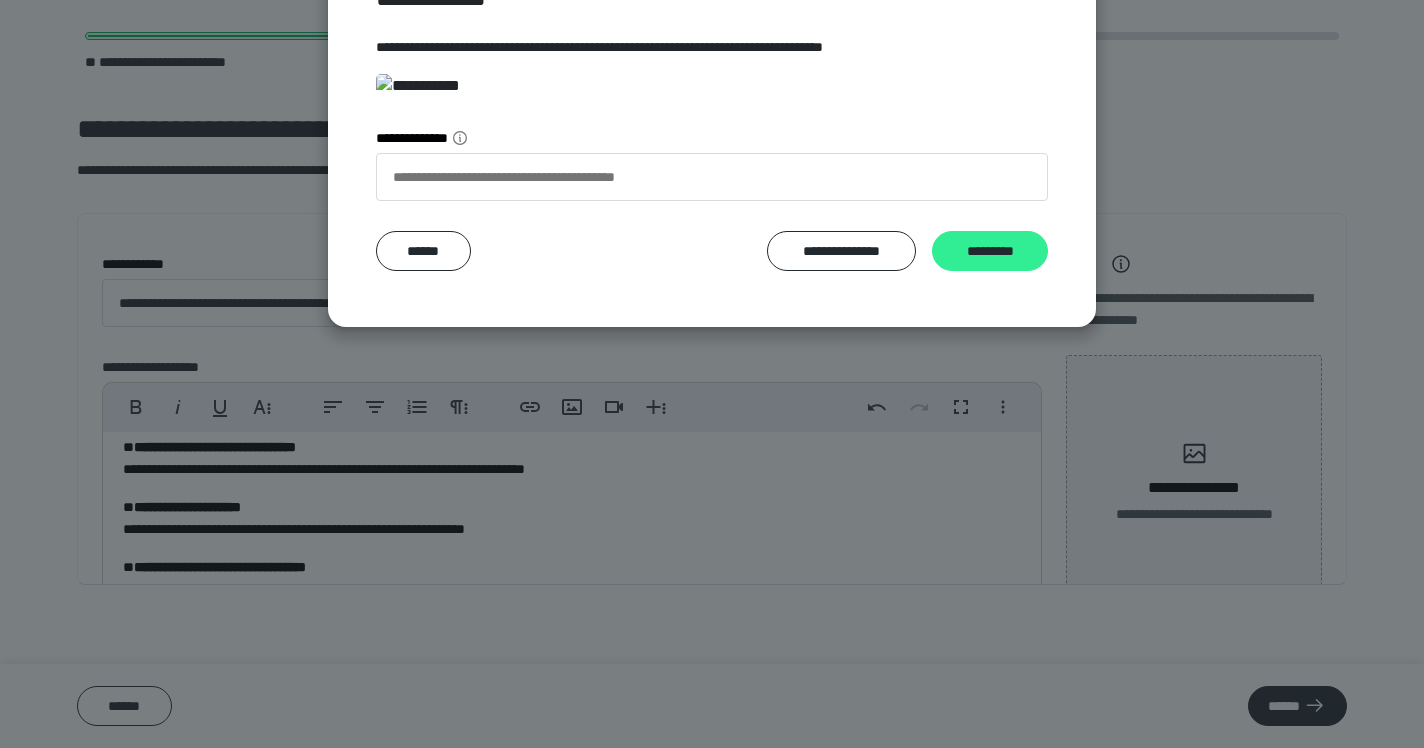 click on "*********" at bounding box center [990, 251] 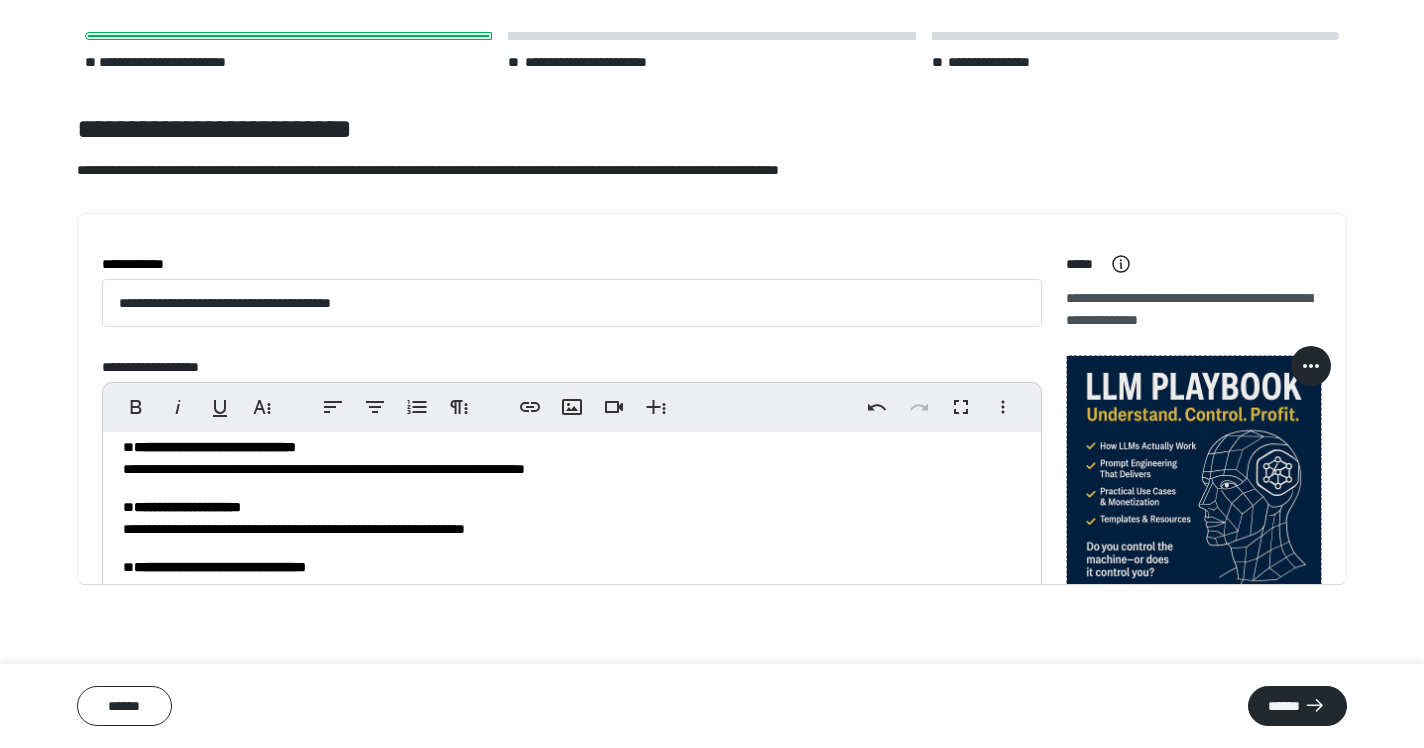 scroll, scrollTop: 0, scrollLeft: 0, axis: both 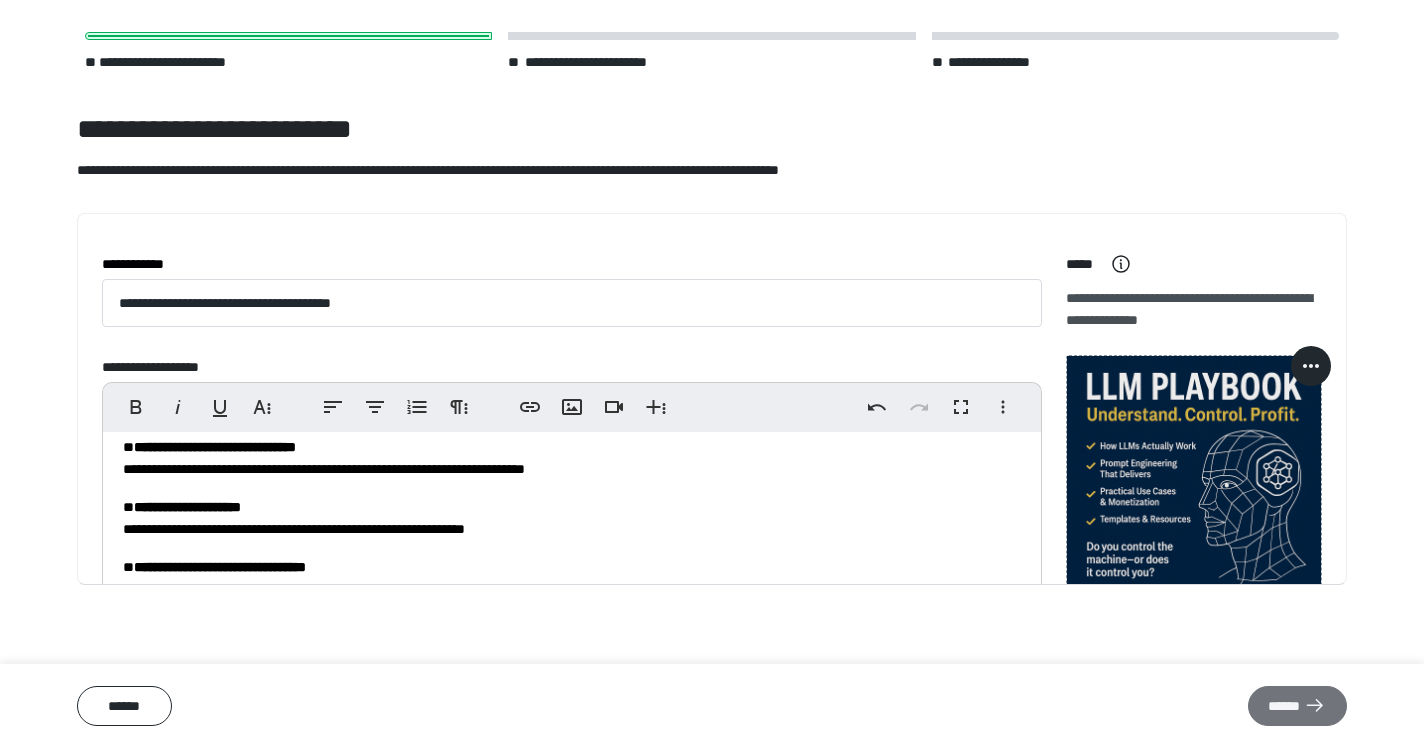 click on "******" at bounding box center [1297, 706] 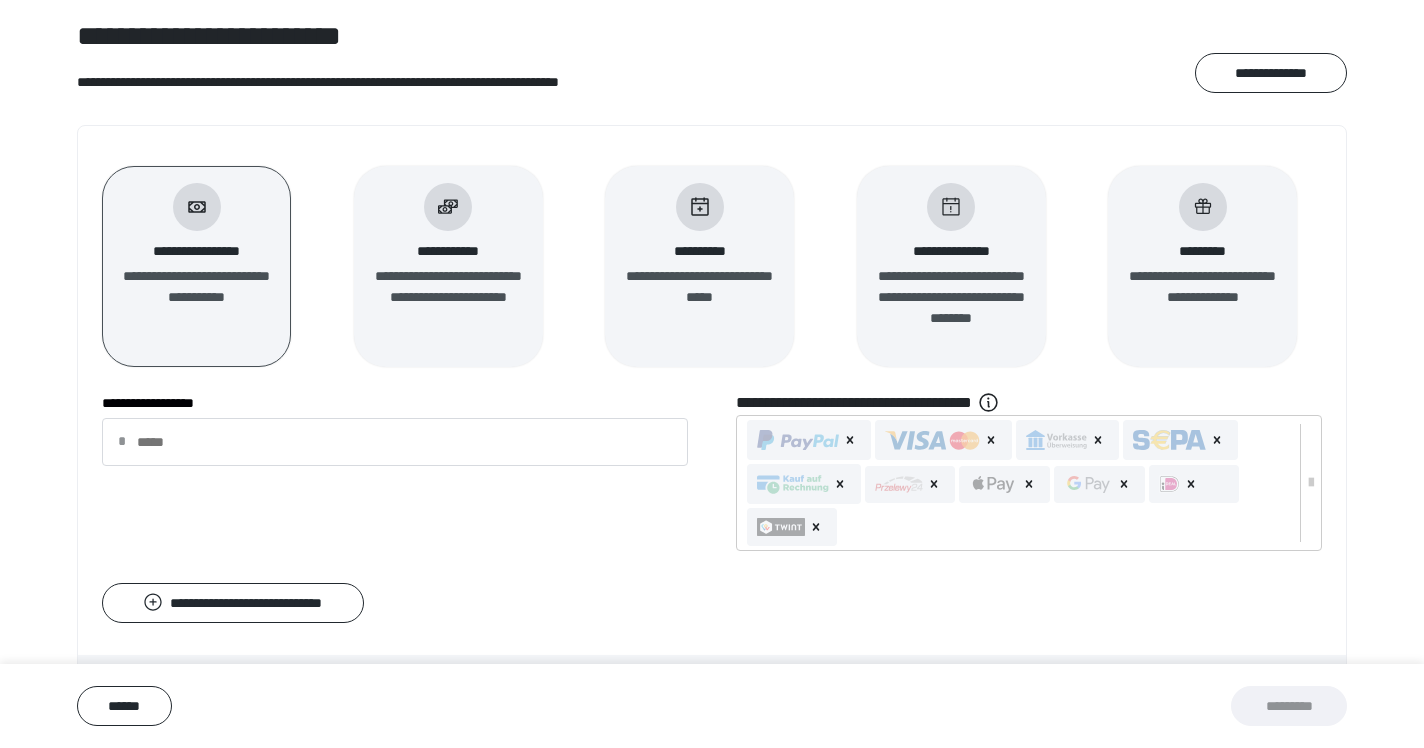 scroll, scrollTop: 162, scrollLeft: 0, axis: vertical 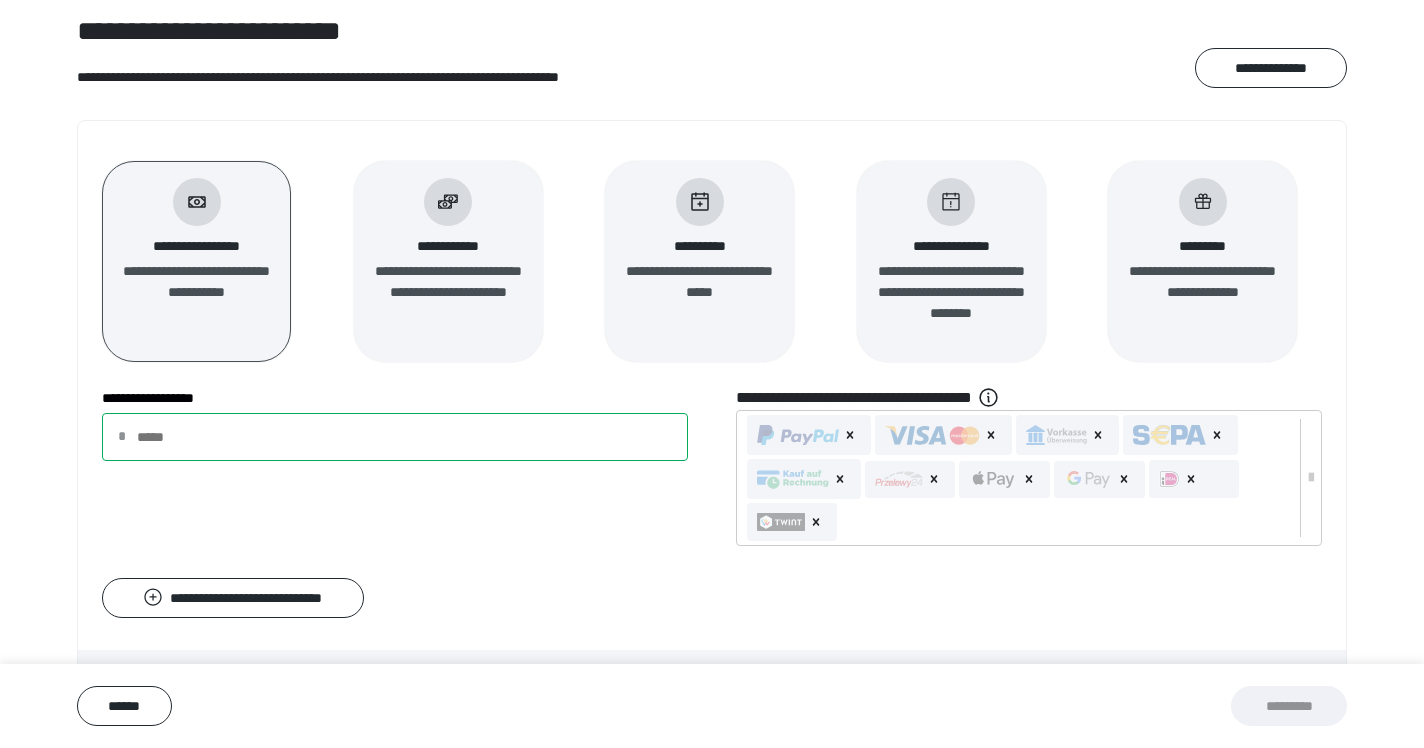 click on "**********" at bounding box center (395, 437) 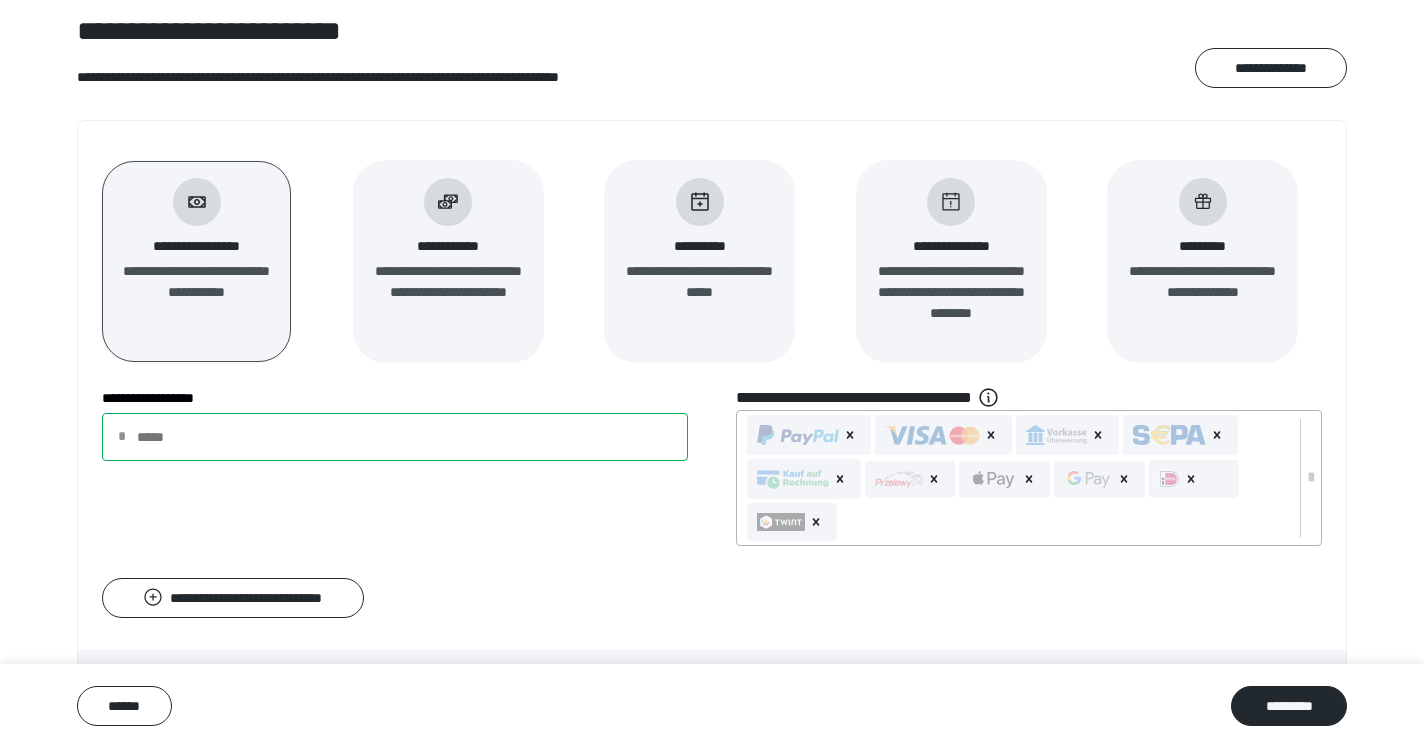 type on "**" 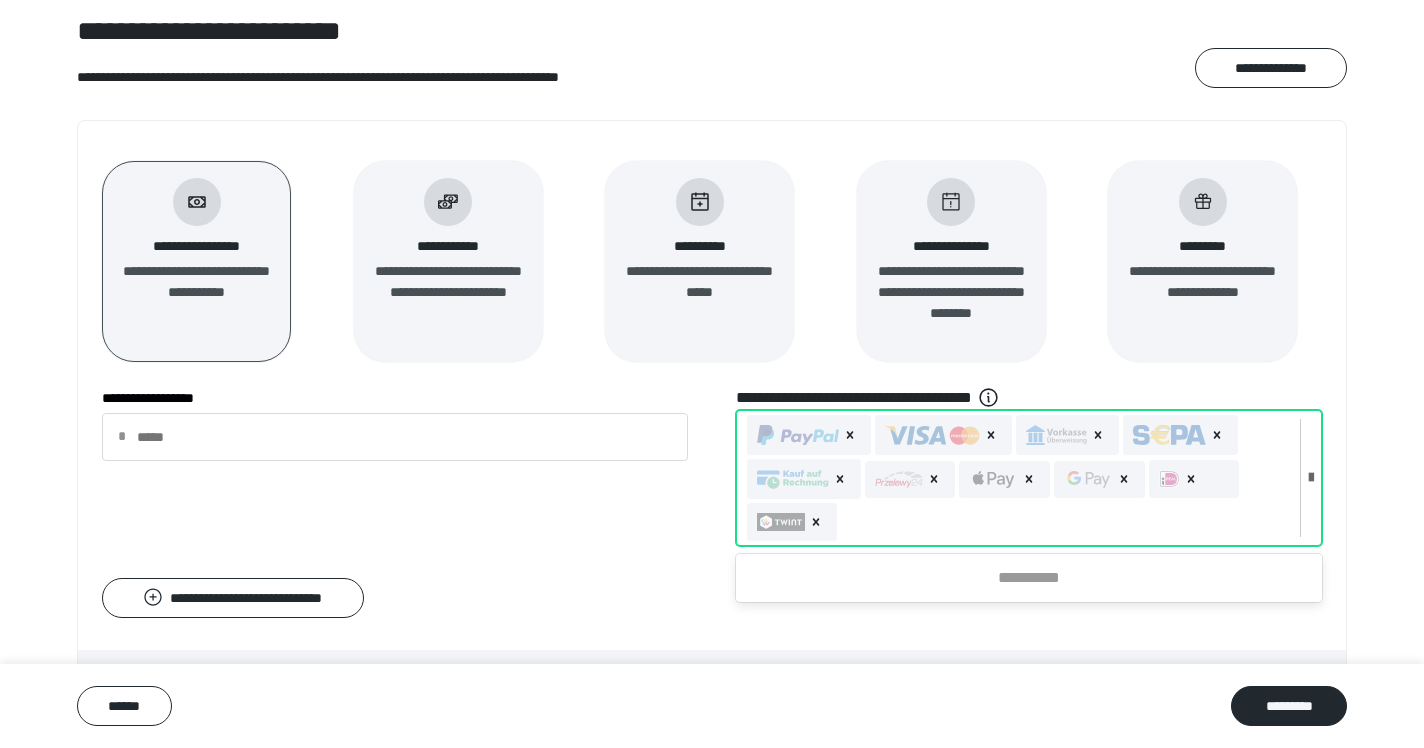 click at bounding box center (798, 435) 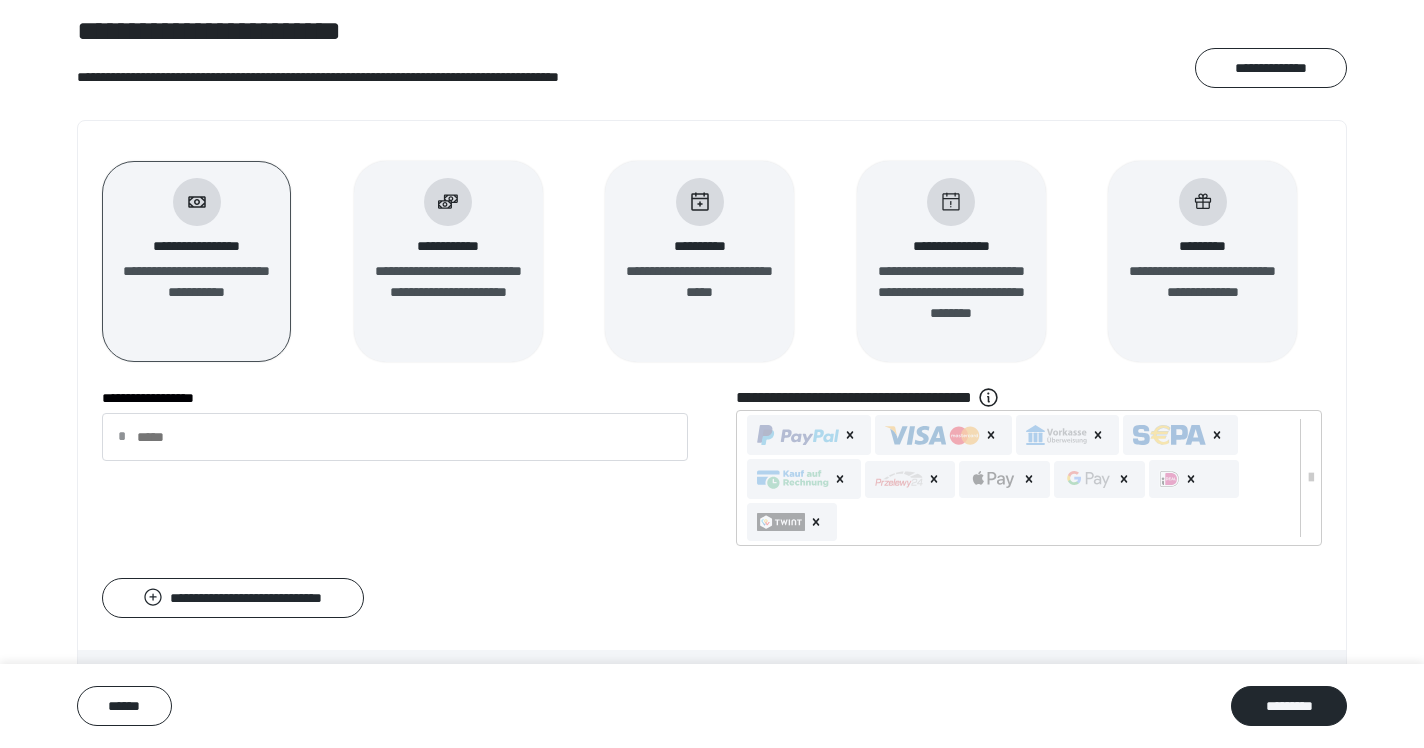 click on "**********" at bounding box center [712, 470] 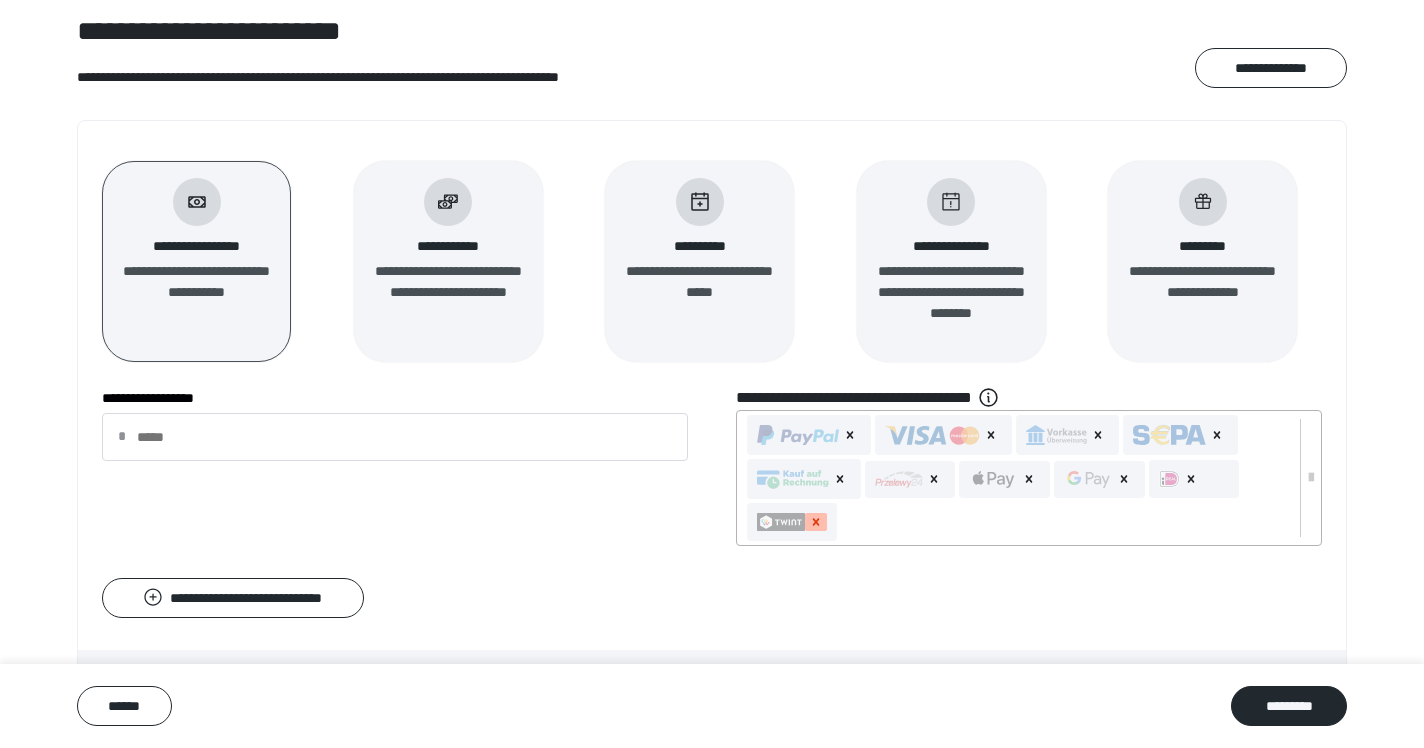 click 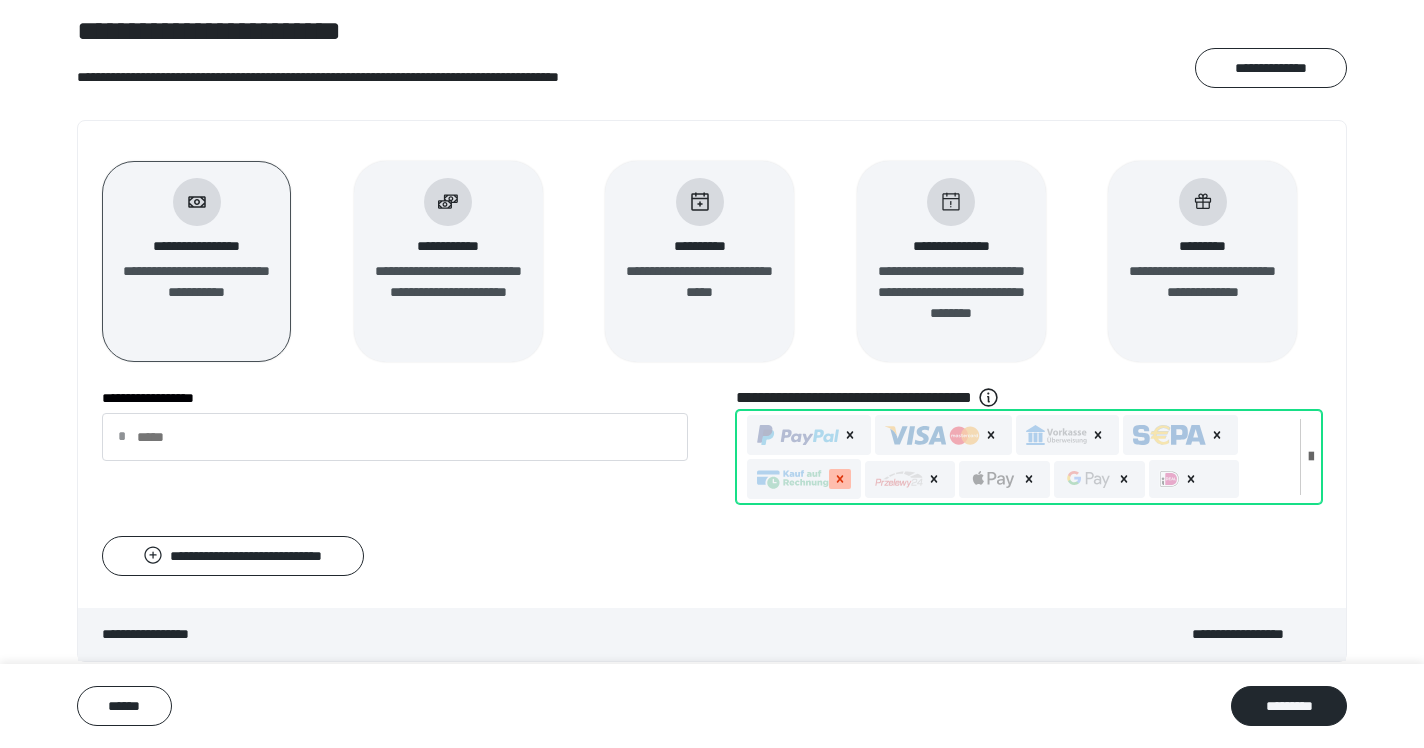 click 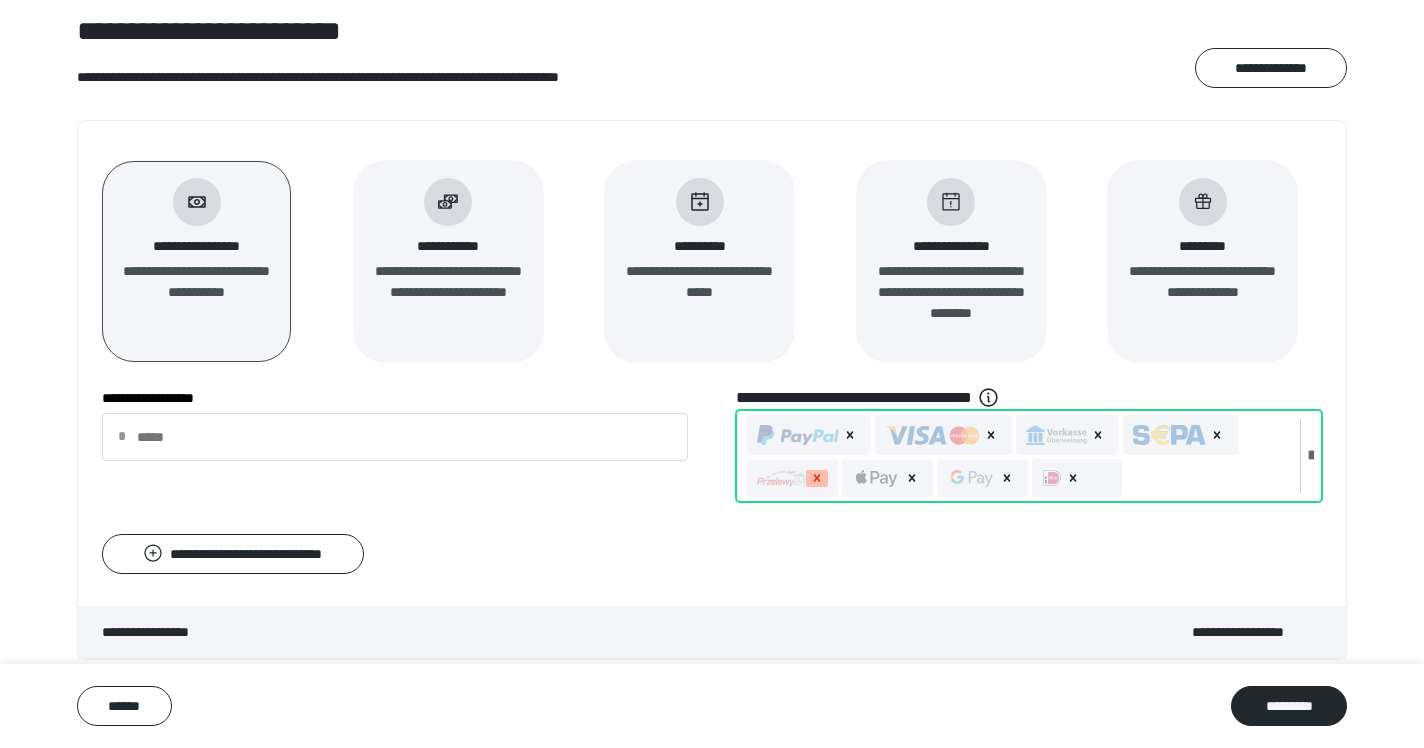click 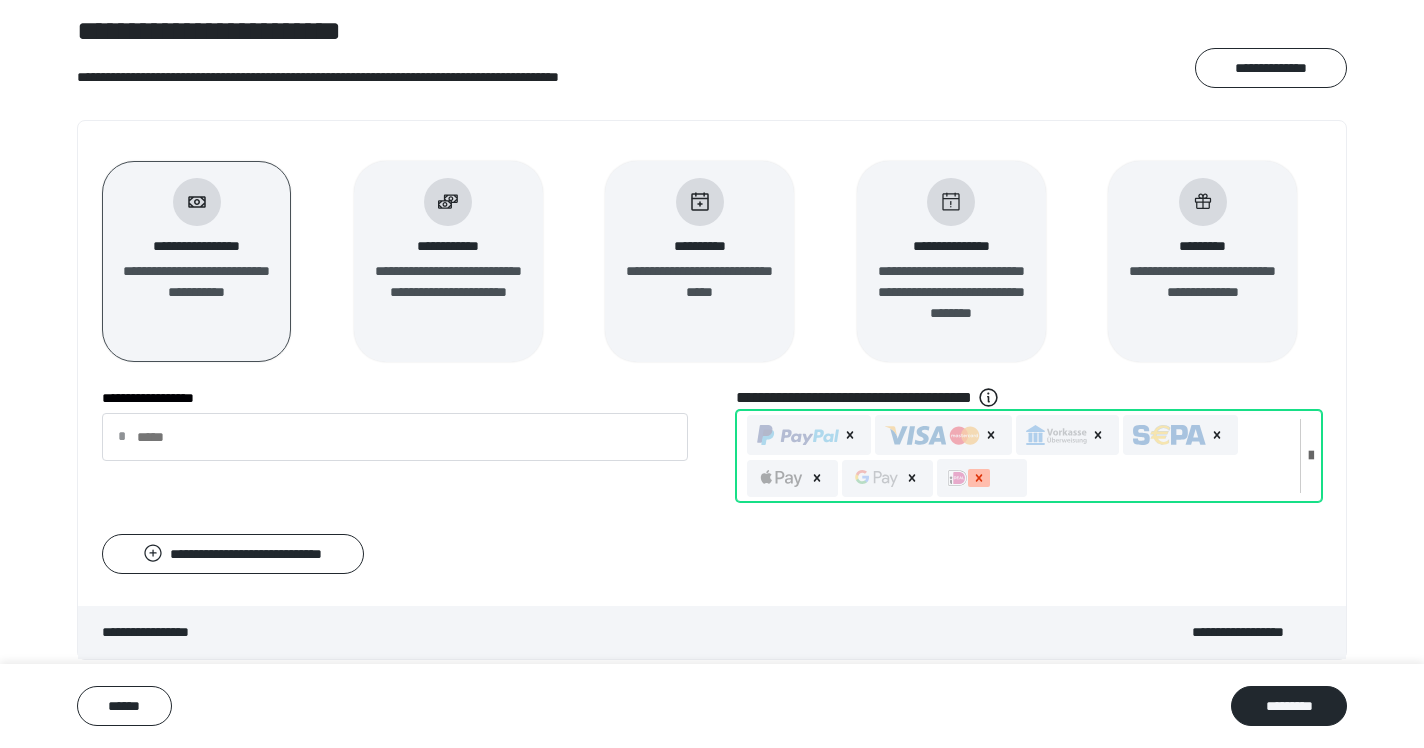 click 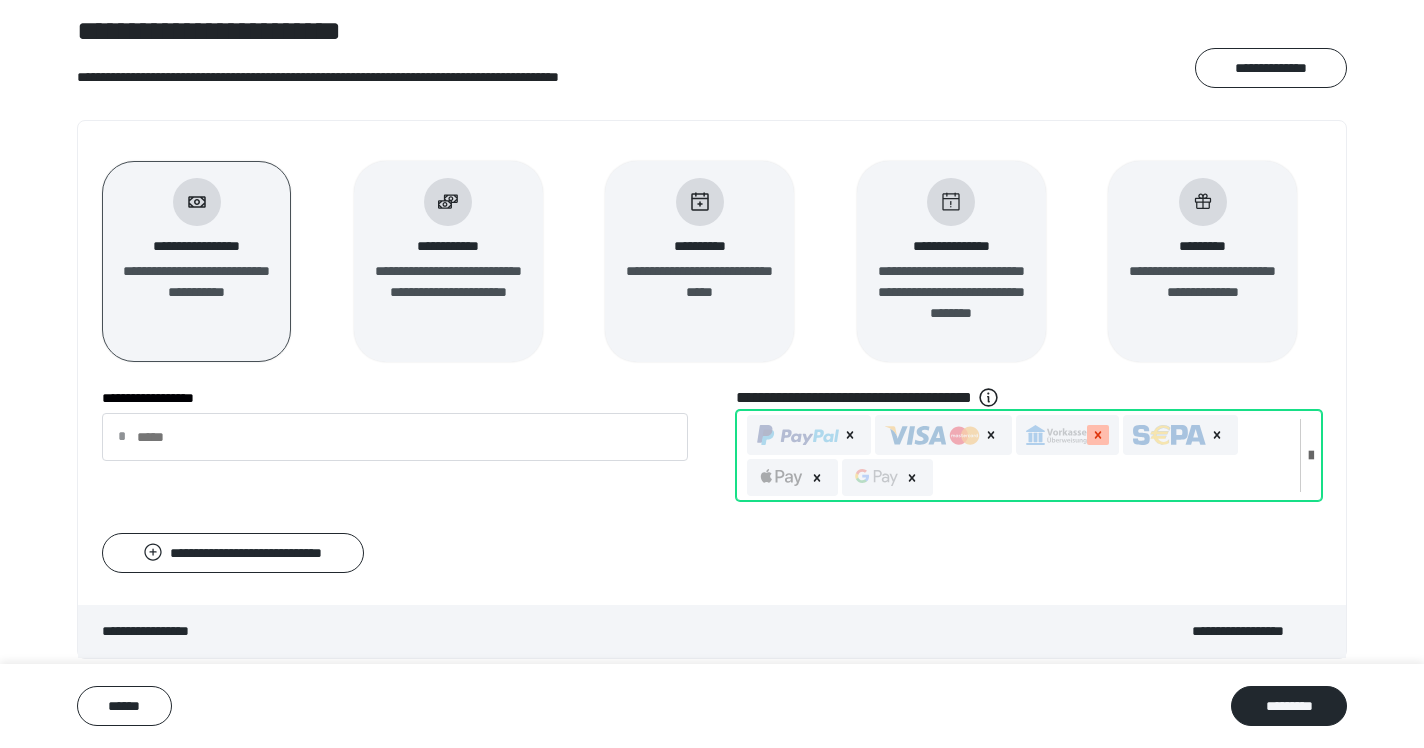 click 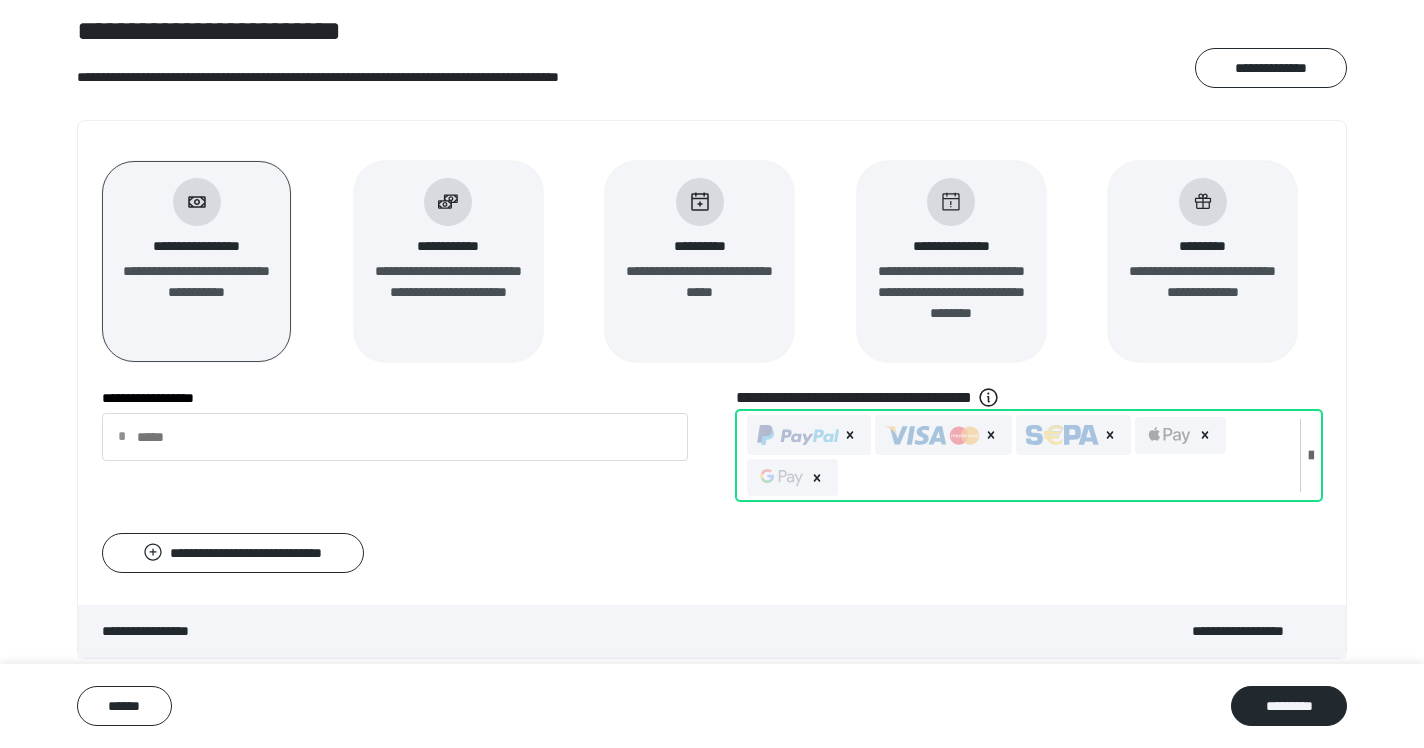 click at bounding box center [1110, 435] 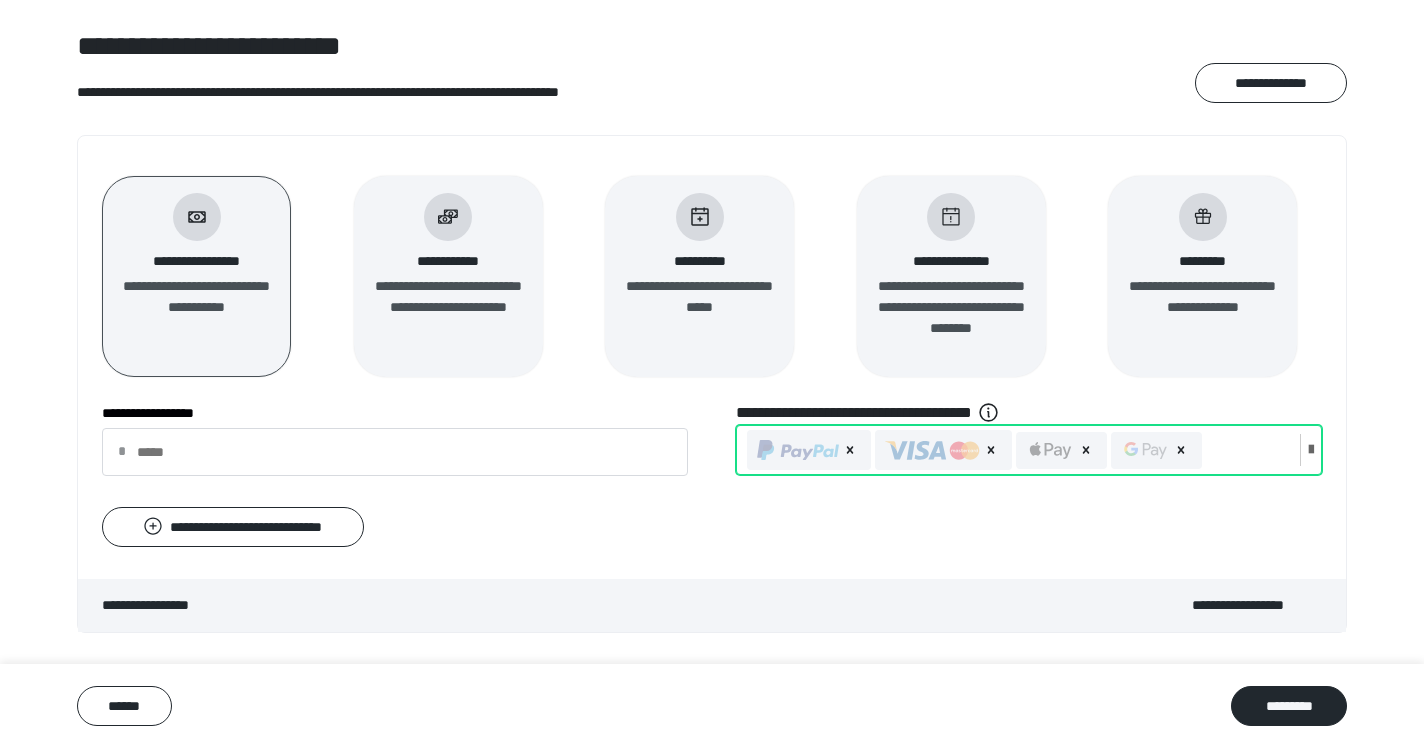 scroll, scrollTop: 147, scrollLeft: 0, axis: vertical 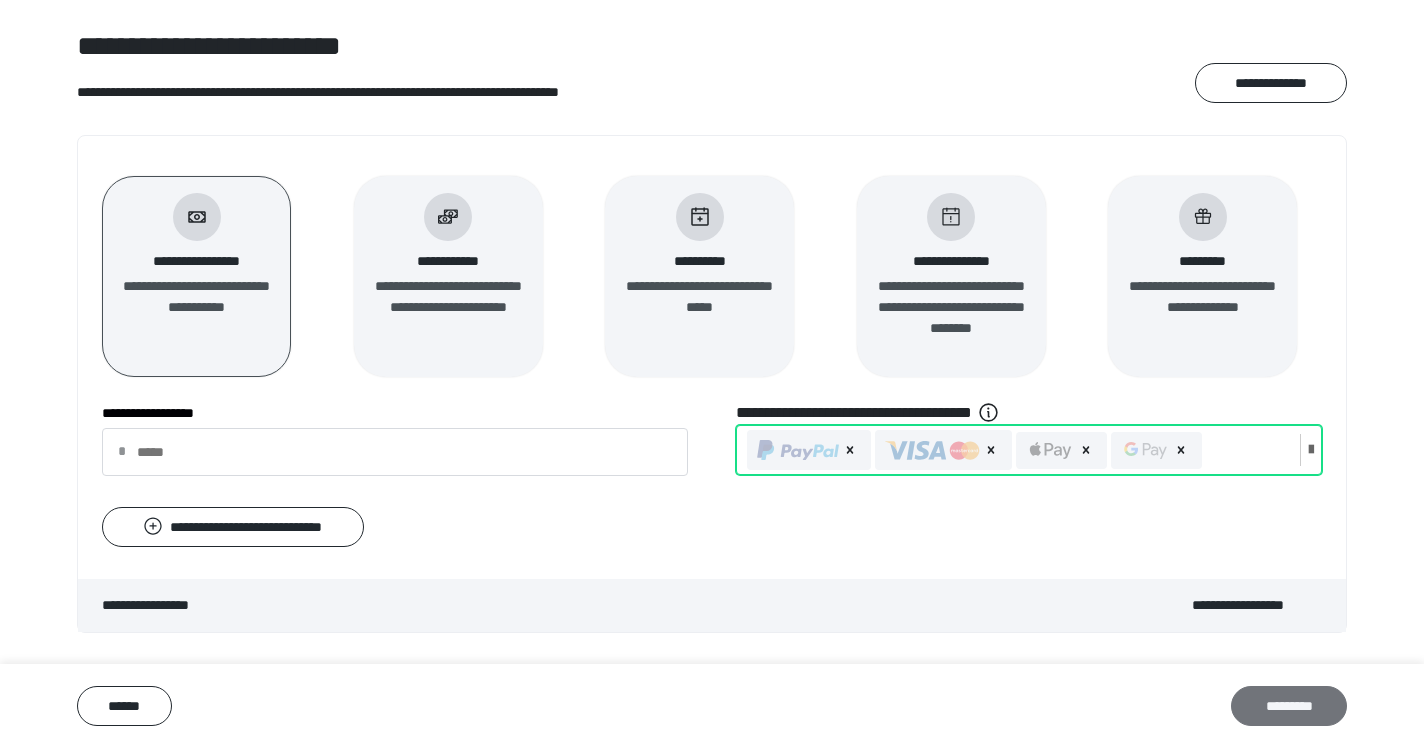 click on "*********" at bounding box center [1289, 706] 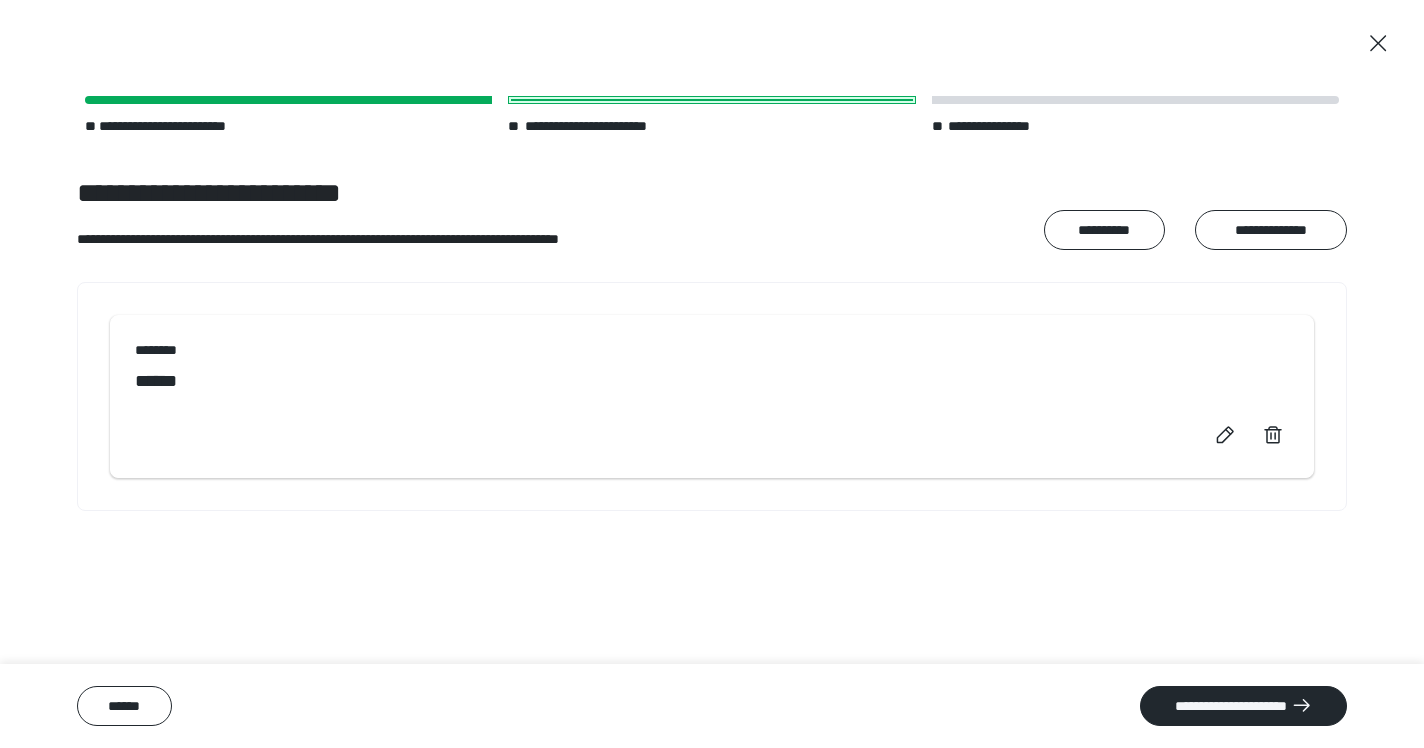 scroll, scrollTop: 0, scrollLeft: 0, axis: both 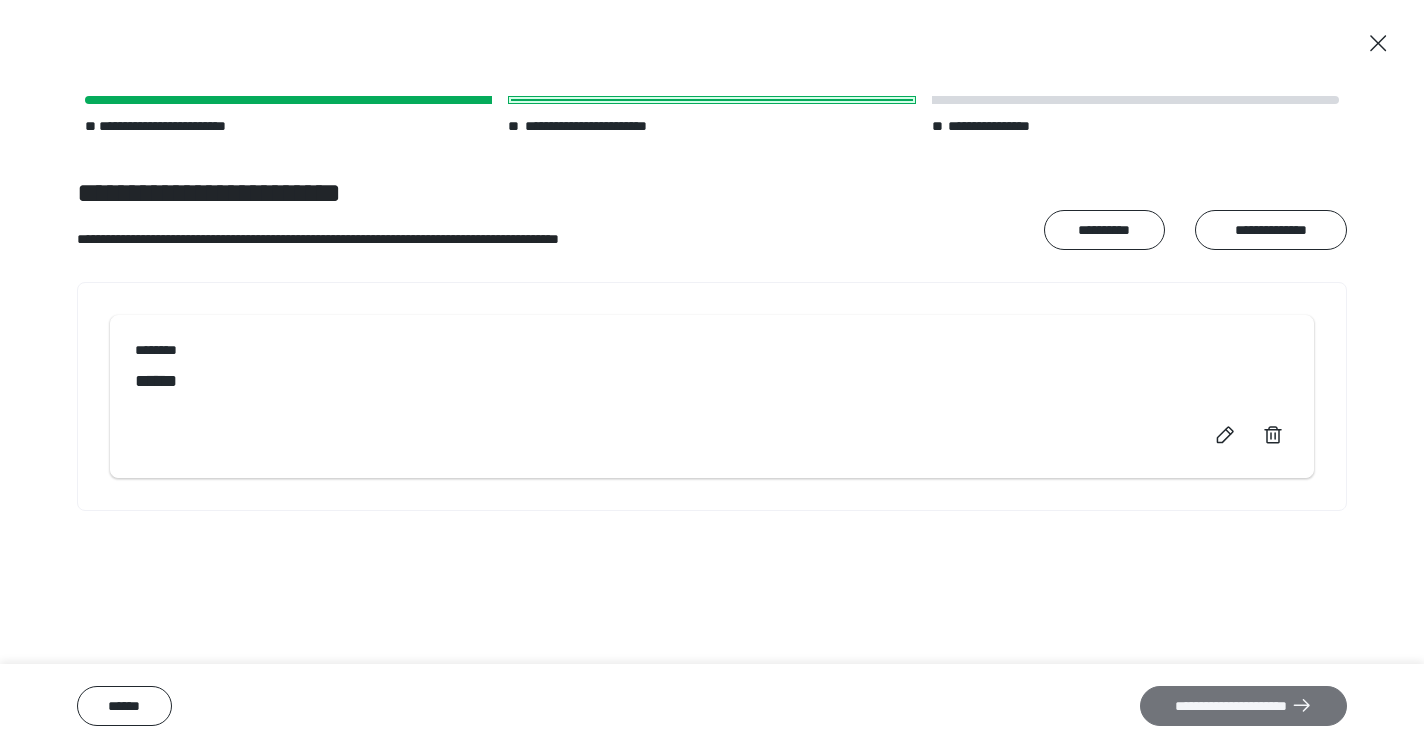 click on "**********" at bounding box center [1243, 706] 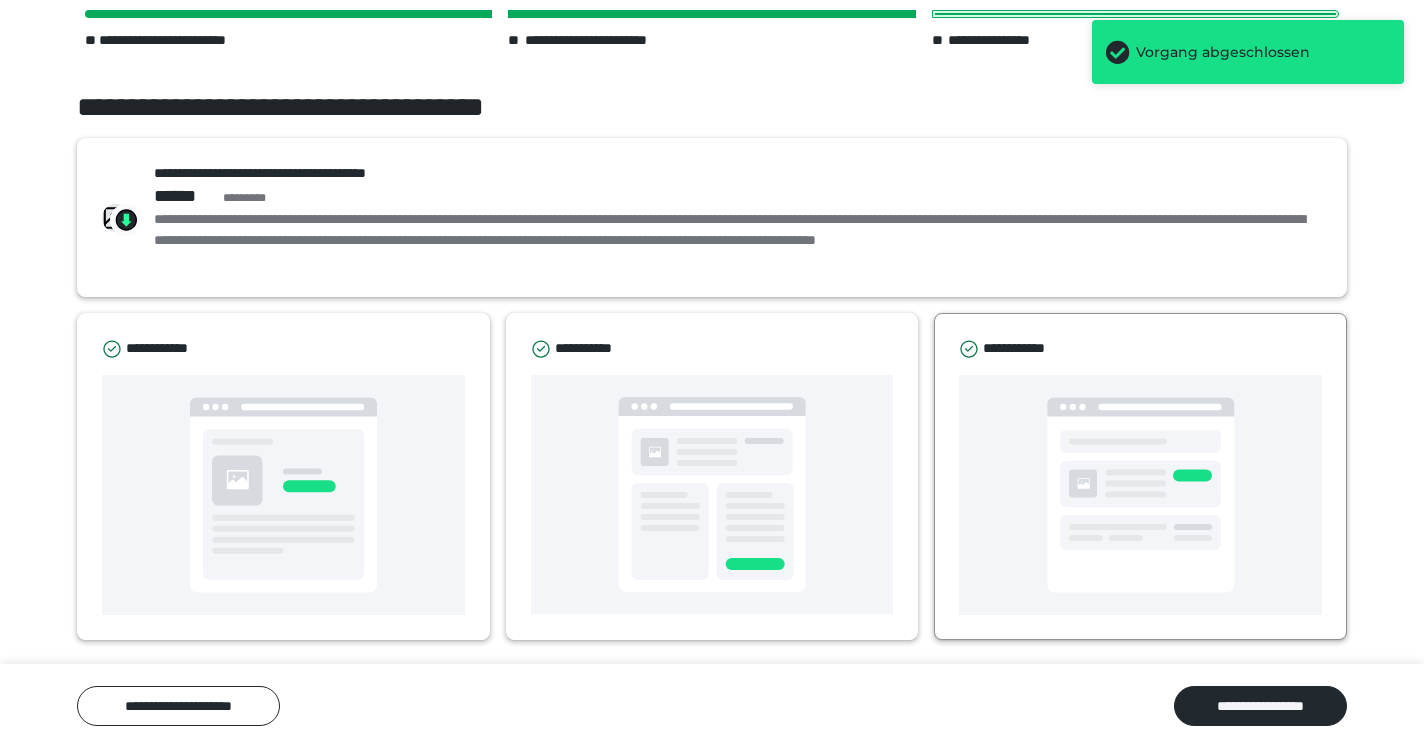 scroll, scrollTop: 86, scrollLeft: 0, axis: vertical 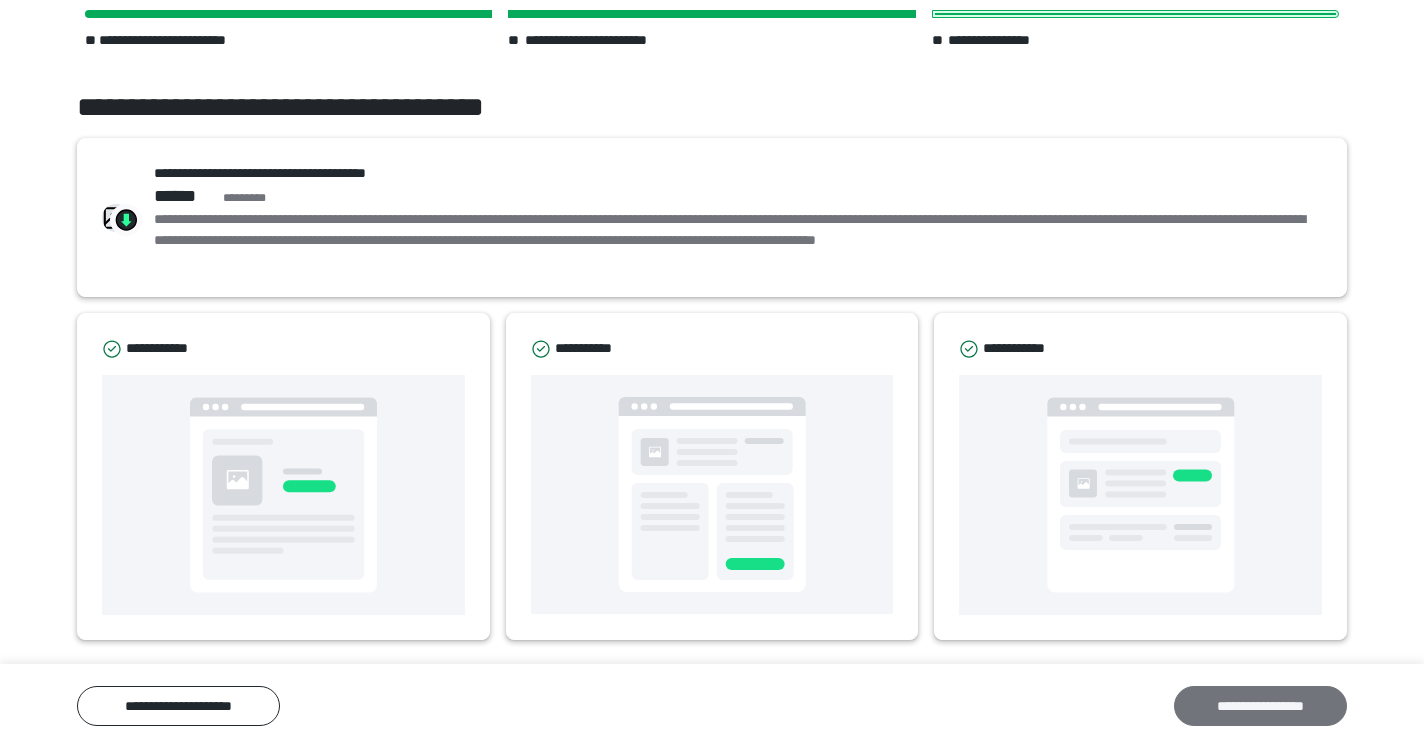 click on "**********" at bounding box center (1260, 706) 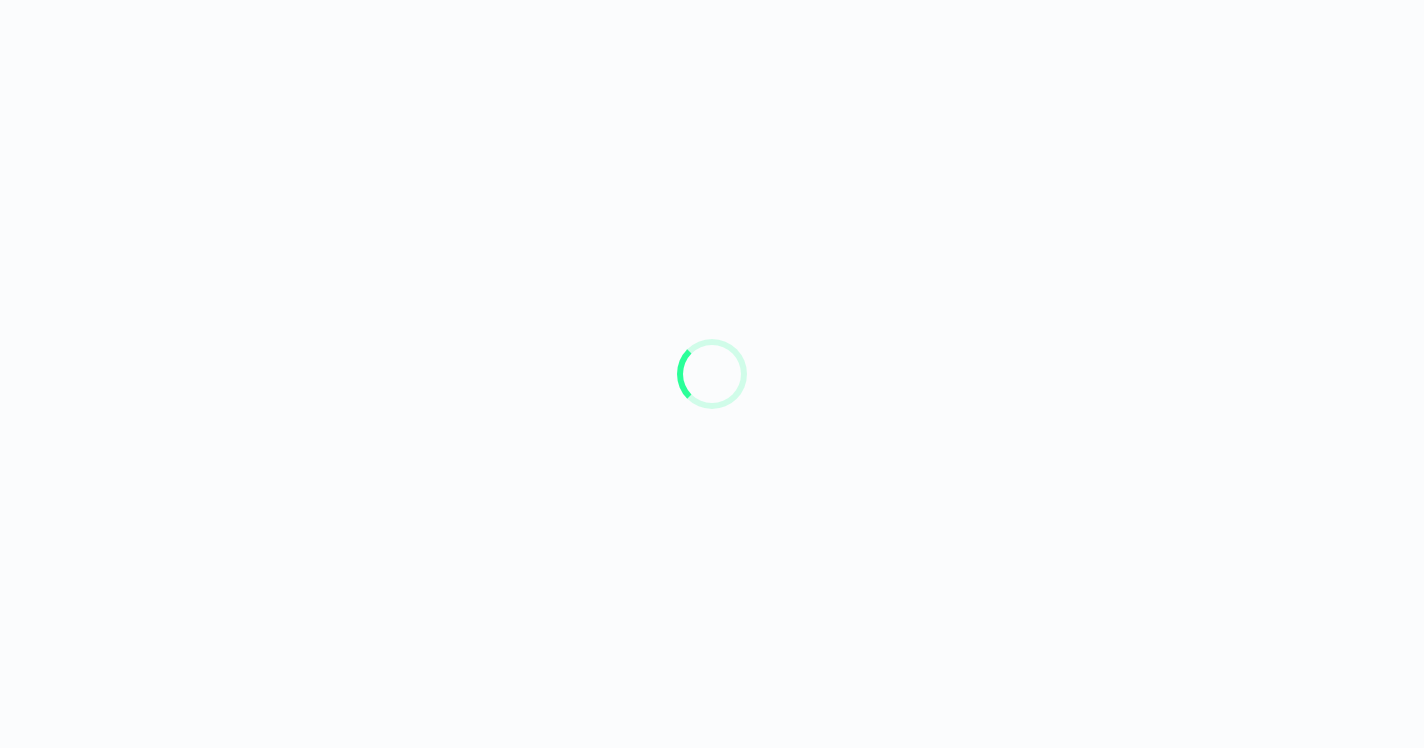 scroll, scrollTop: 0, scrollLeft: 0, axis: both 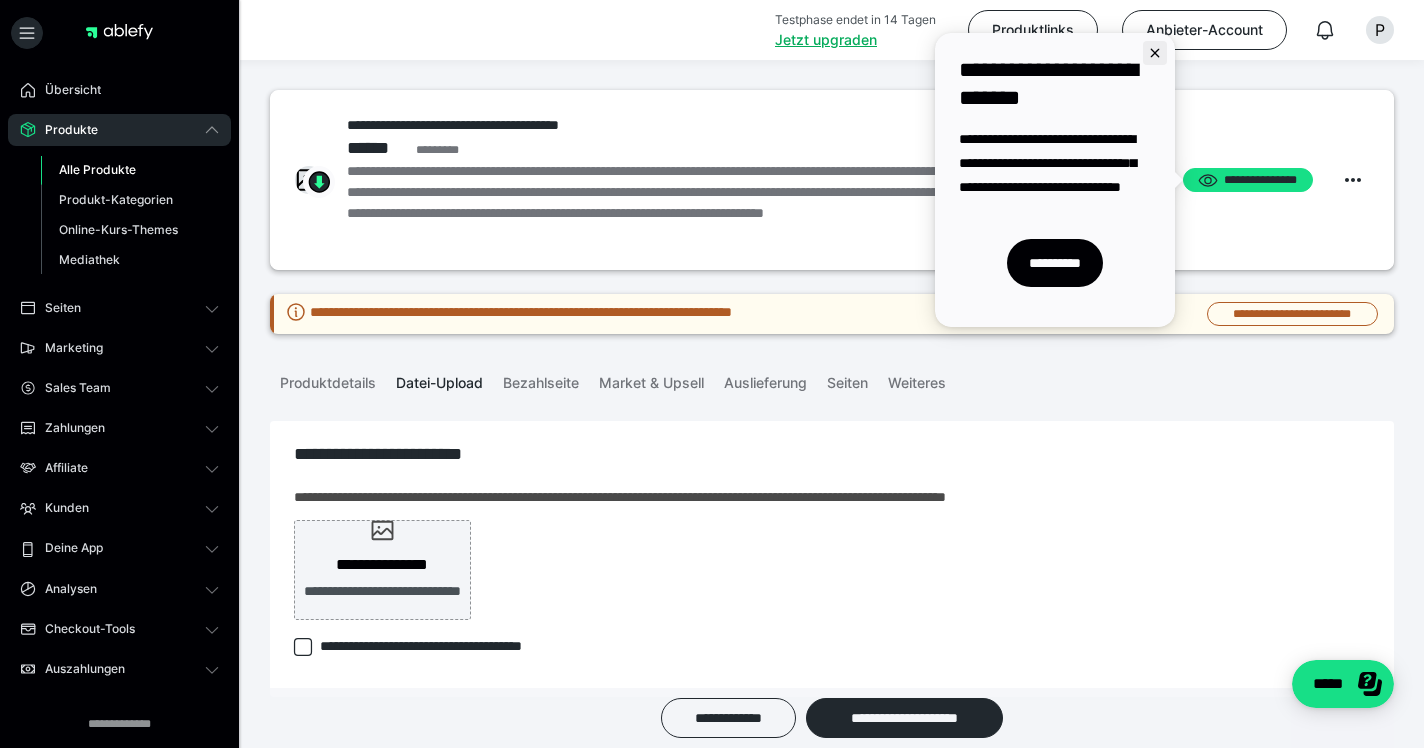 click 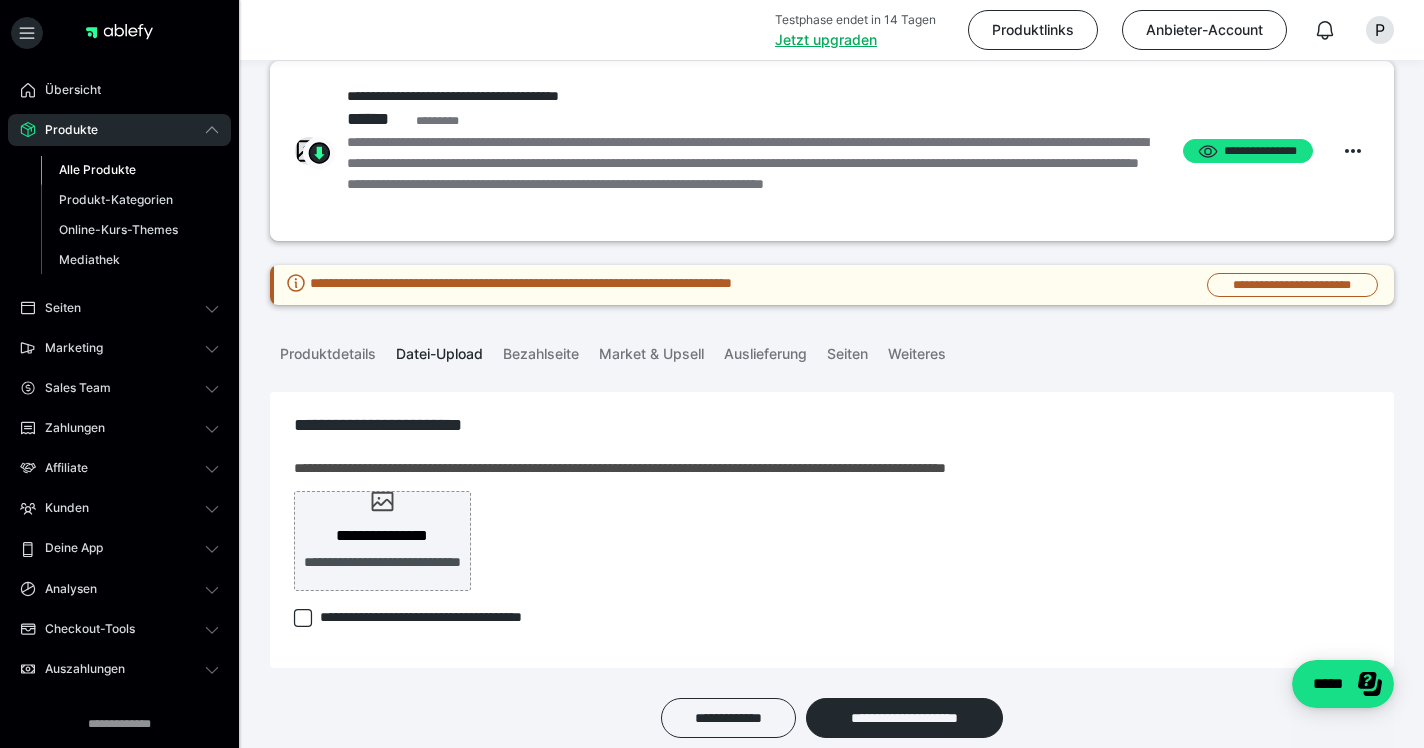 scroll, scrollTop: 34, scrollLeft: 0, axis: vertical 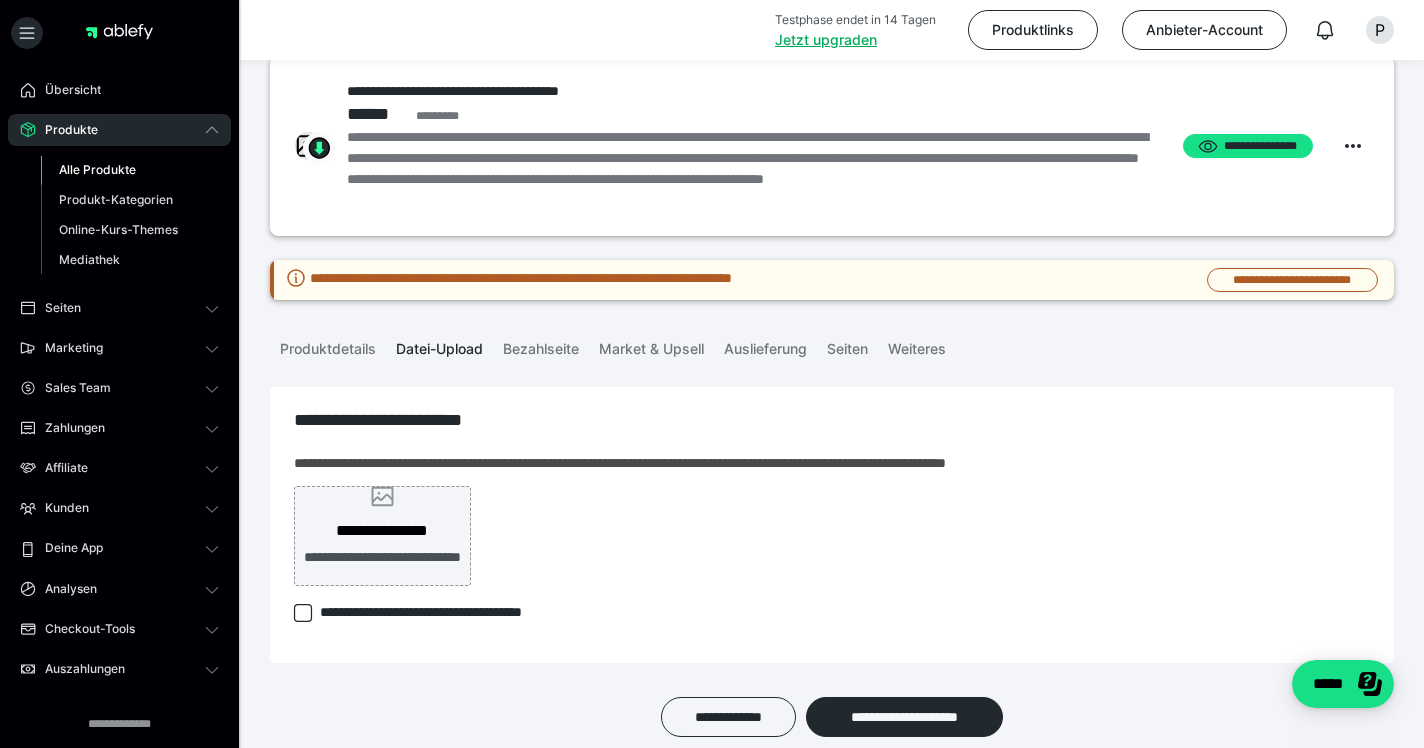 click on "**********" at bounding box center (382, 531) 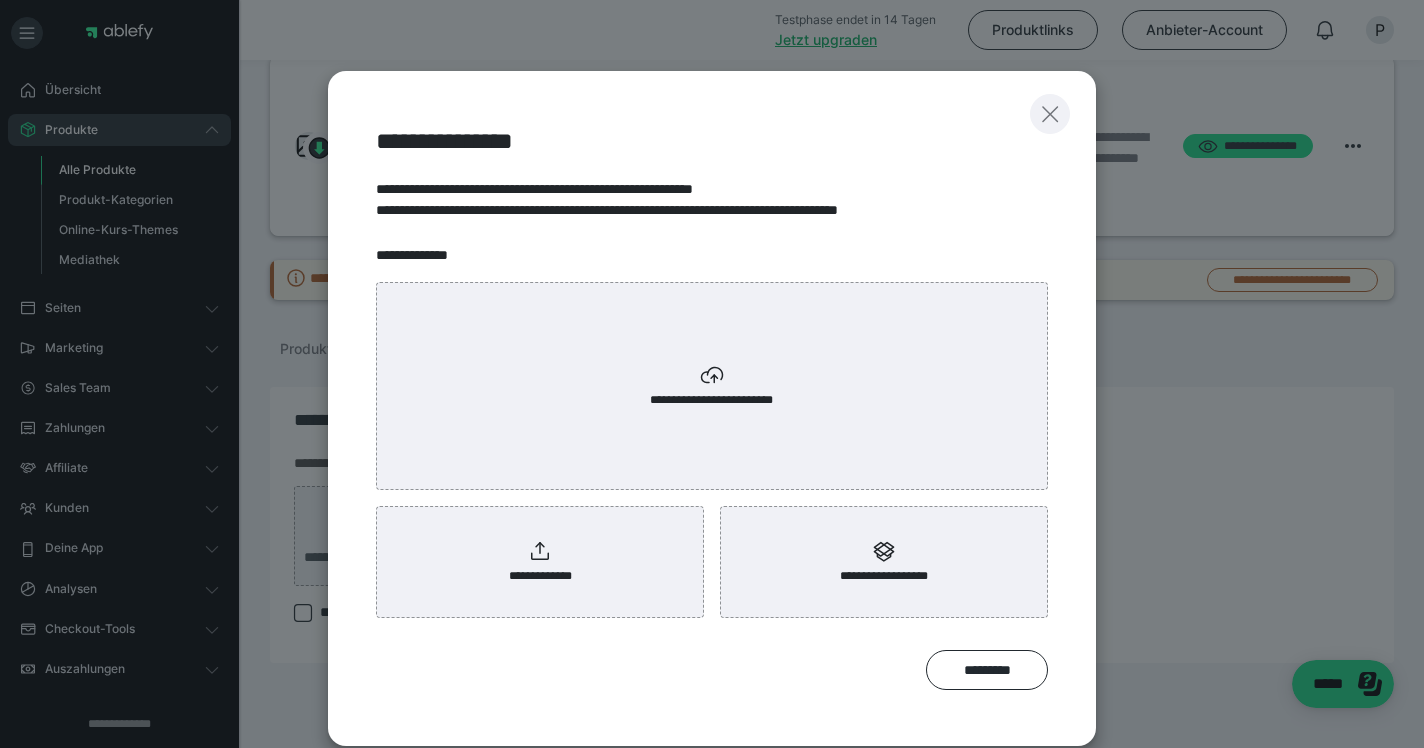 click 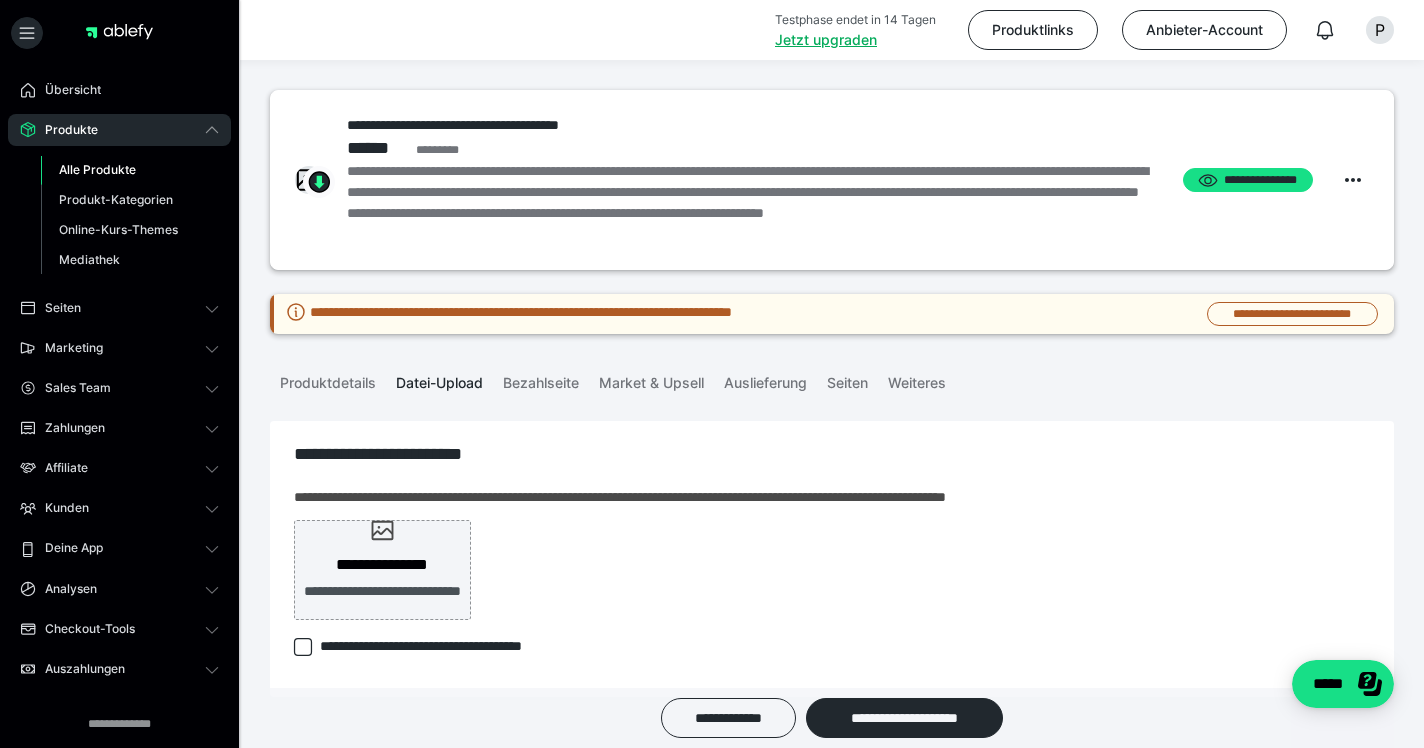 scroll, scrollTop: 0, scrollLeft: 0, axis: both 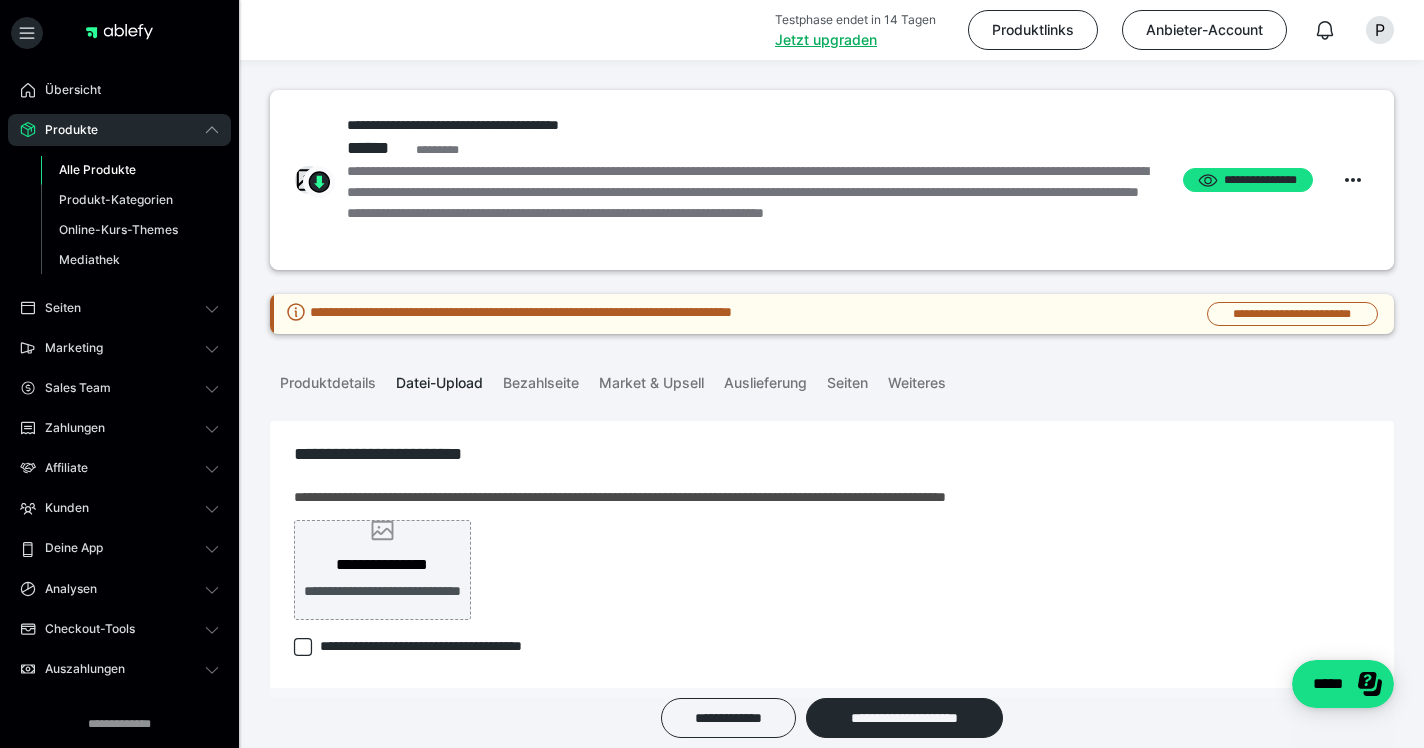 click on "**********" at bounding box center (382, 565) 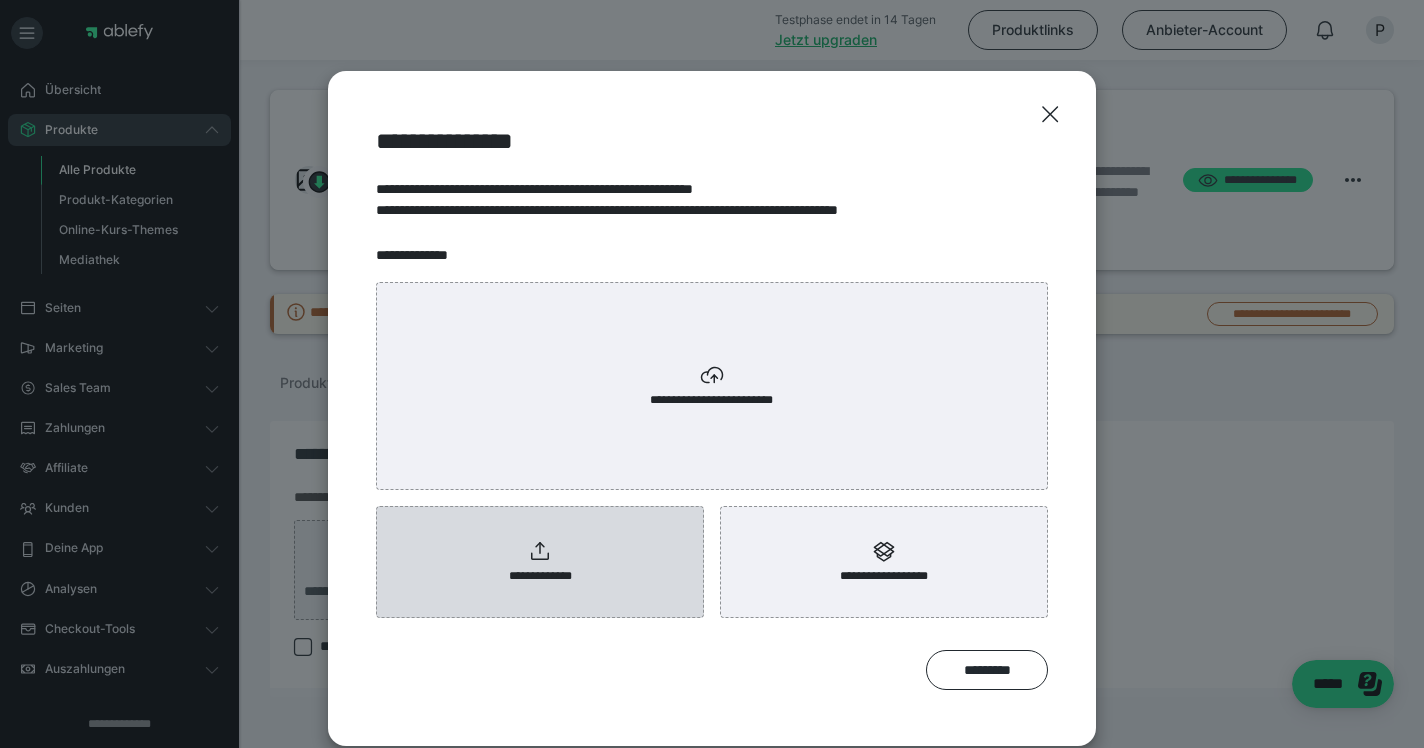 click on "**********" at bounding box center (540, 562) 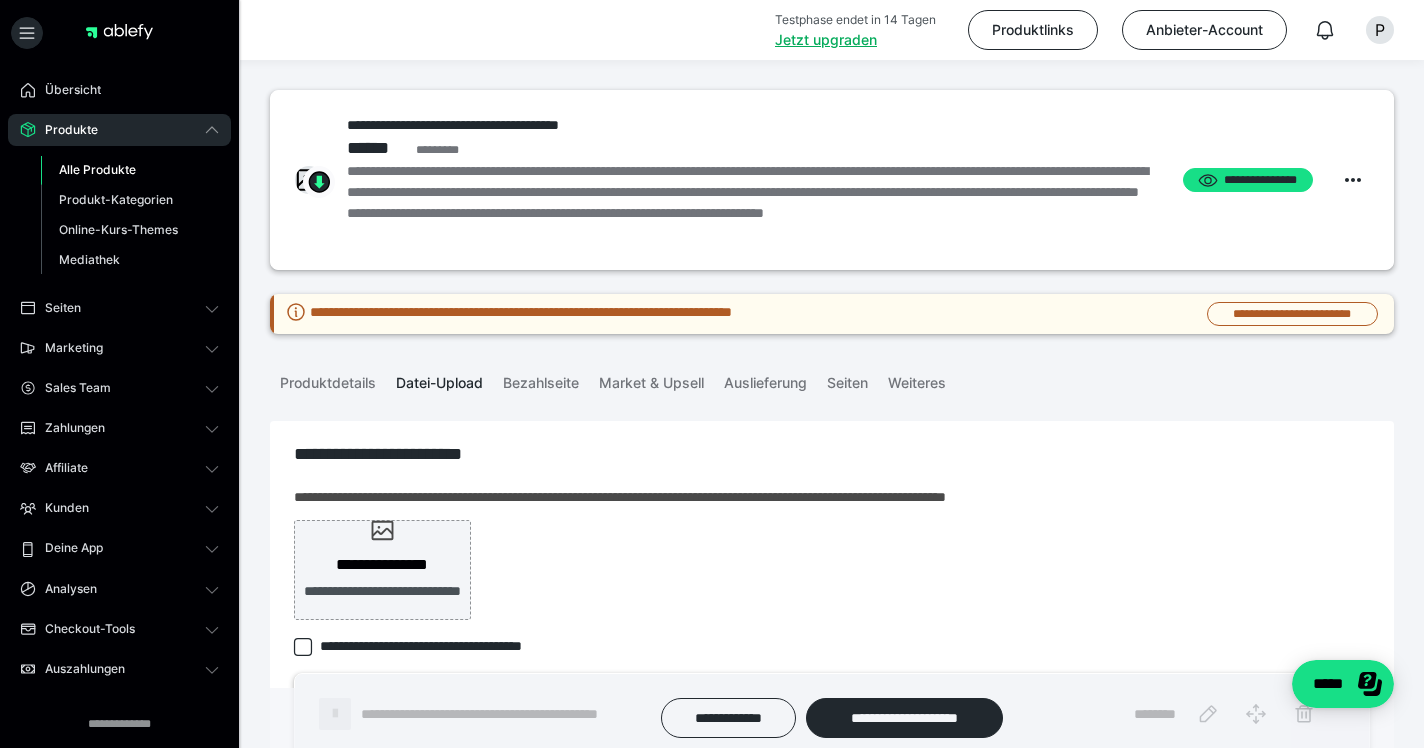 scroll, scrollTop: 0, scrollLeft: 0, axis: both 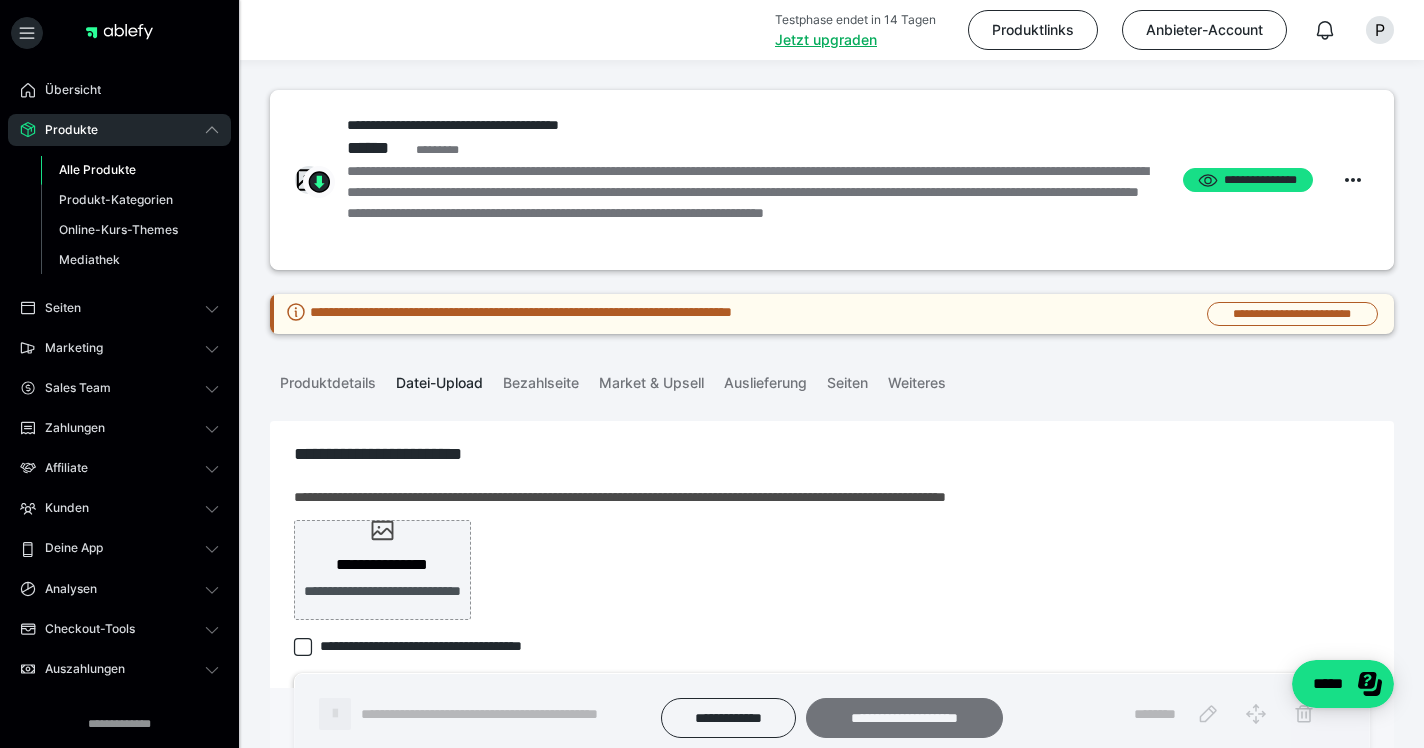 click on "**********" at bounding box center [904, 718] 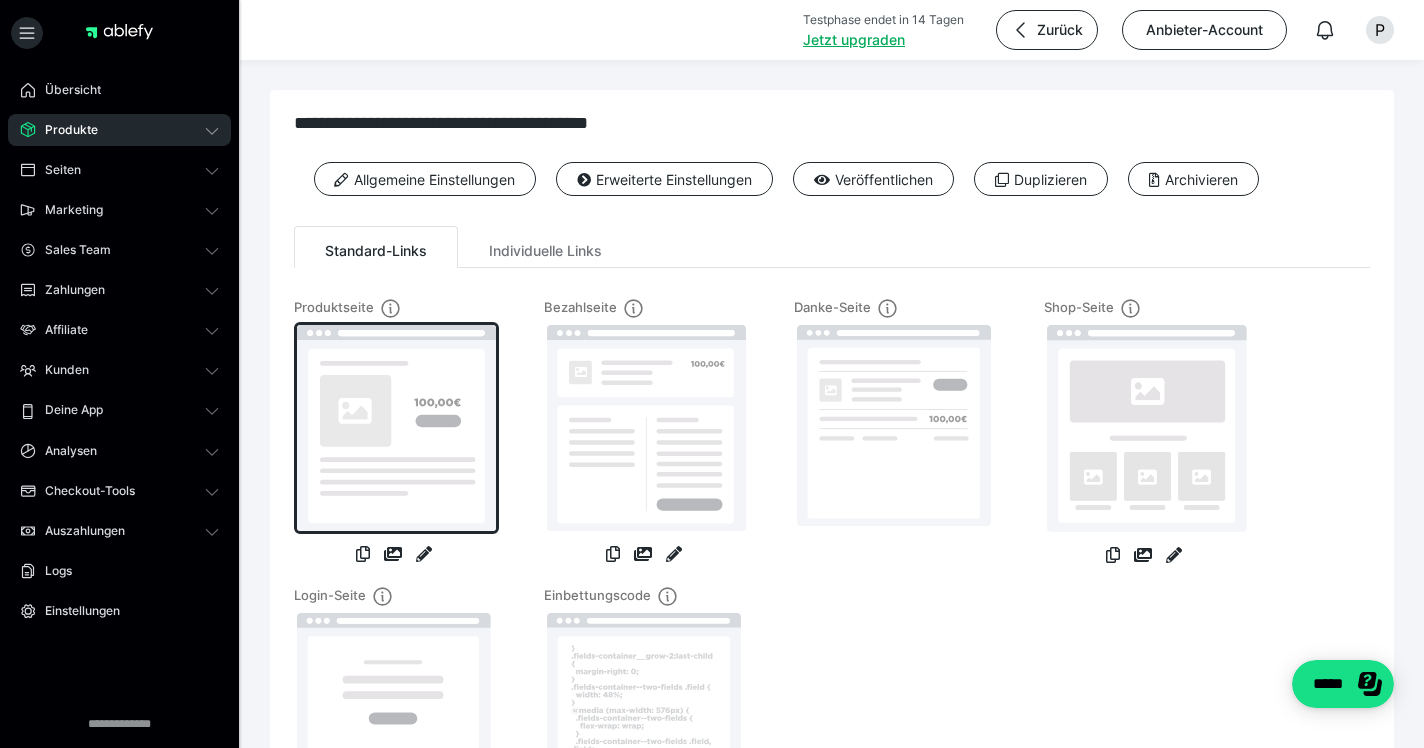 click at bounding box center [396, 428] 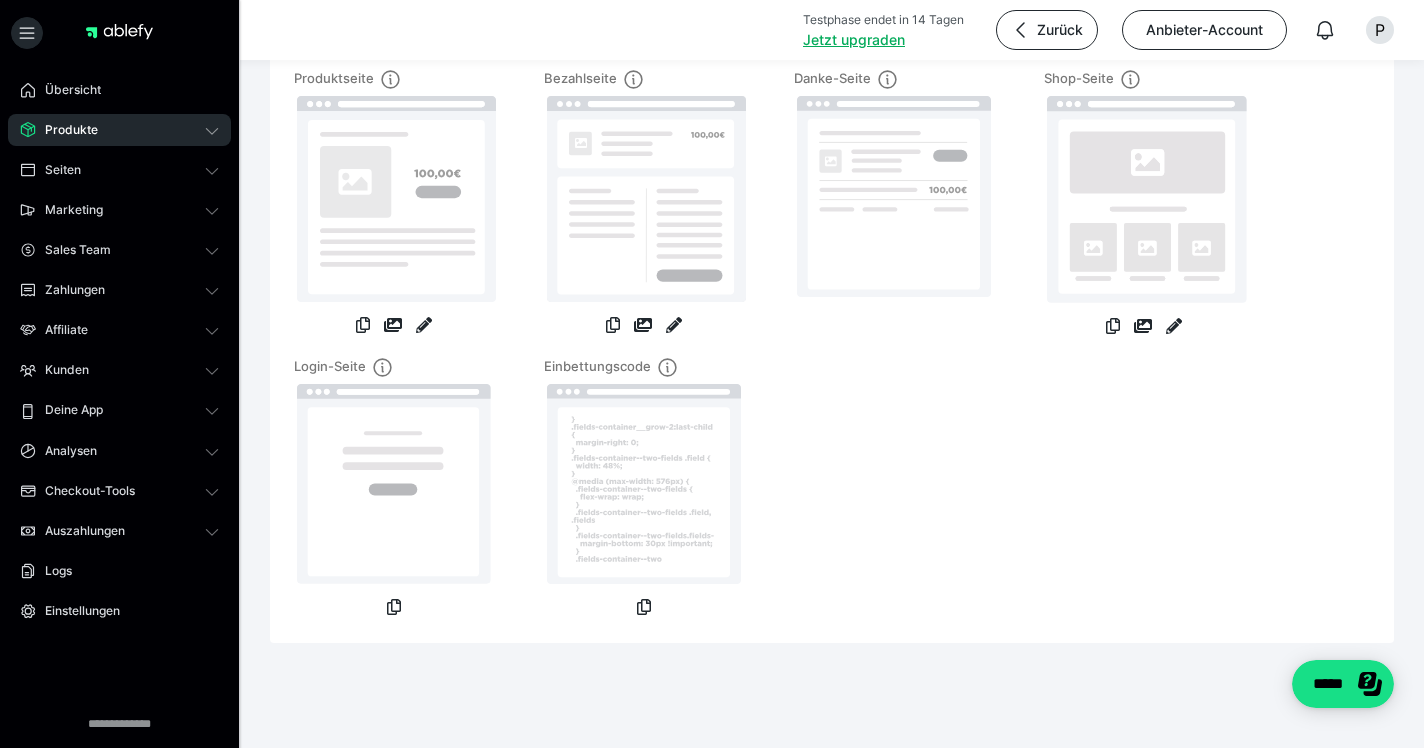 scroll, scrollTop: 227, scrollLeft: 0, axis: vertical 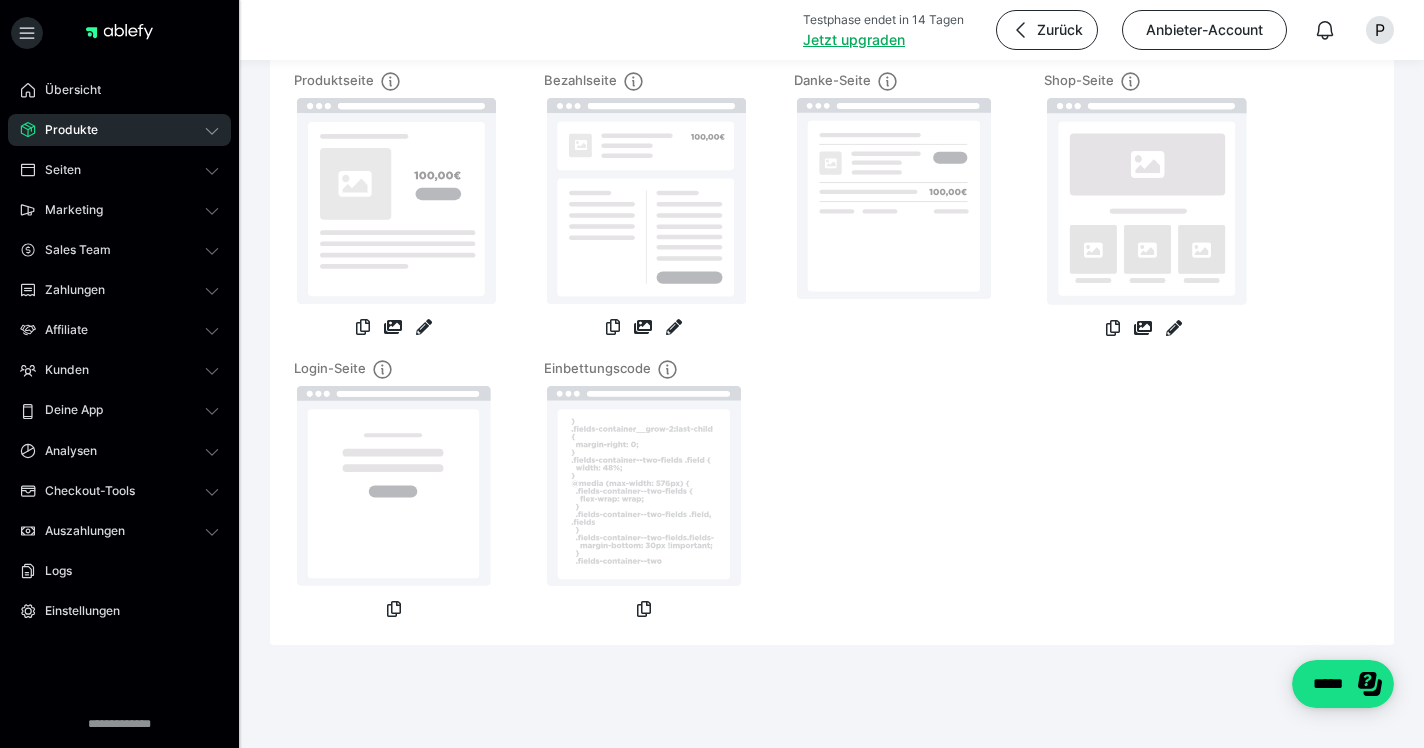 click on "Einbettungscode" at bounding box center [644, 490] 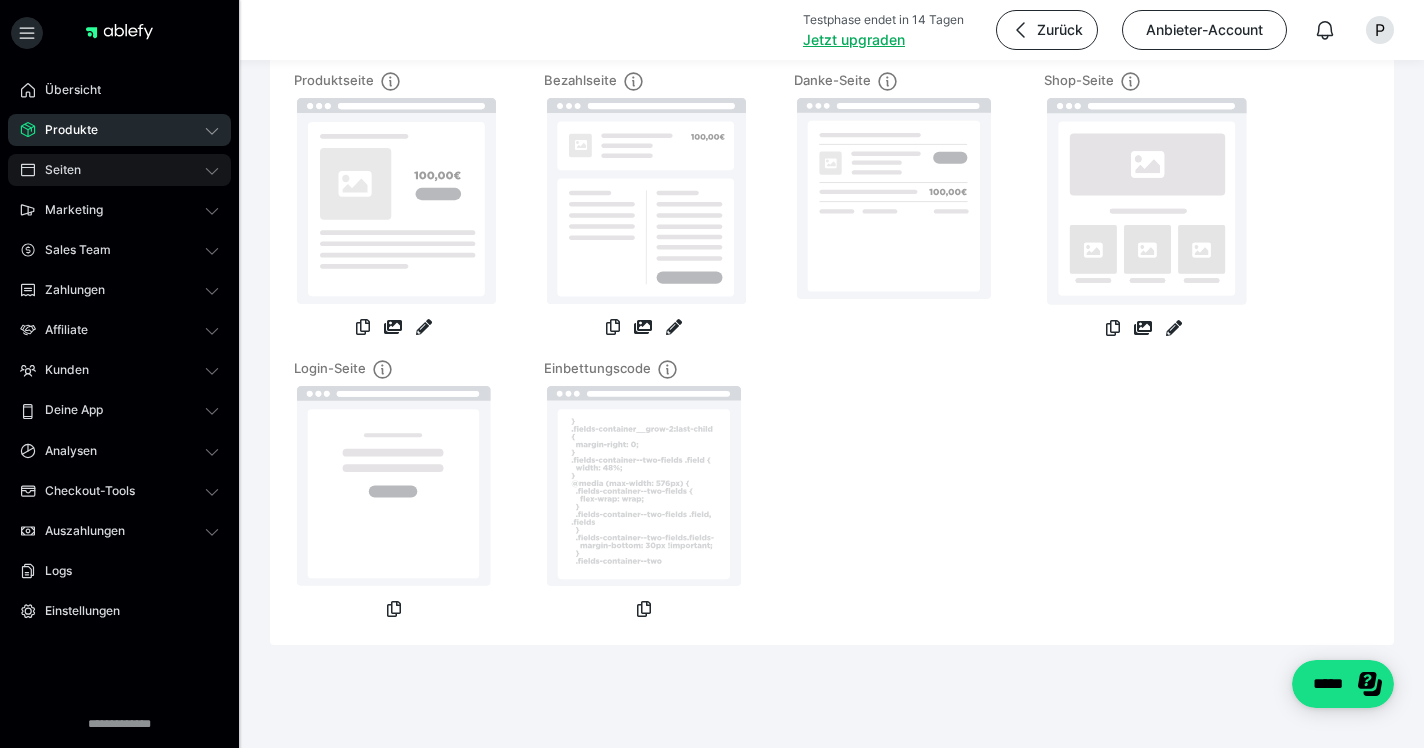 click on "Seiten" at bounding box center [119, 170] 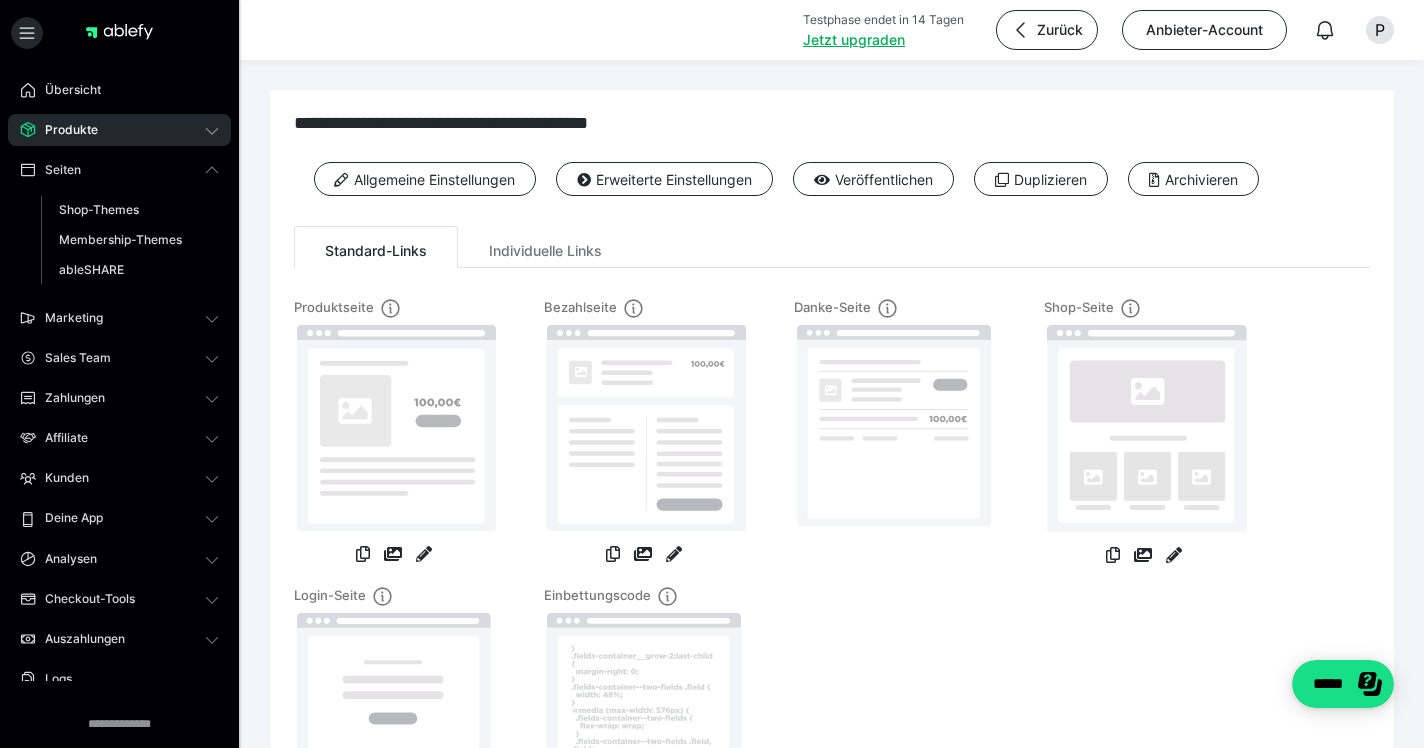 scroll, scrollTop: 0, scrollLeft: 0, axis: both 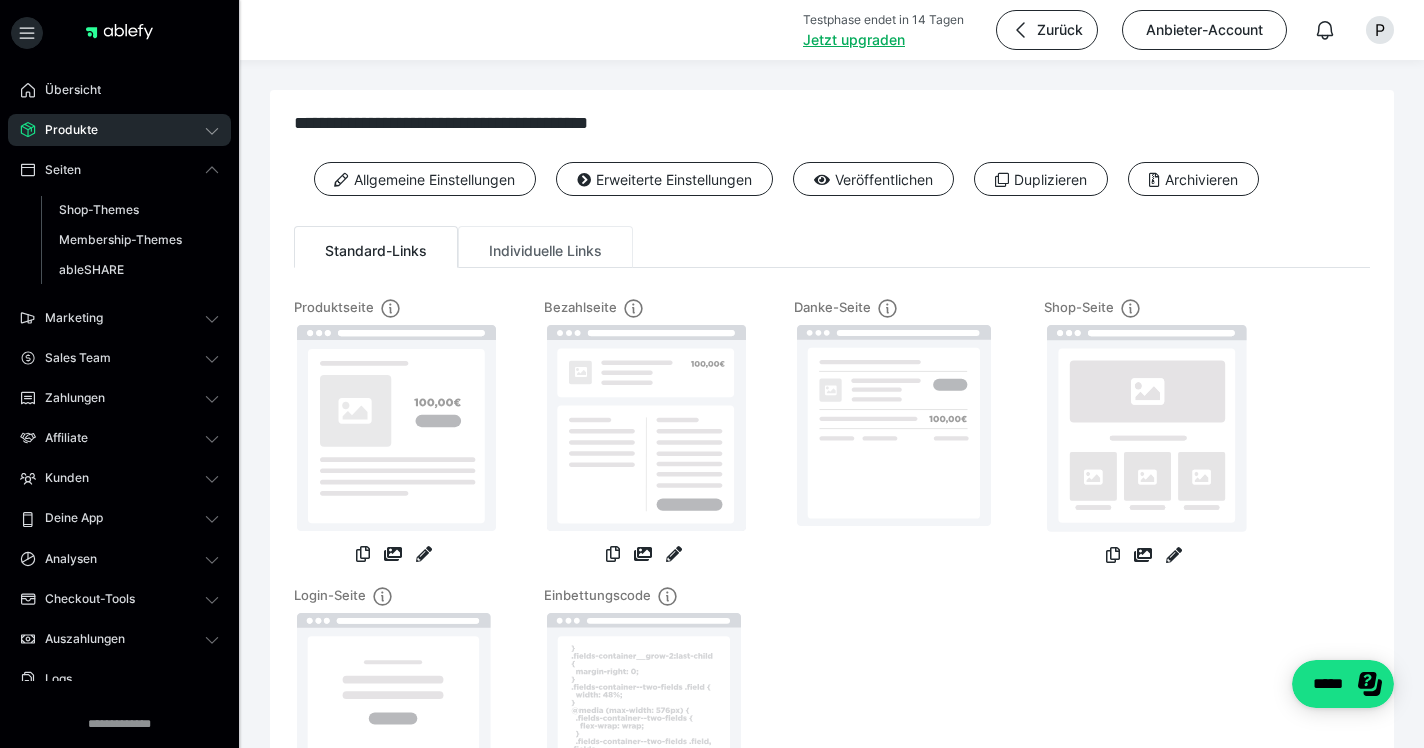 click on "Individuelle Links" at bounding box center [545, 247] 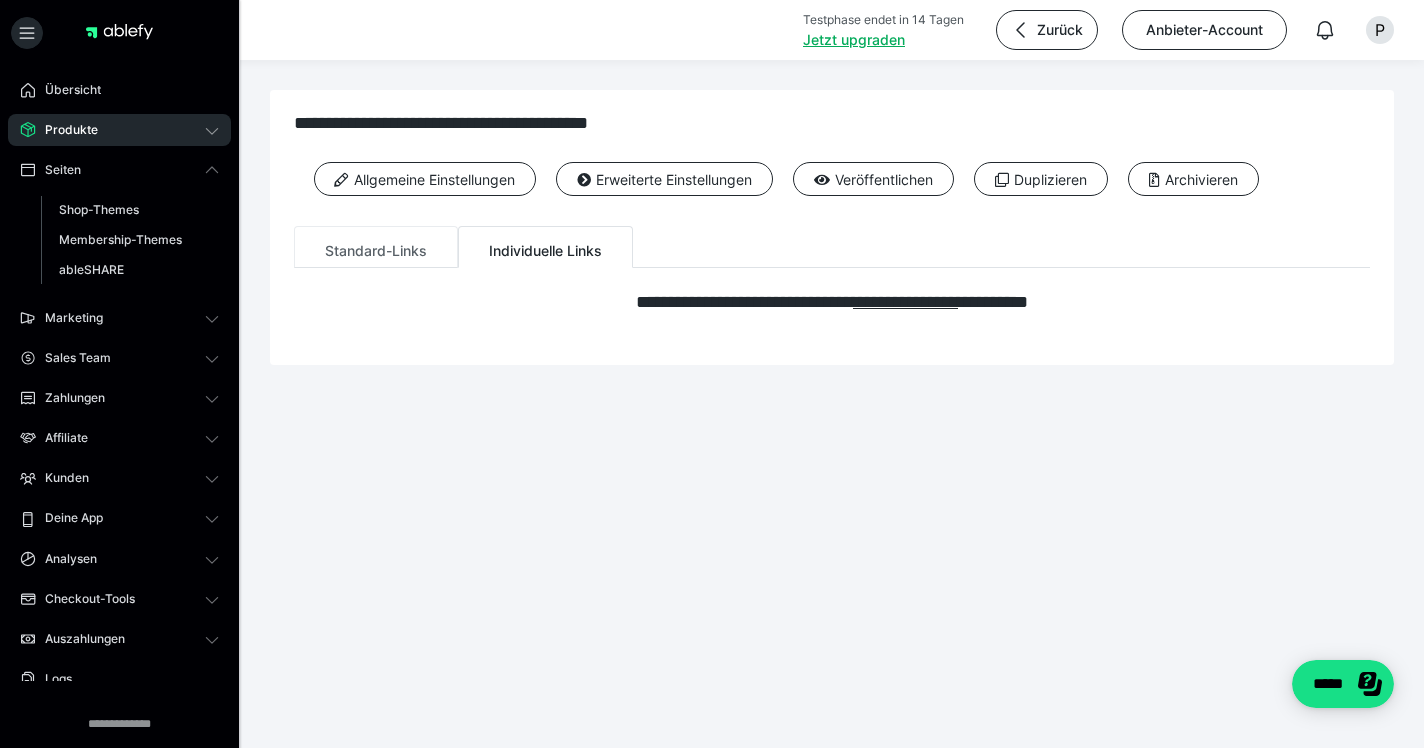 click on "Standard-Links" at bounding box center [376, 247] 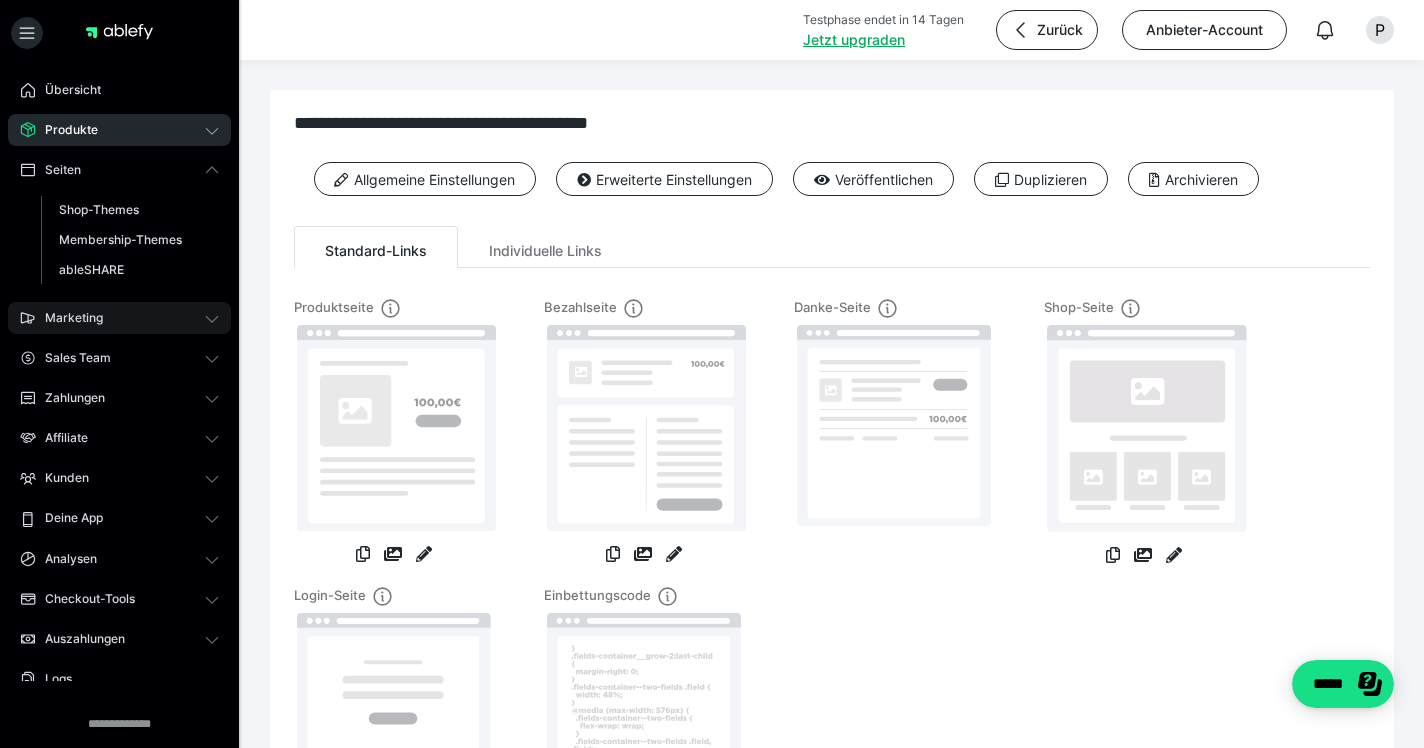 click on "Marketing" at bounding box center (119, 318) 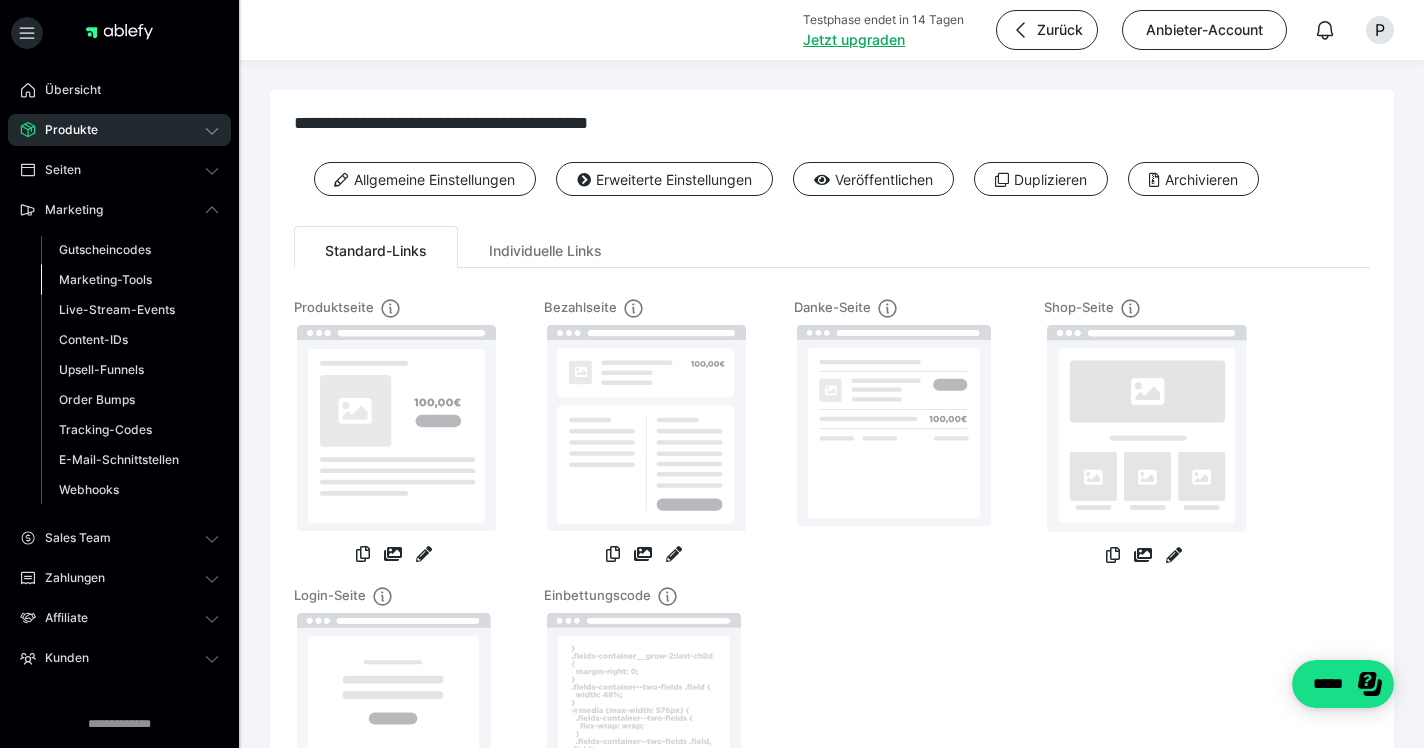 click on "Marketing-Tools" at bounding box center [105, 279] 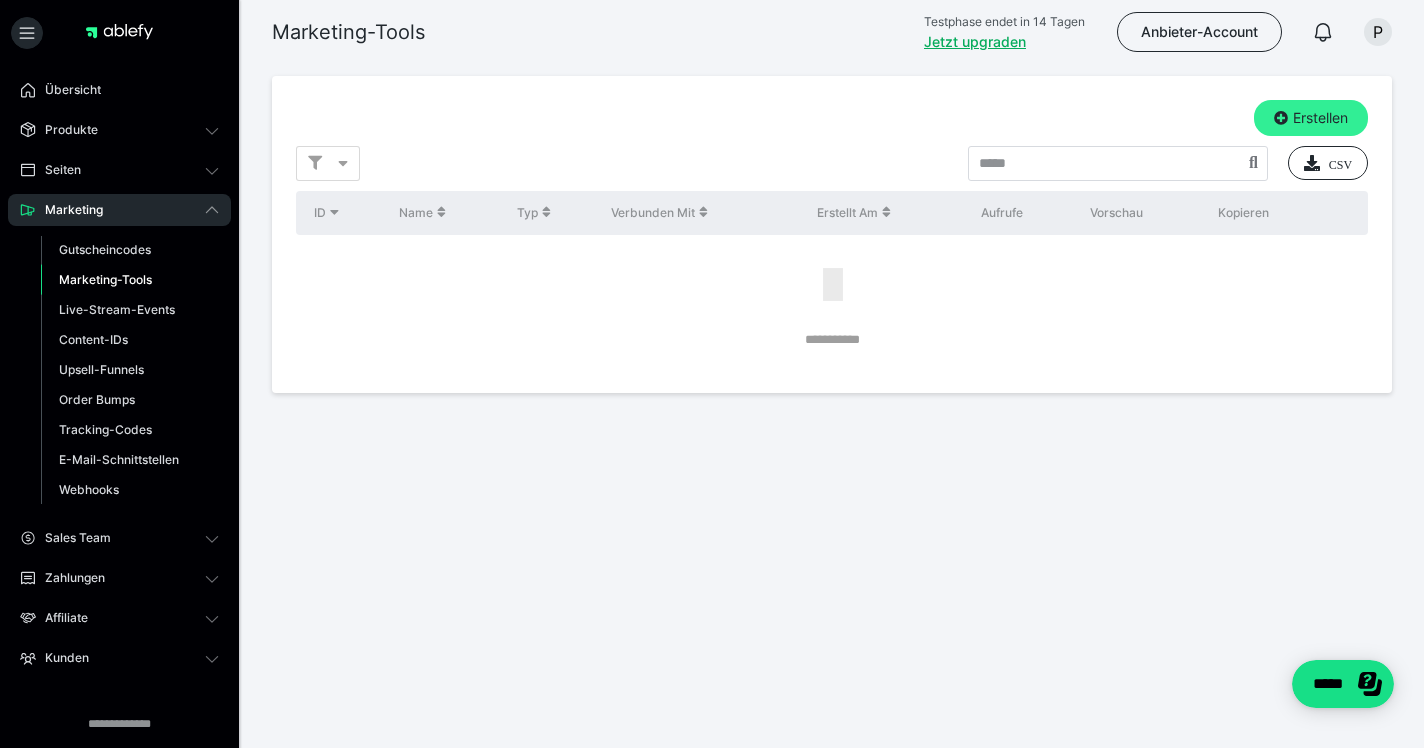 click on "Erstellen" at bounding box center (1311, 118) 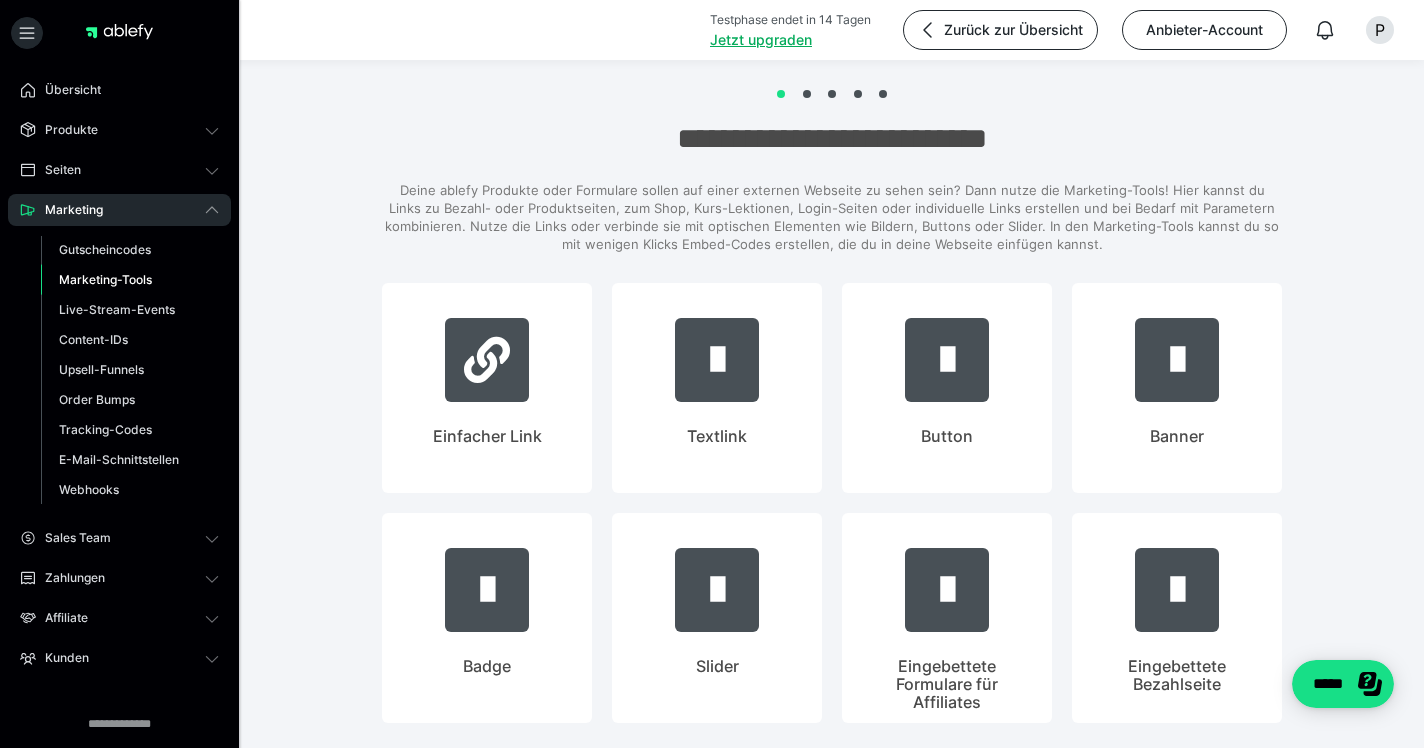 scroll, scrollTop: 0, scrollLeft: 0, axis: both 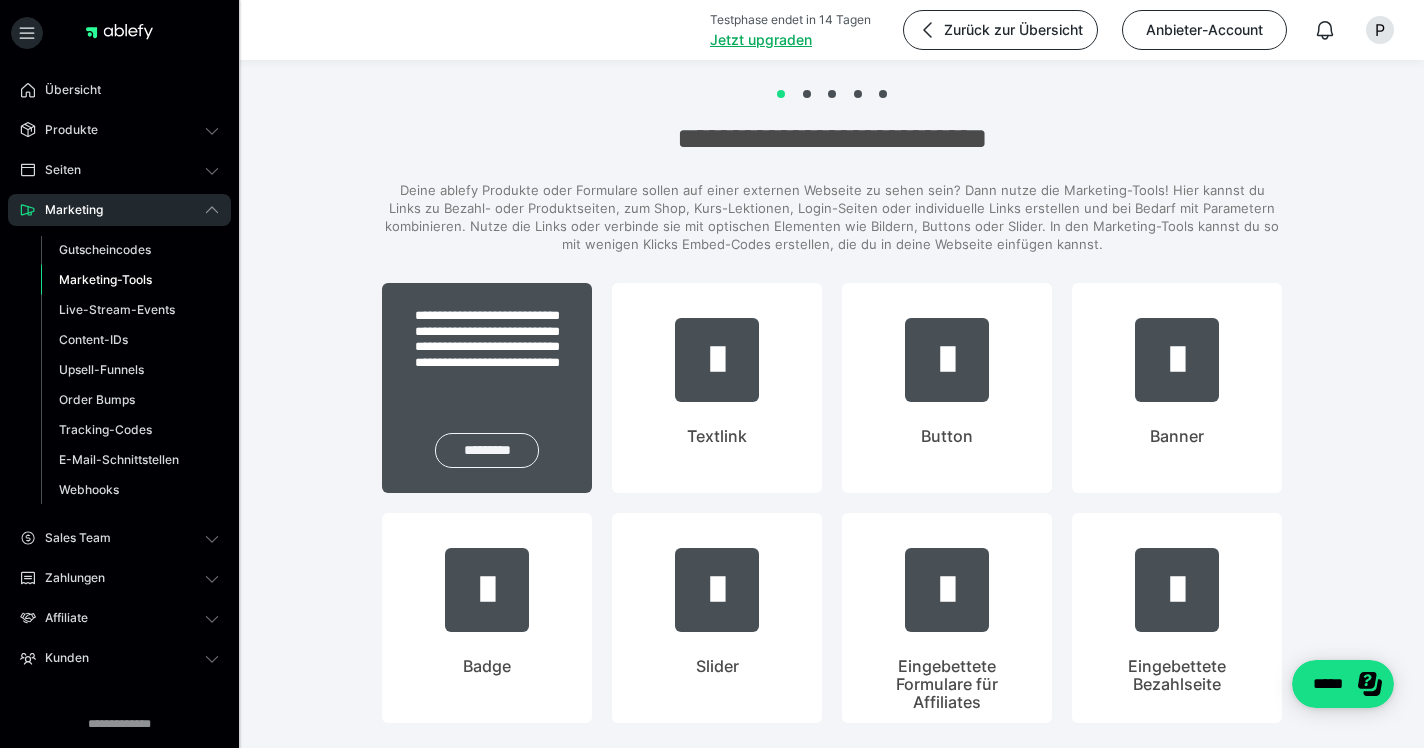 click on "*********" at bounding box center (487, 450) 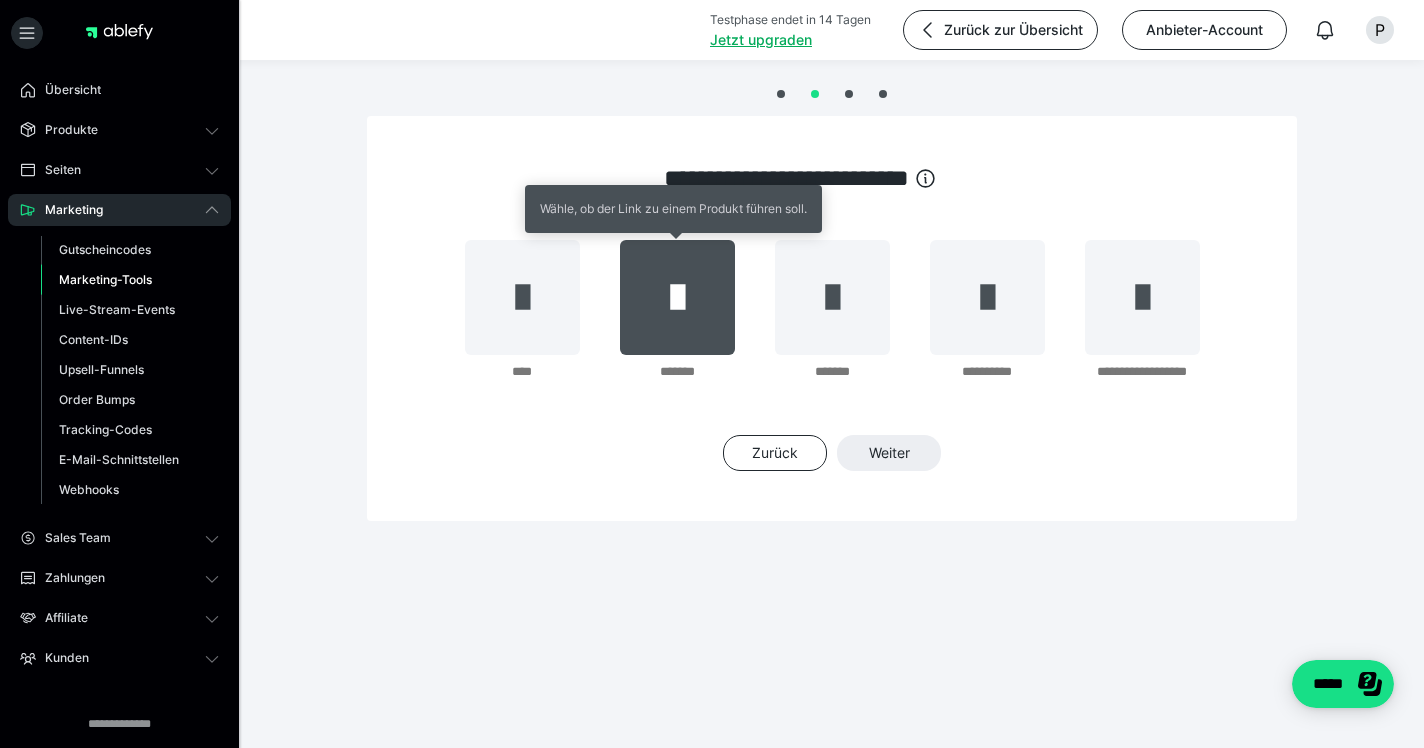 click at bounding box center [677, 297] 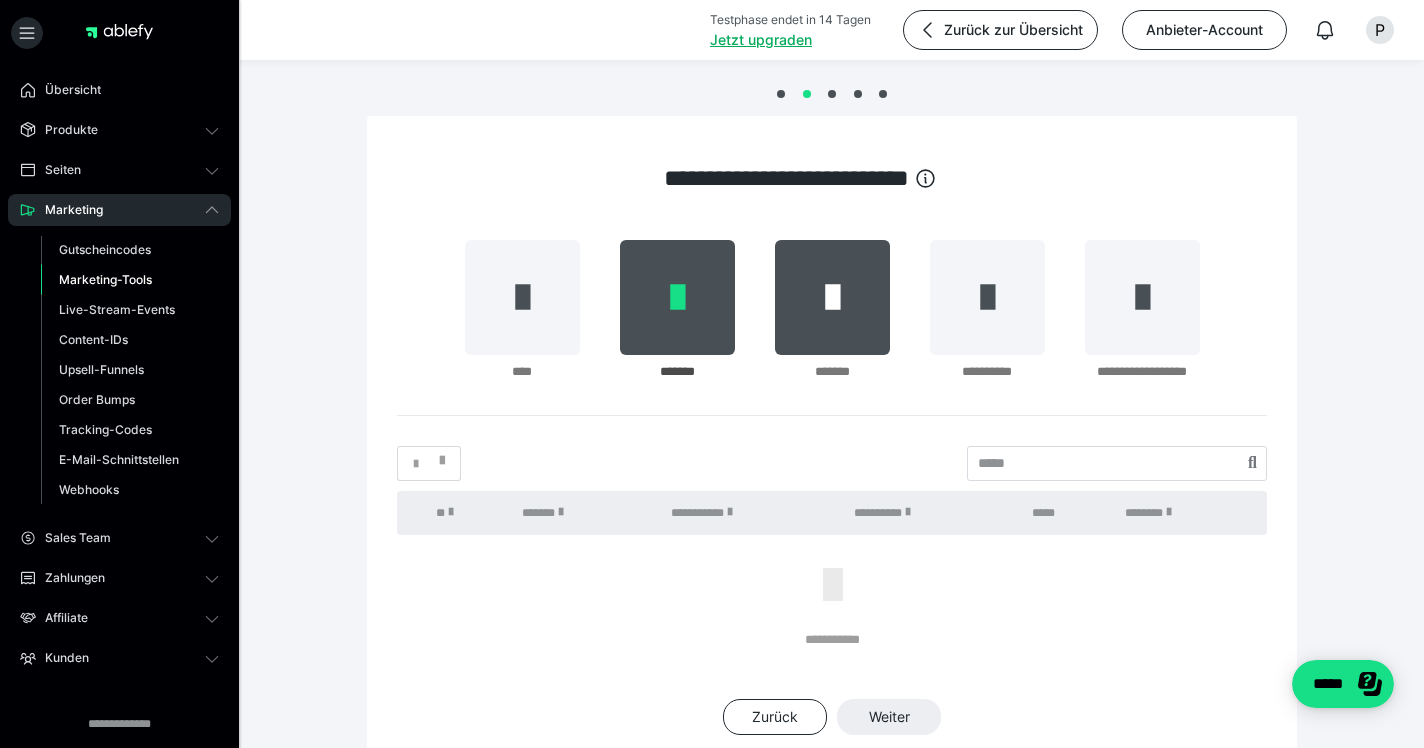 scroll, scrollTop: 0, scrollLeft: 0, axis: both 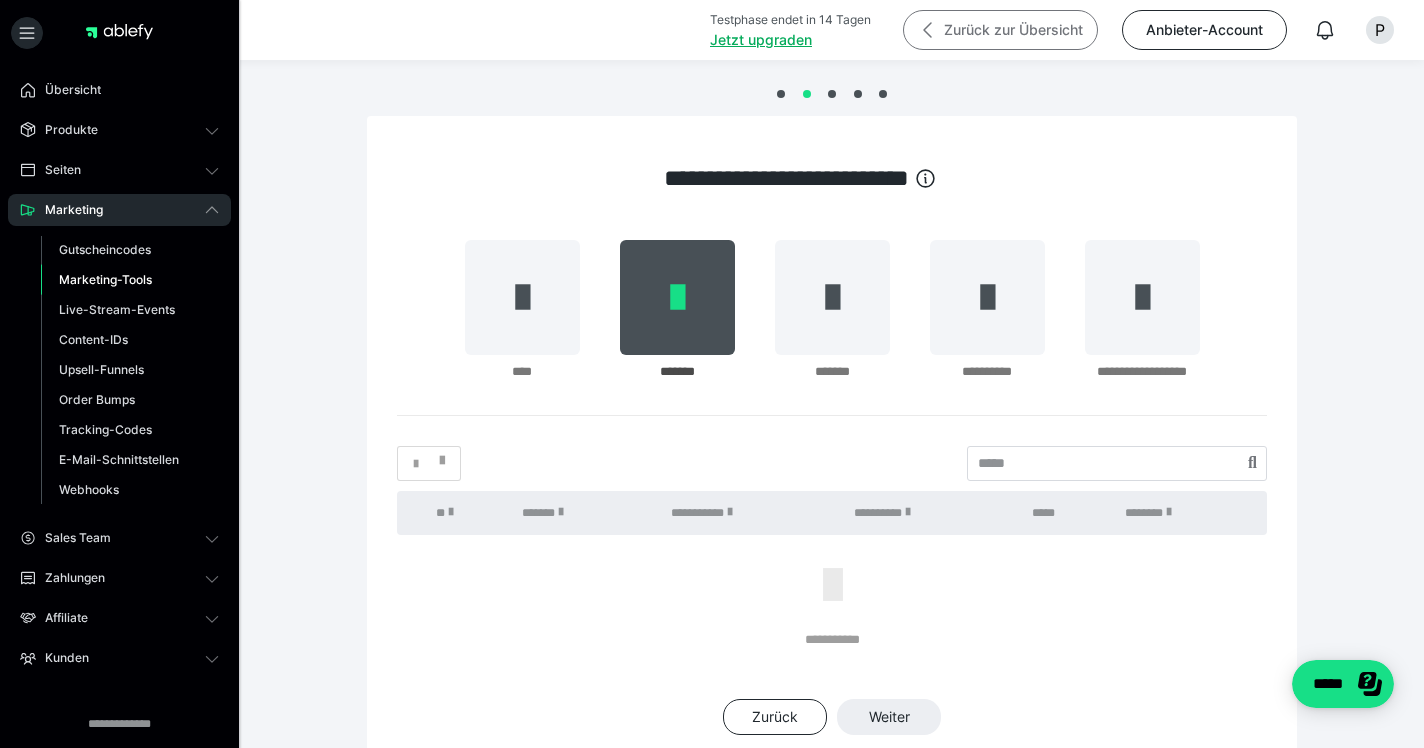 click on "Zurück zur Übersicht" at bounding box center [1000, 30] 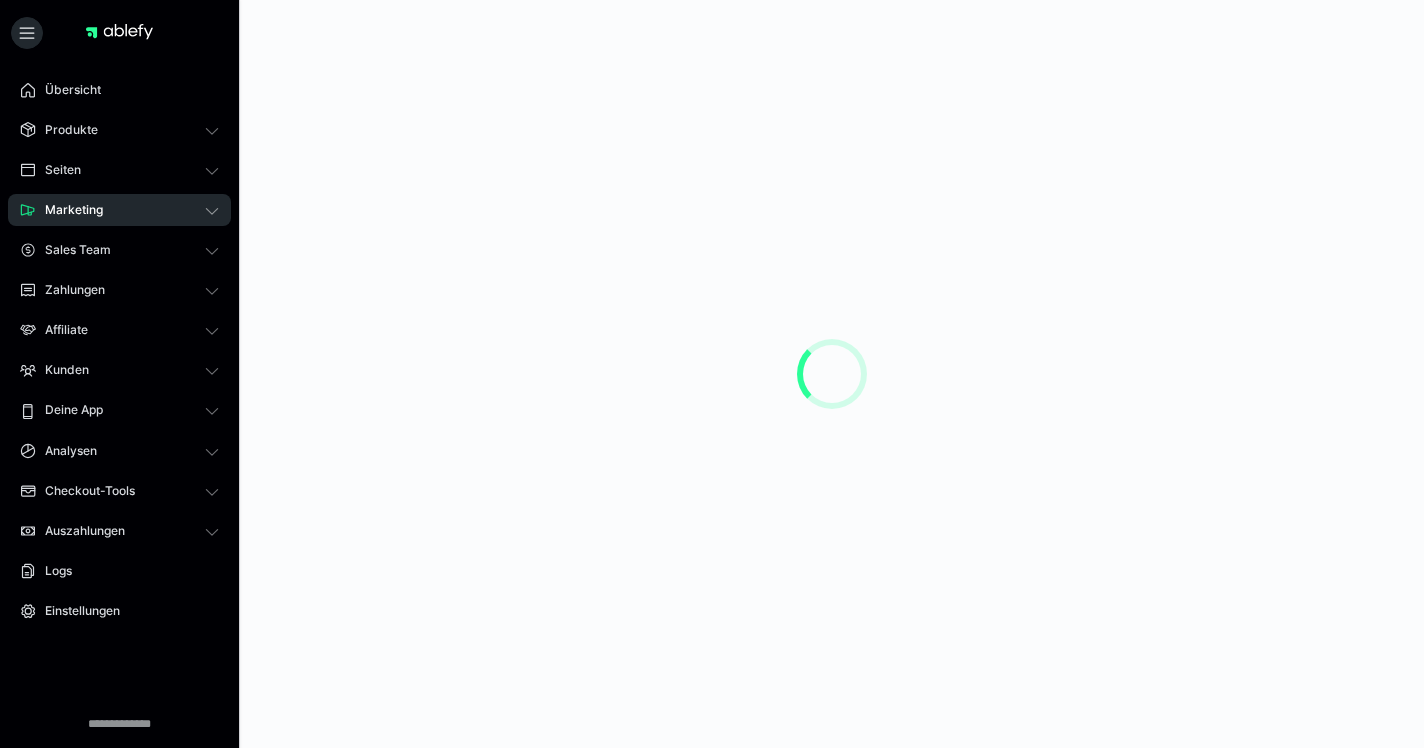 scroll, scrollTop: 0, scrollLeft: 0, axis: both 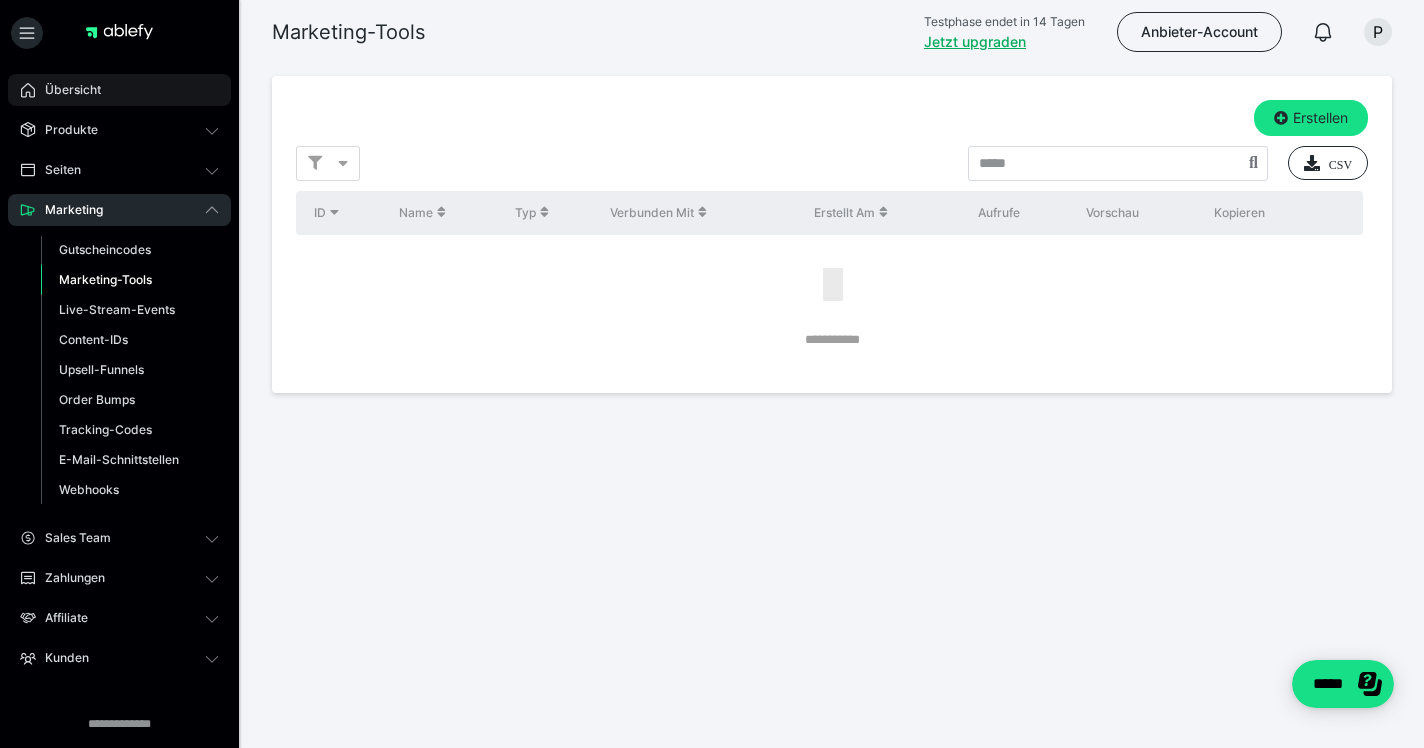 click on "Übersicht" at bounding box center [66, 90] 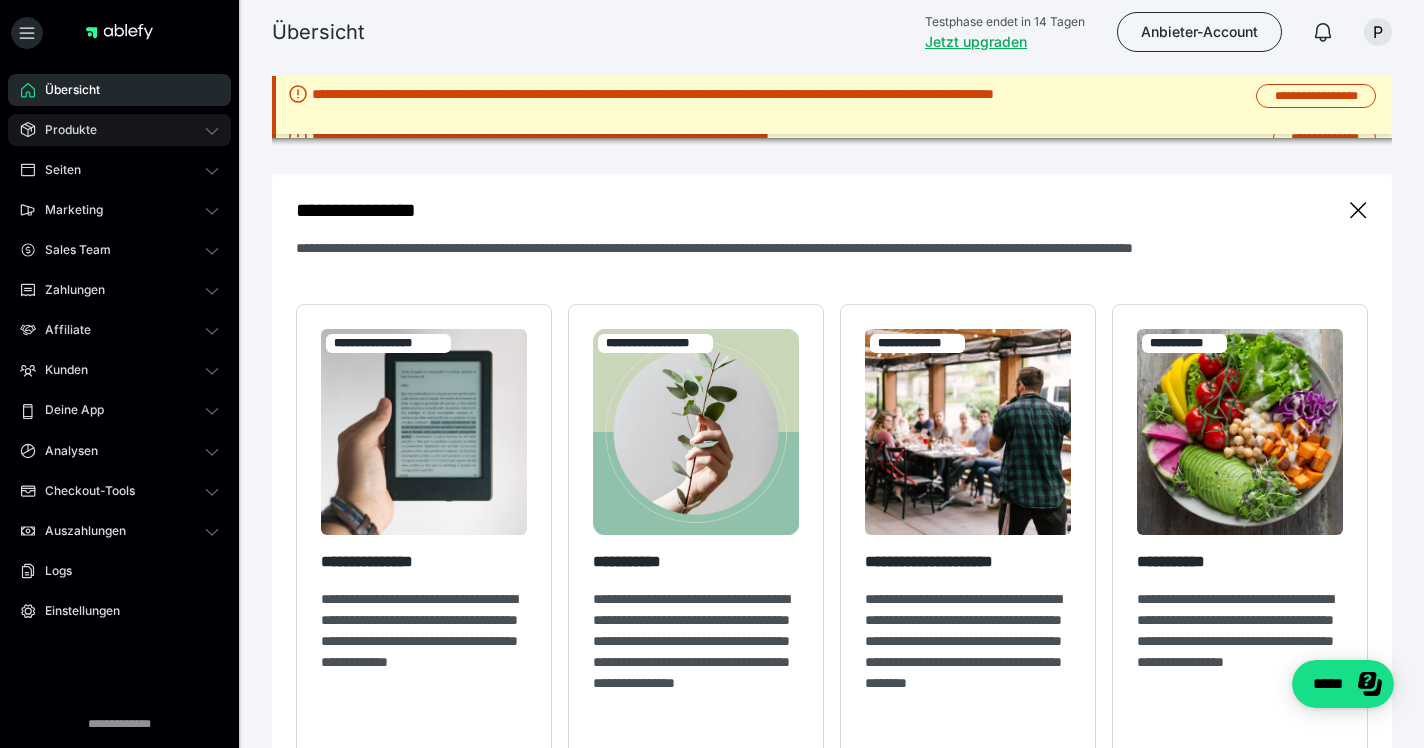 click on "Produkte" at bounding box center (119, 130) 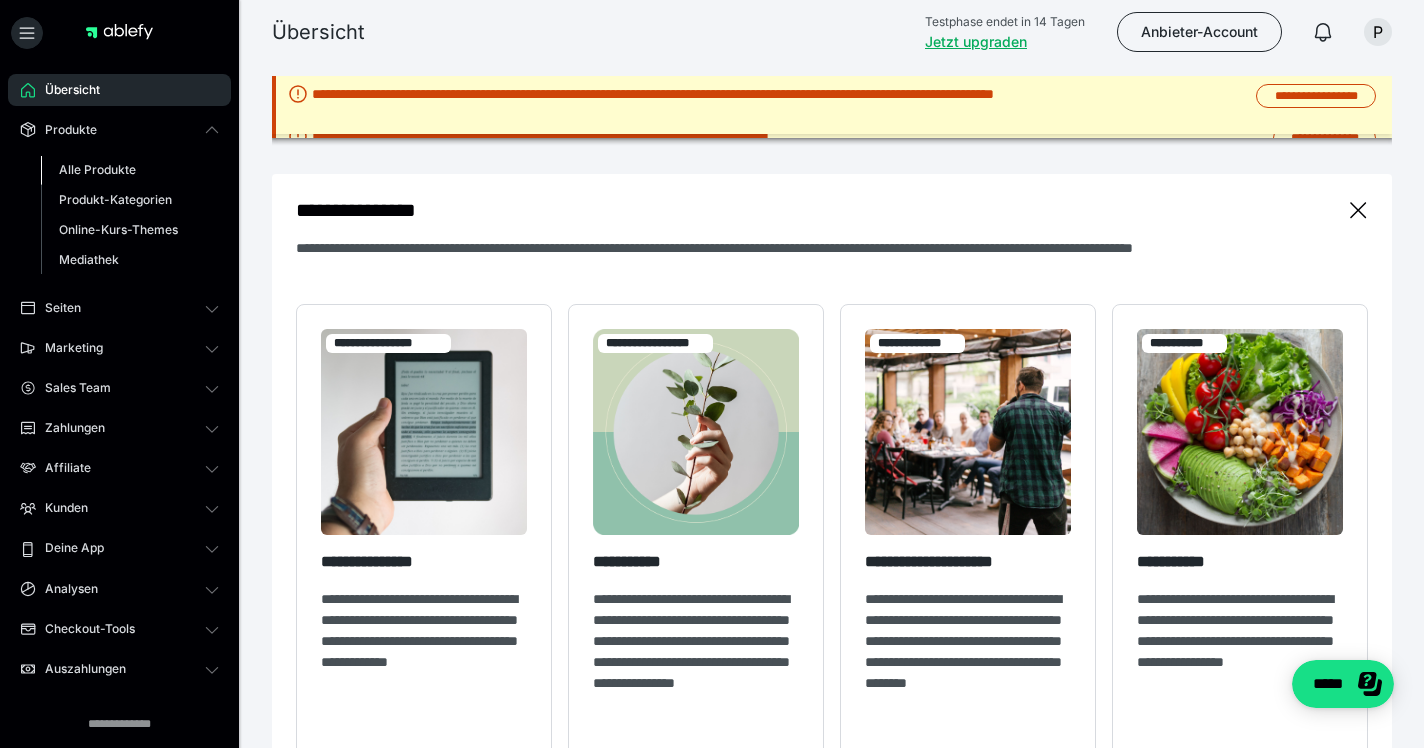 click on "Alle Produkte" at bounding box center [97, 169] 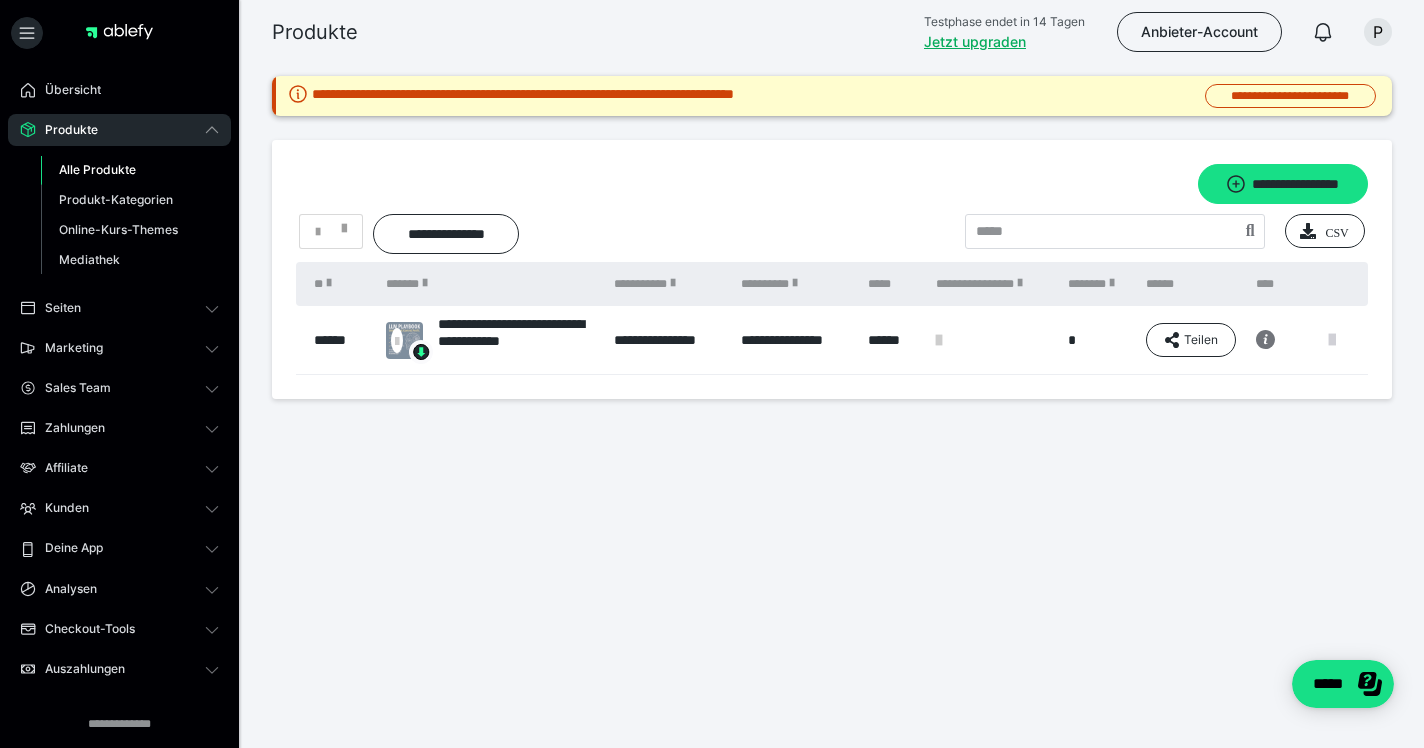click at bounding box center [1332, 340] 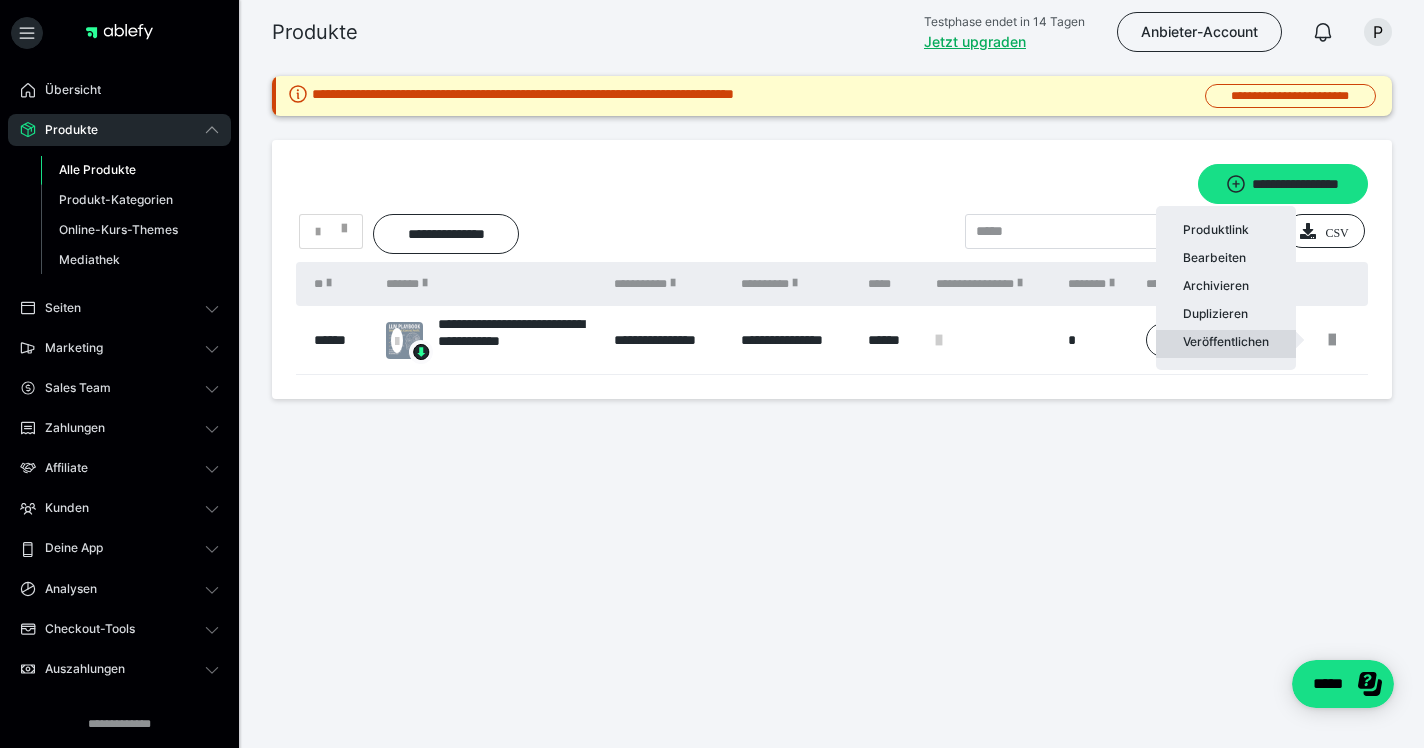 click on "Veröffentlichen" at bounding box center [1226, 344] 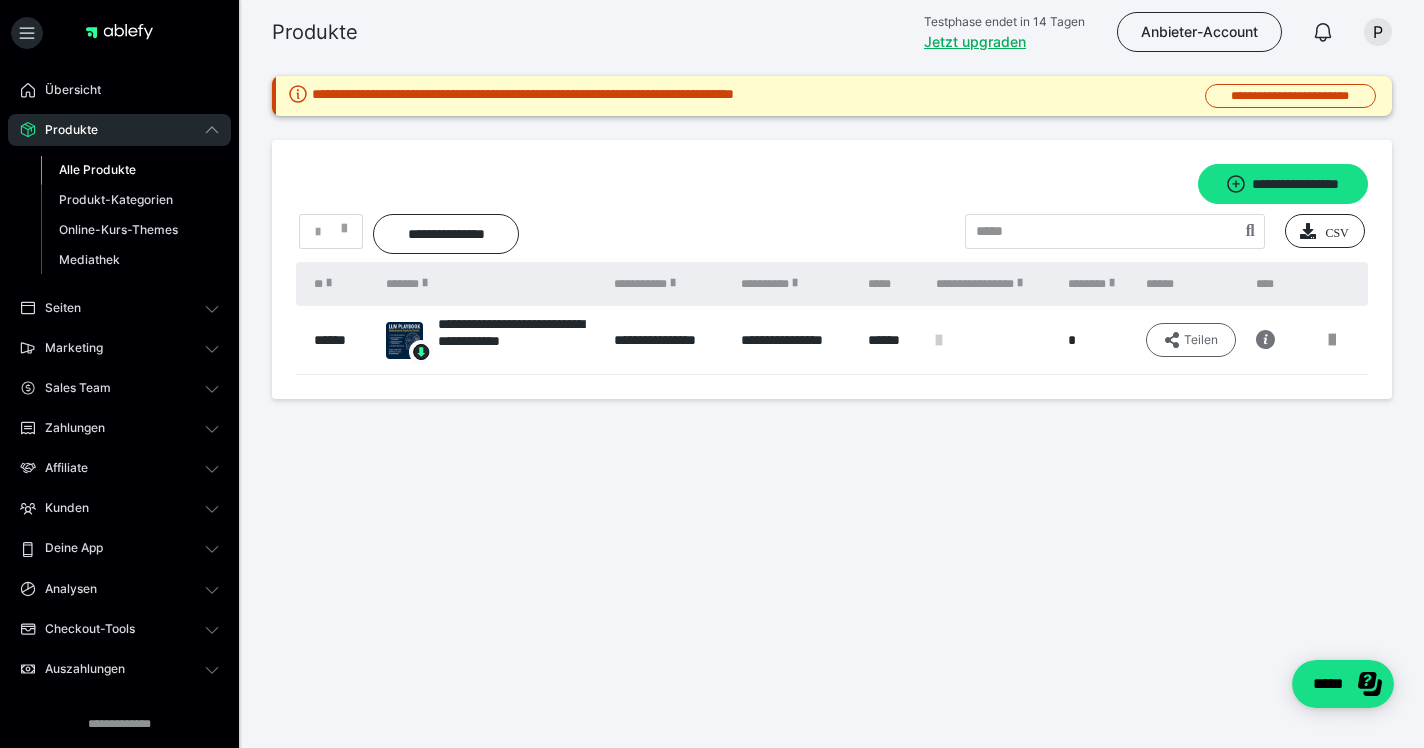 click on "Teilen" at bounding box center [1191, 340] 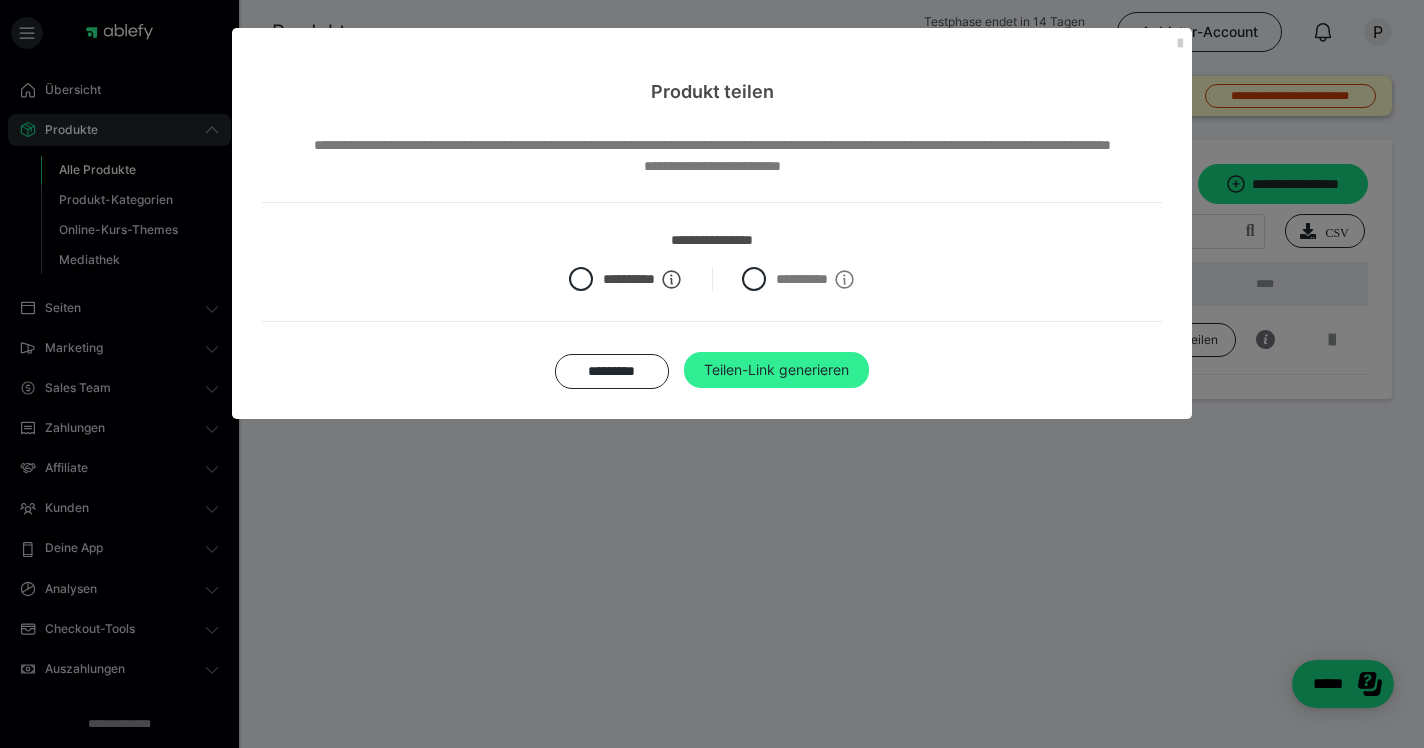 click on "Teilen-Link generieren" at bounding box center (776, 370) 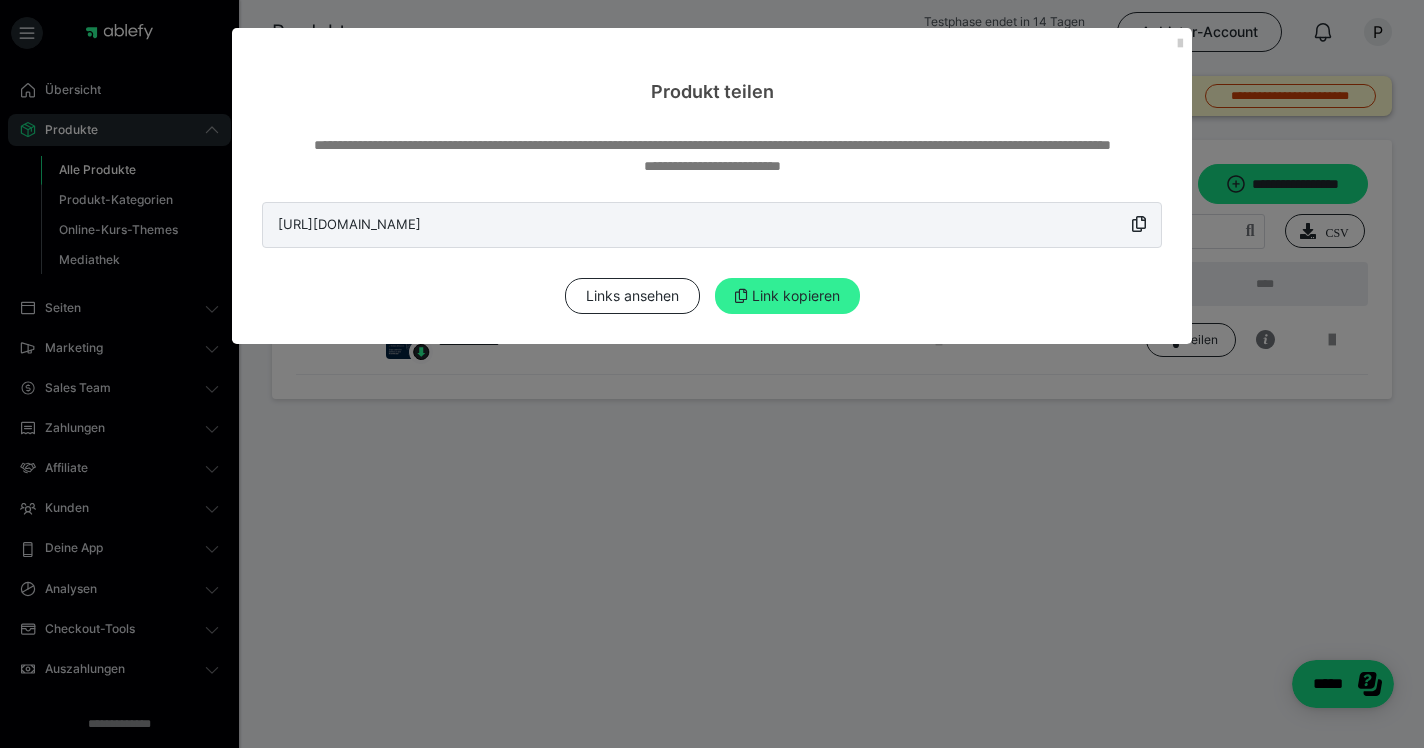 click on "Link kopieren" at bounding box center [787, 296] 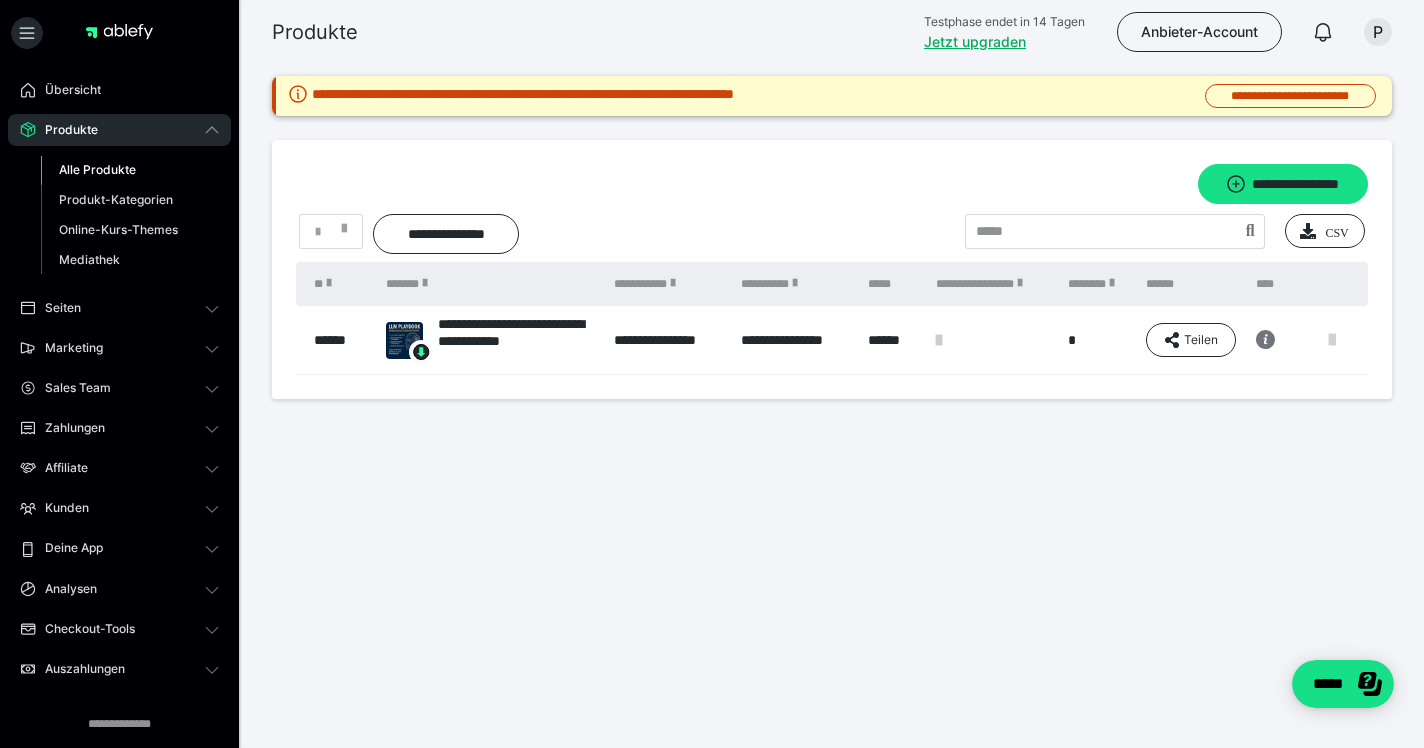 click at bounding box center (1332, 340) 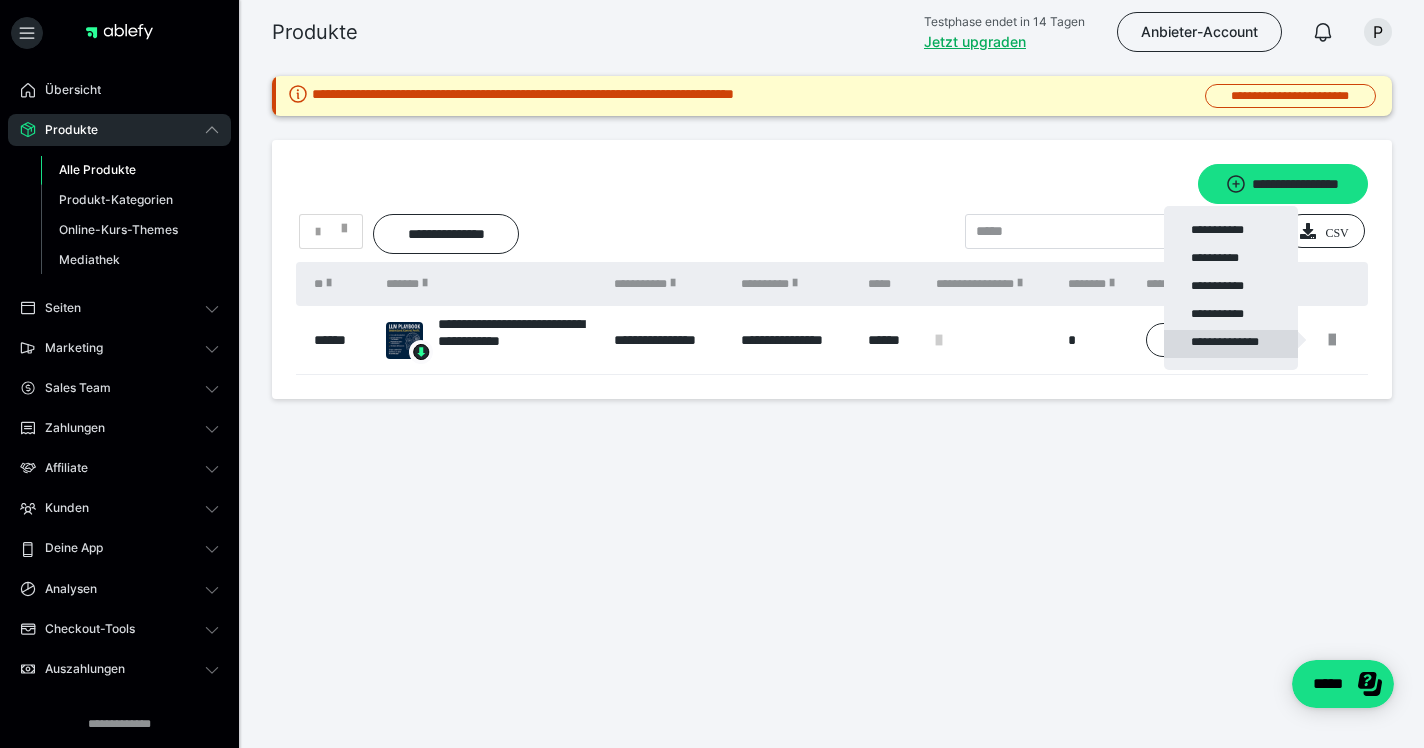 click on "**********" at bounding box center (1231, 344) 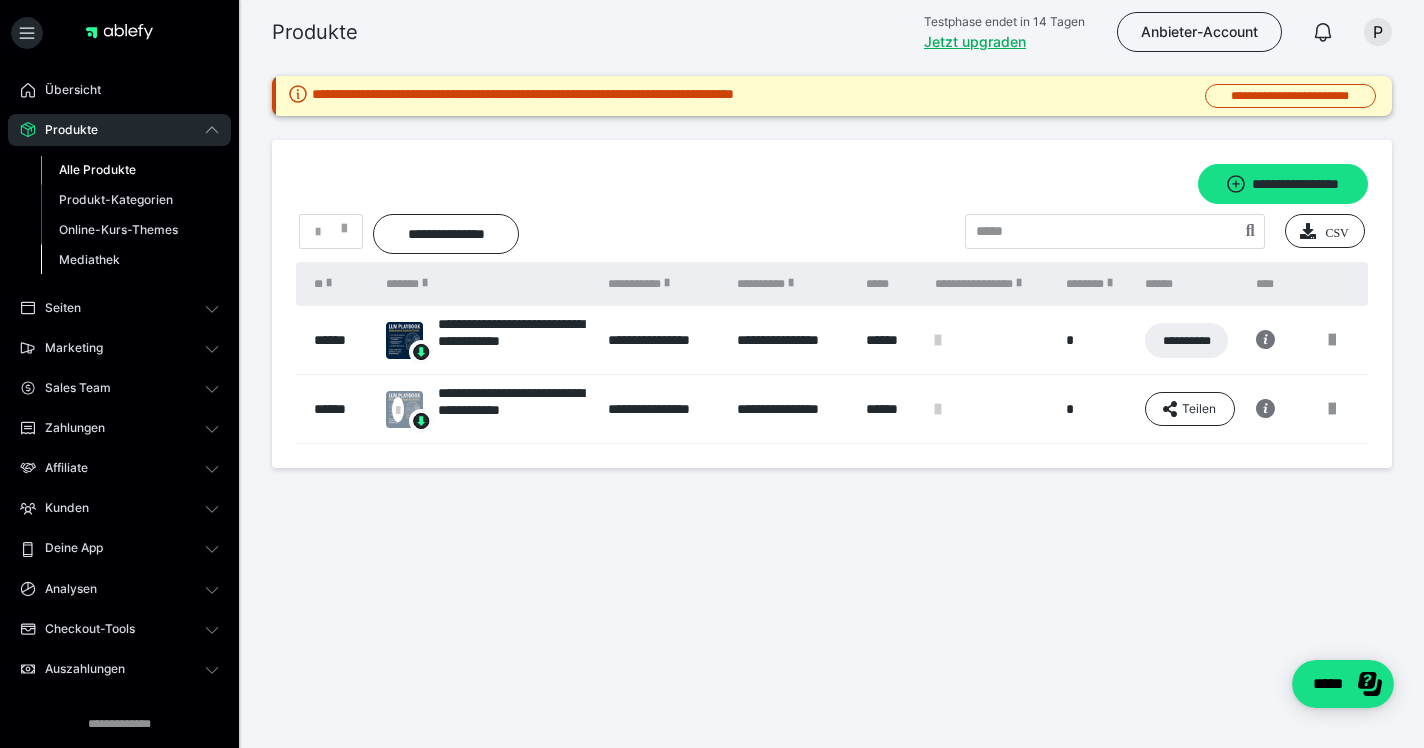 click on "Mediathek" at bounding box center (130, 260) 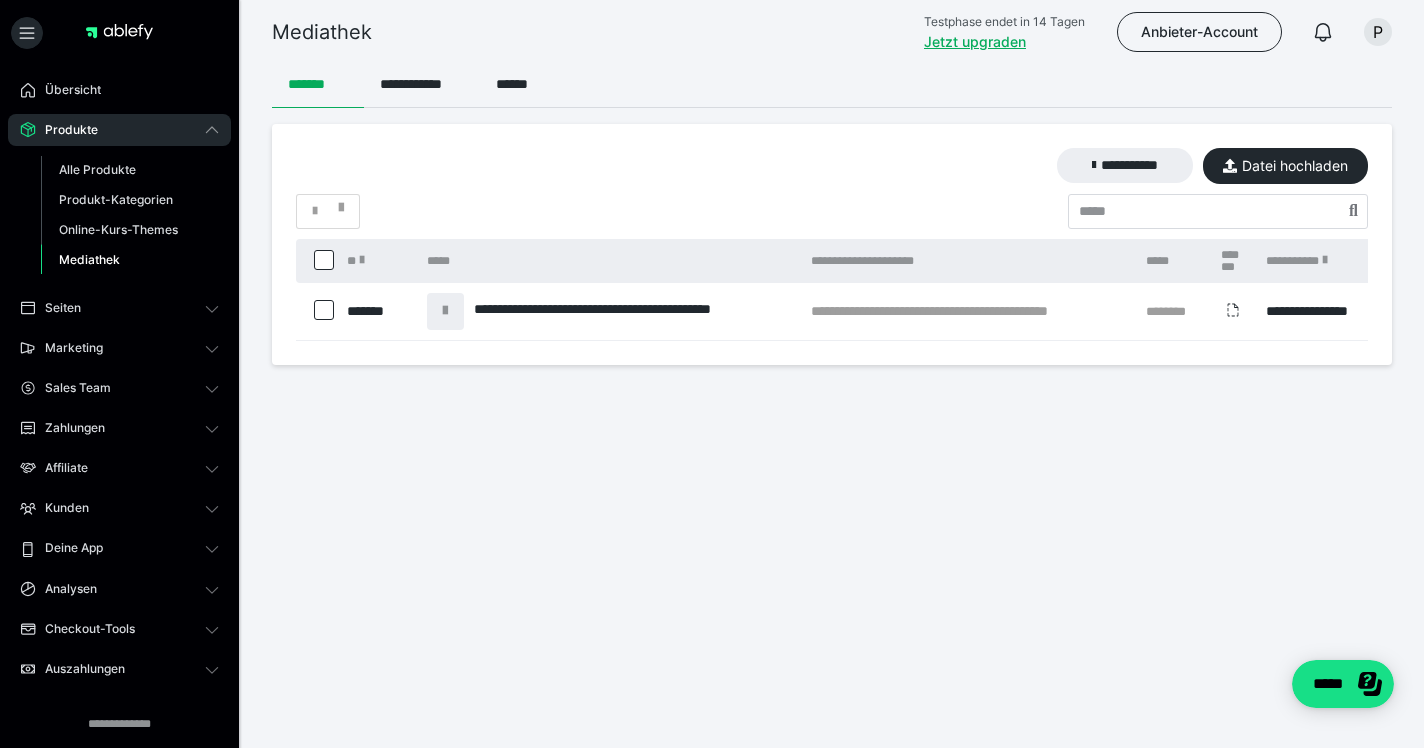 click at bounding box center [324, 310] 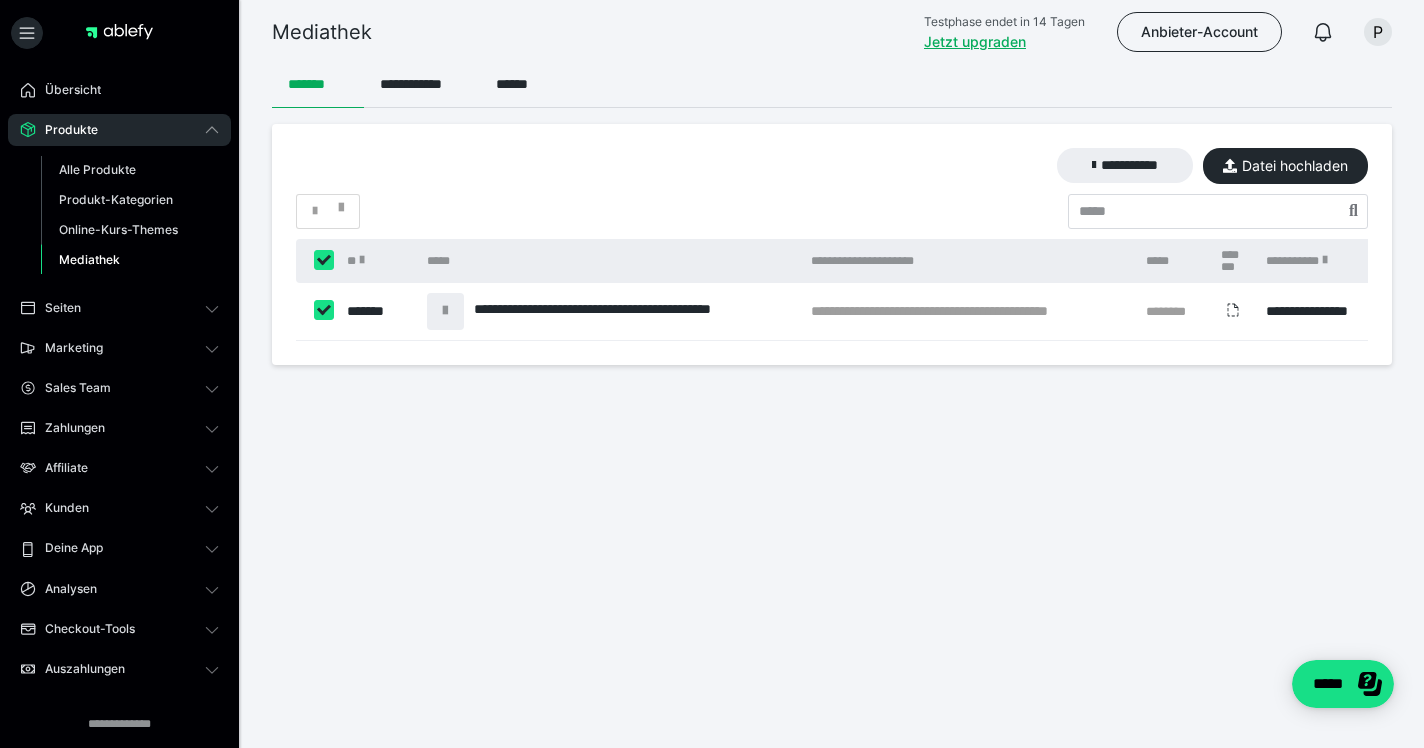 checkbox on "****" 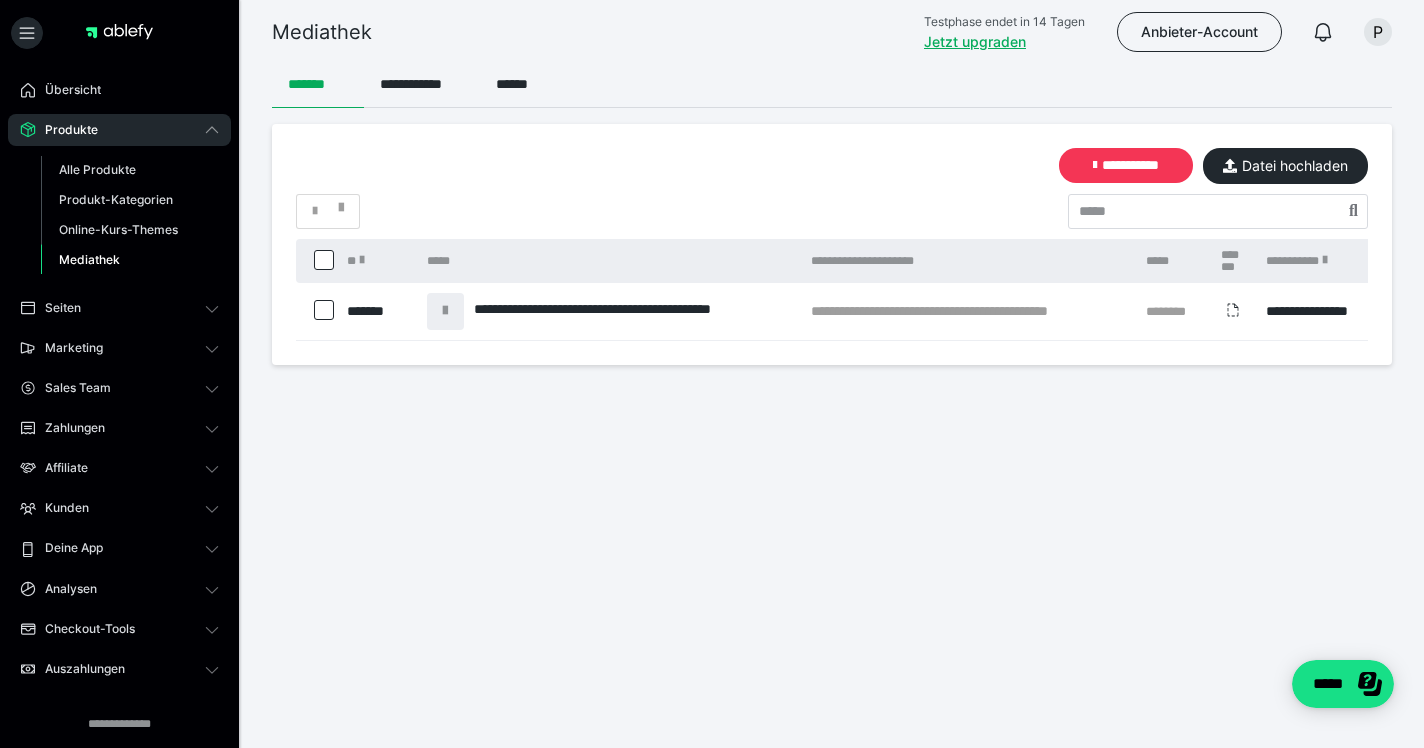 click on "**********" at bounding box center (1126, 165) 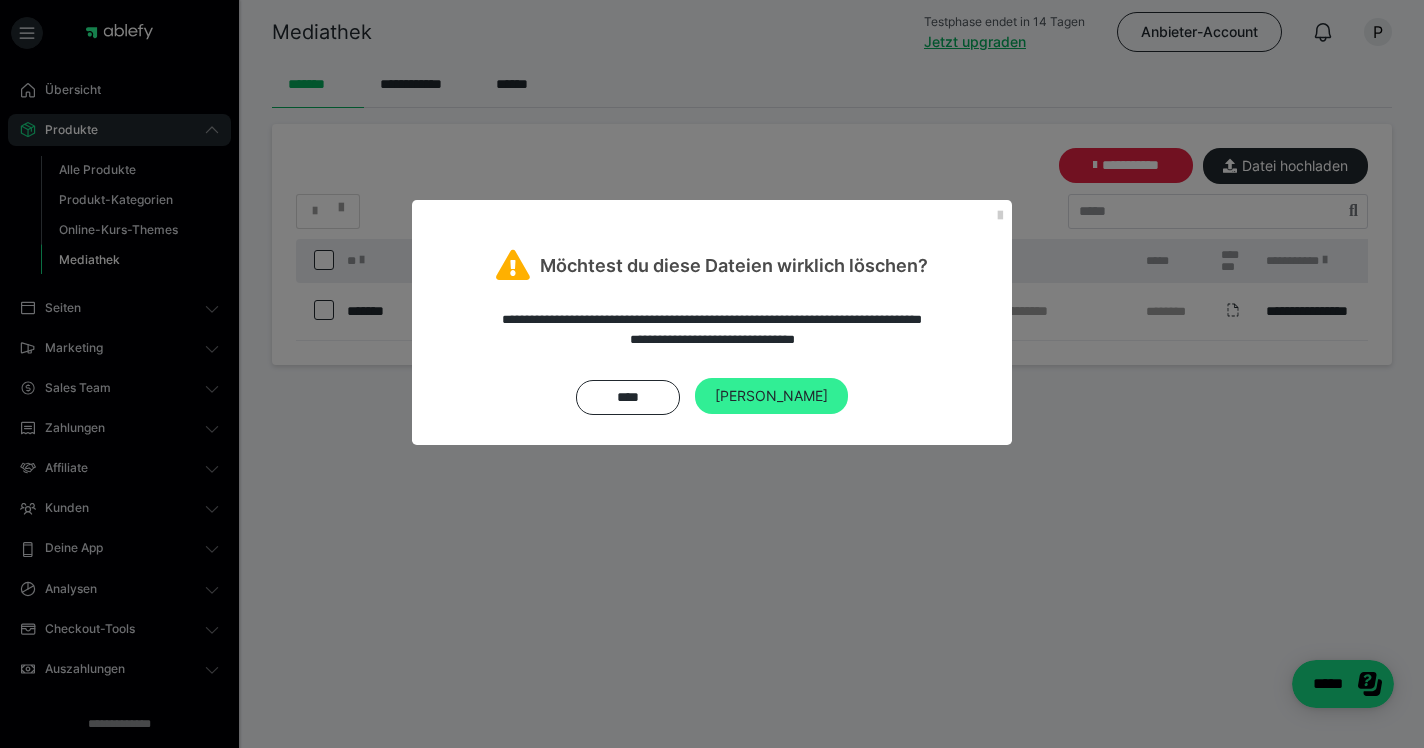 click on "[PERSON_NAME]" at bounding box center (771, 396) 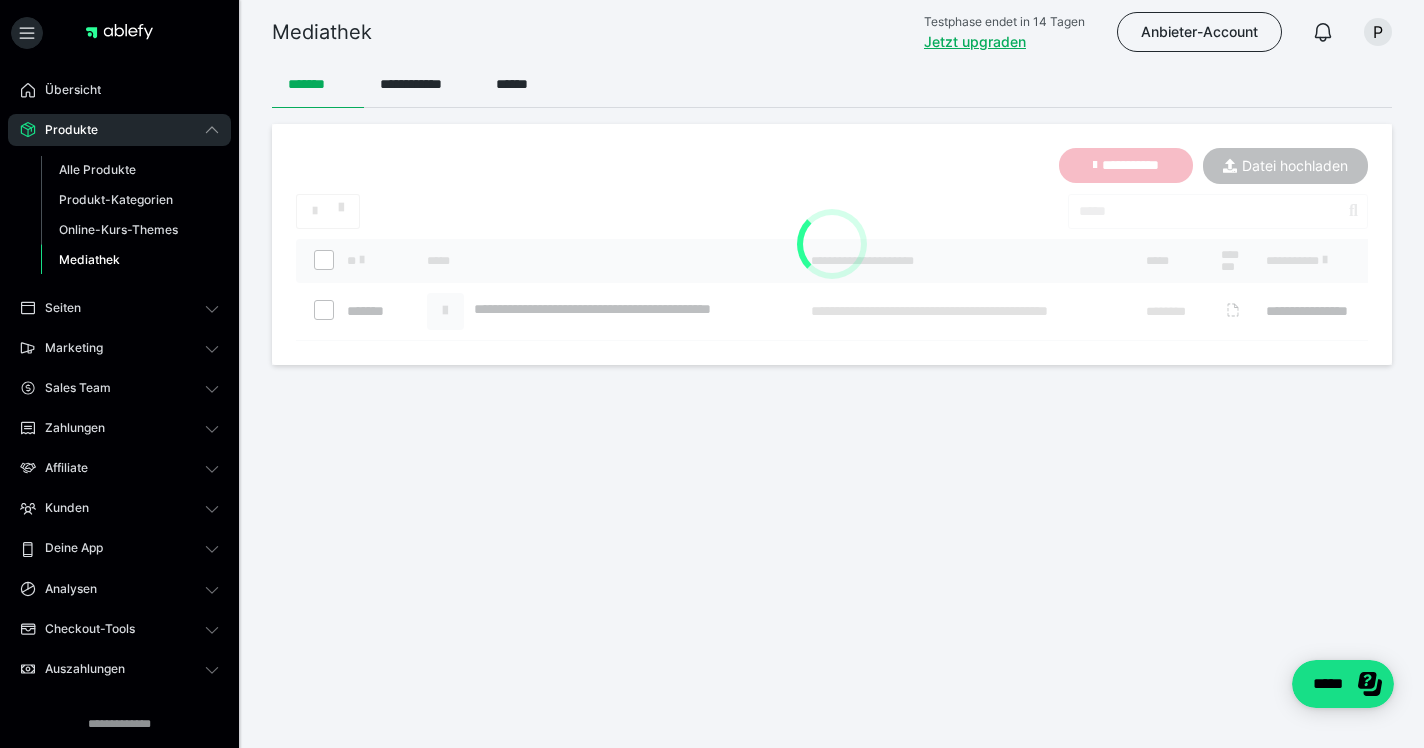 checkbox on "*****" 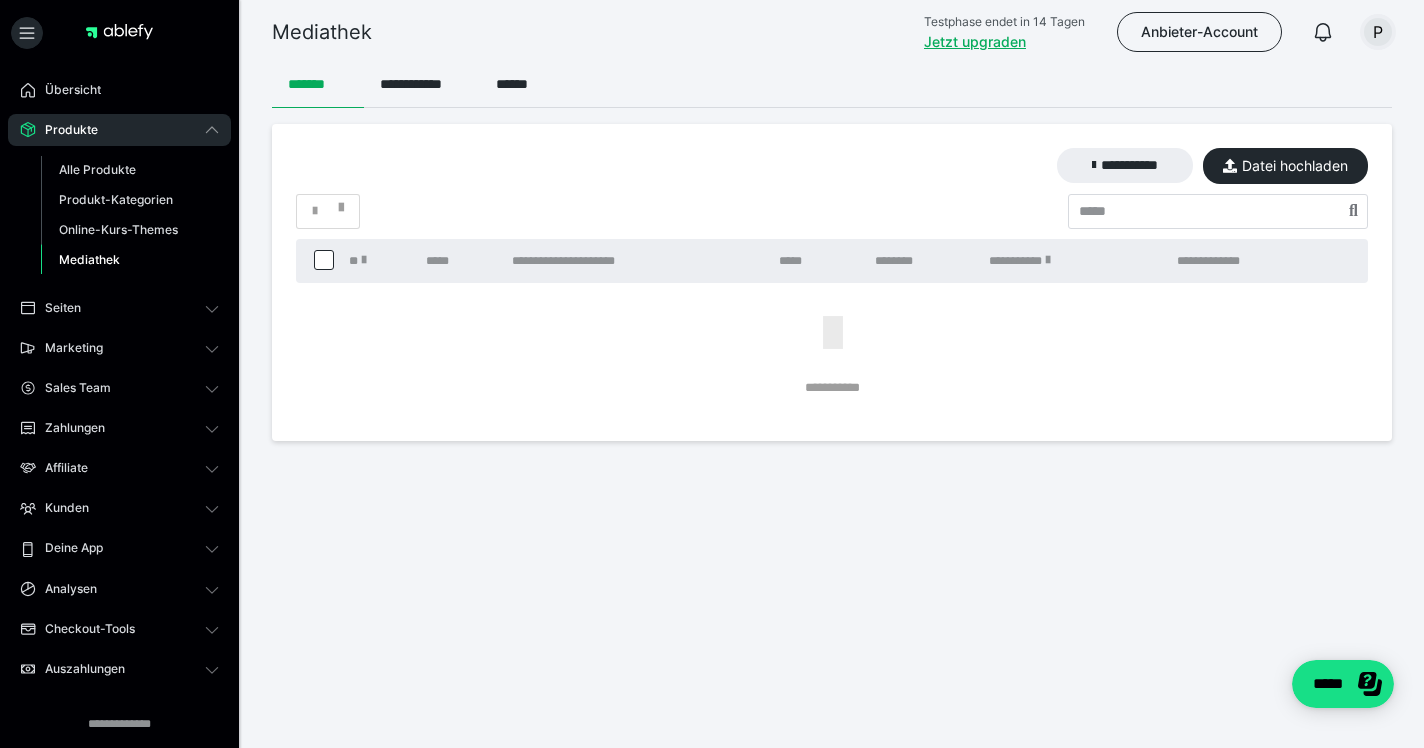click on "P" at bounding box center (1378, 32) 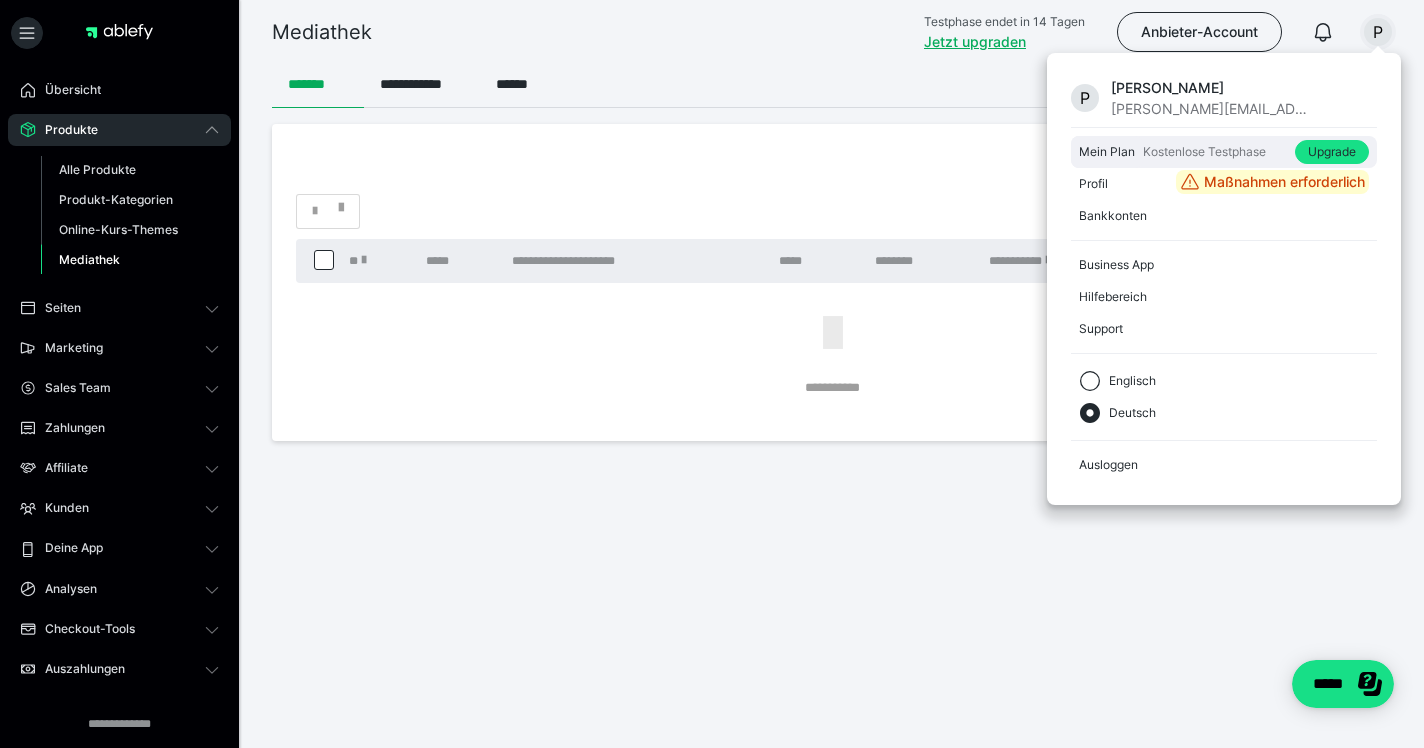 click on "Mein Plan" at bounding box center [1107, 152] 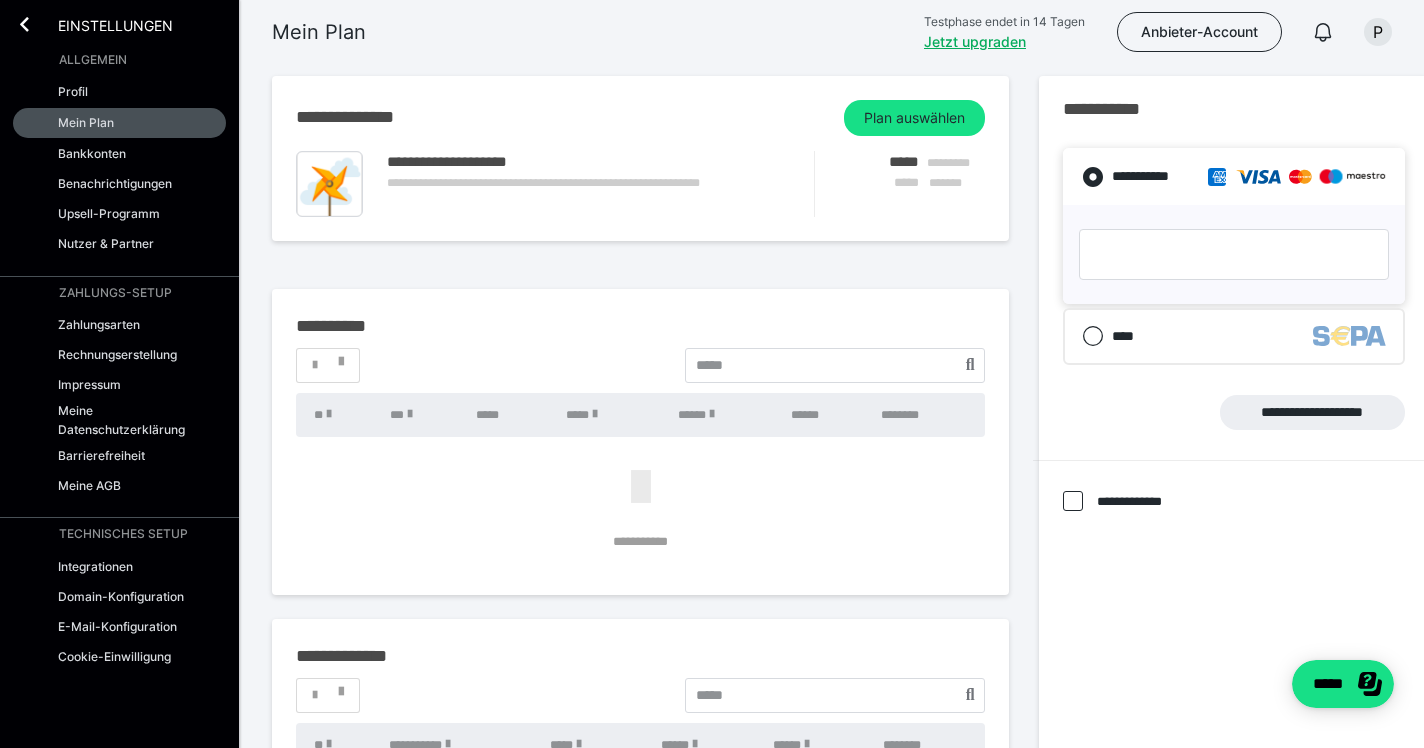 scroll, scrollTop: 147, scrollLeft: 0, axis: vertical 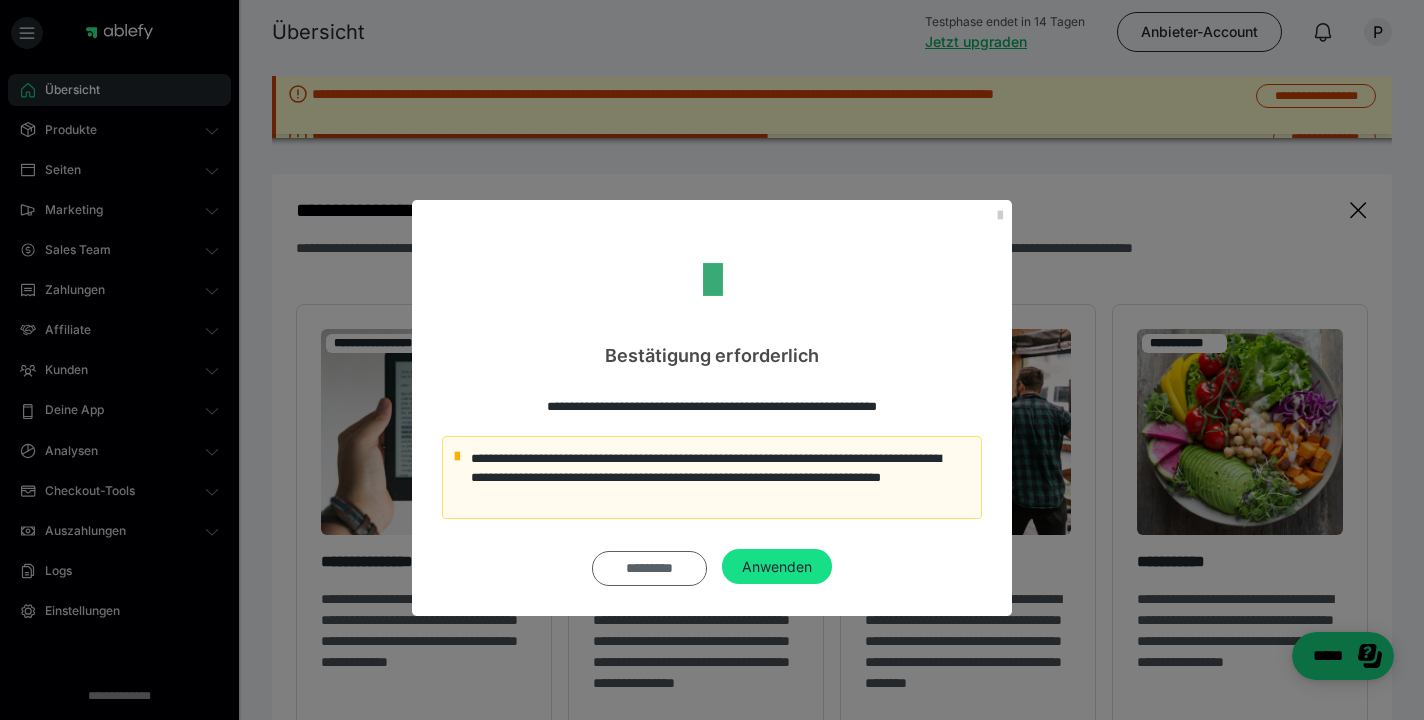 click on "*********" at bounding box center [649, 568] 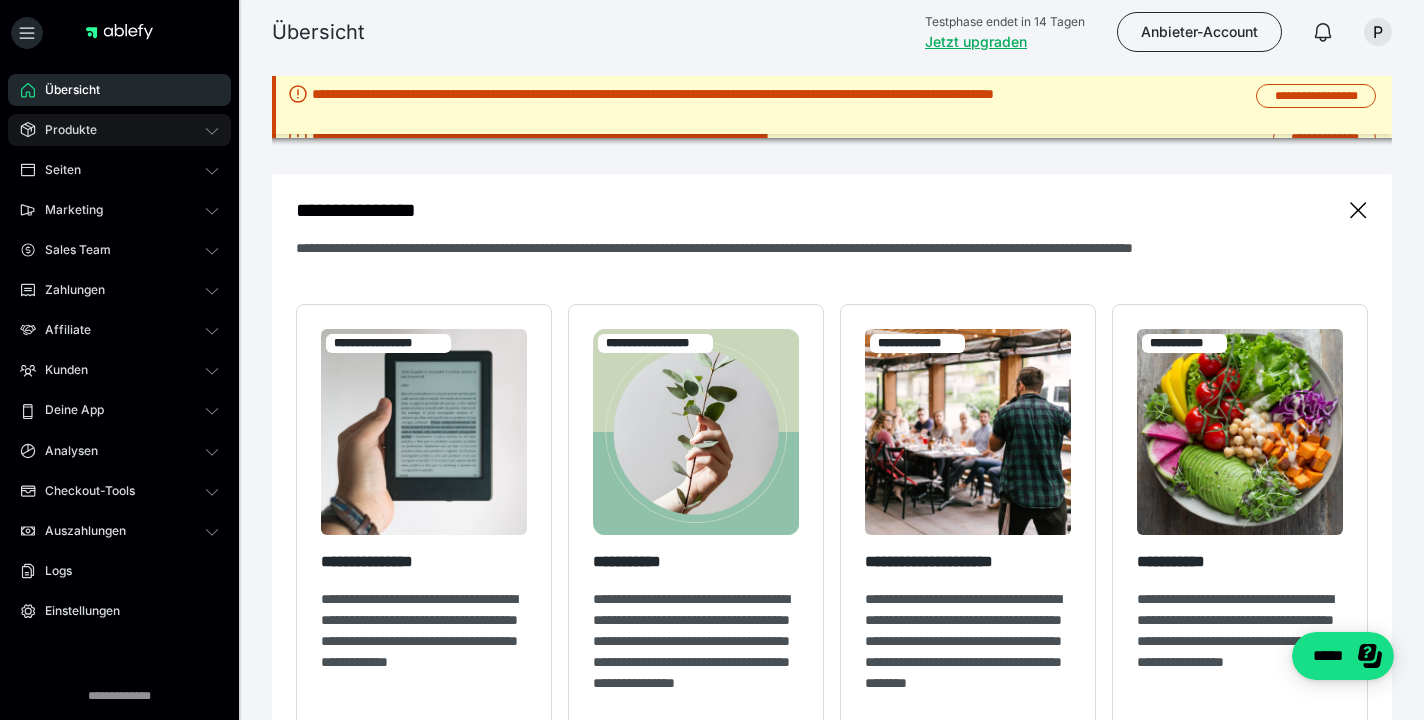 click on "Produkte" at bounding box center [119, 130] 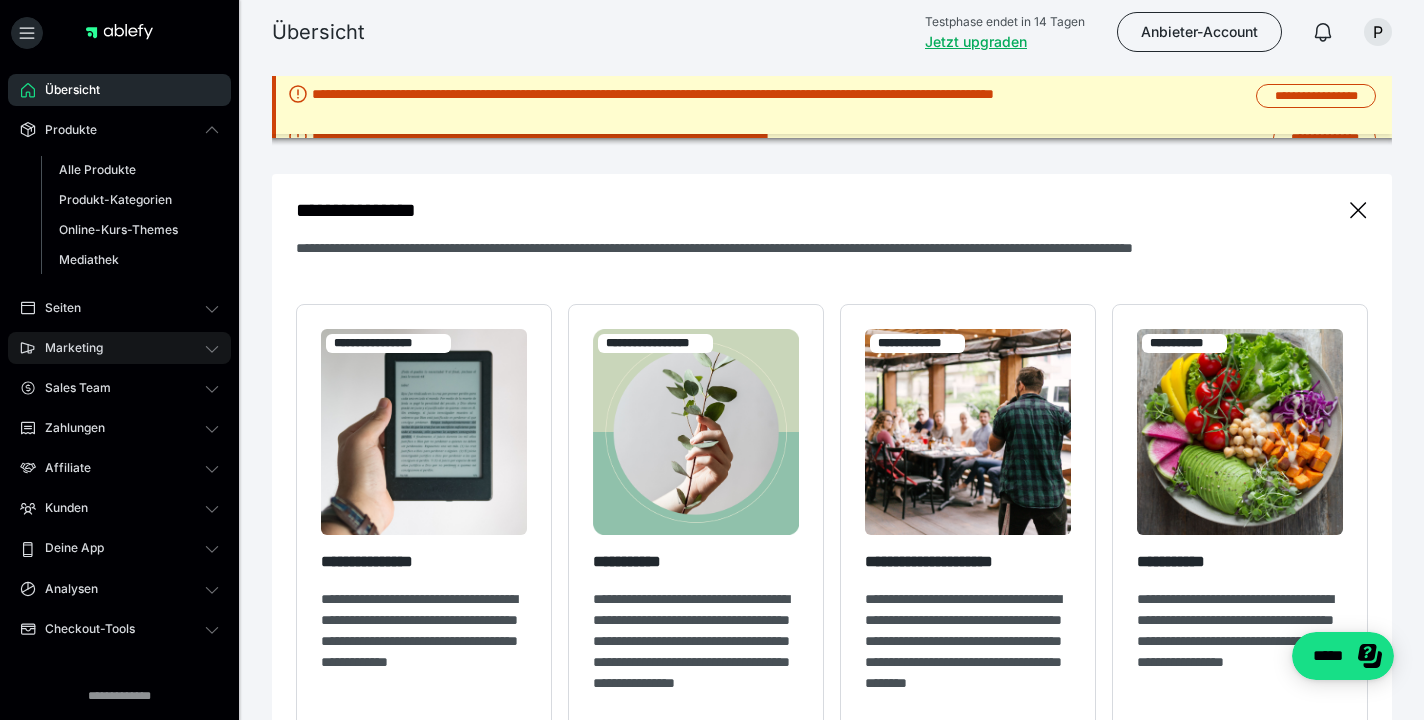click on "Marketing" at bounding box center (67, 348) 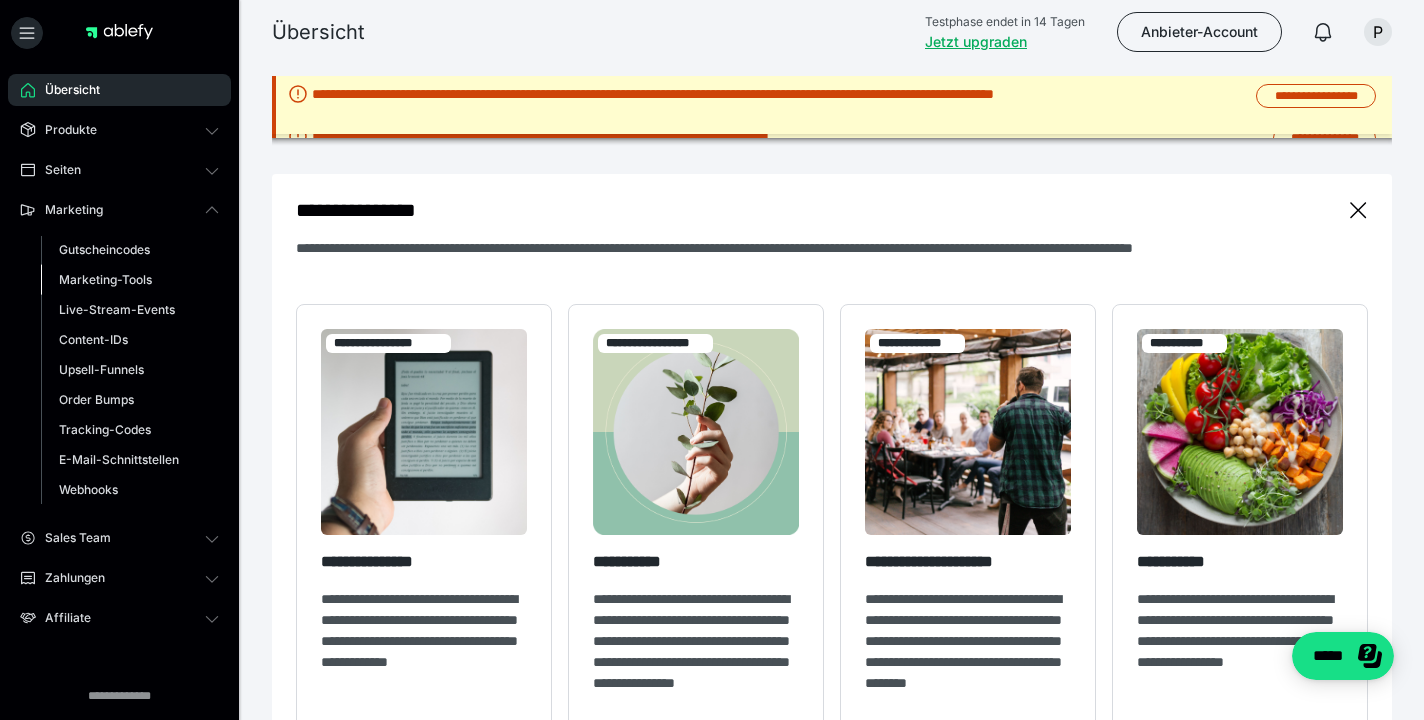 click on "Marketing-Tools" at bounding box center [105, 279] 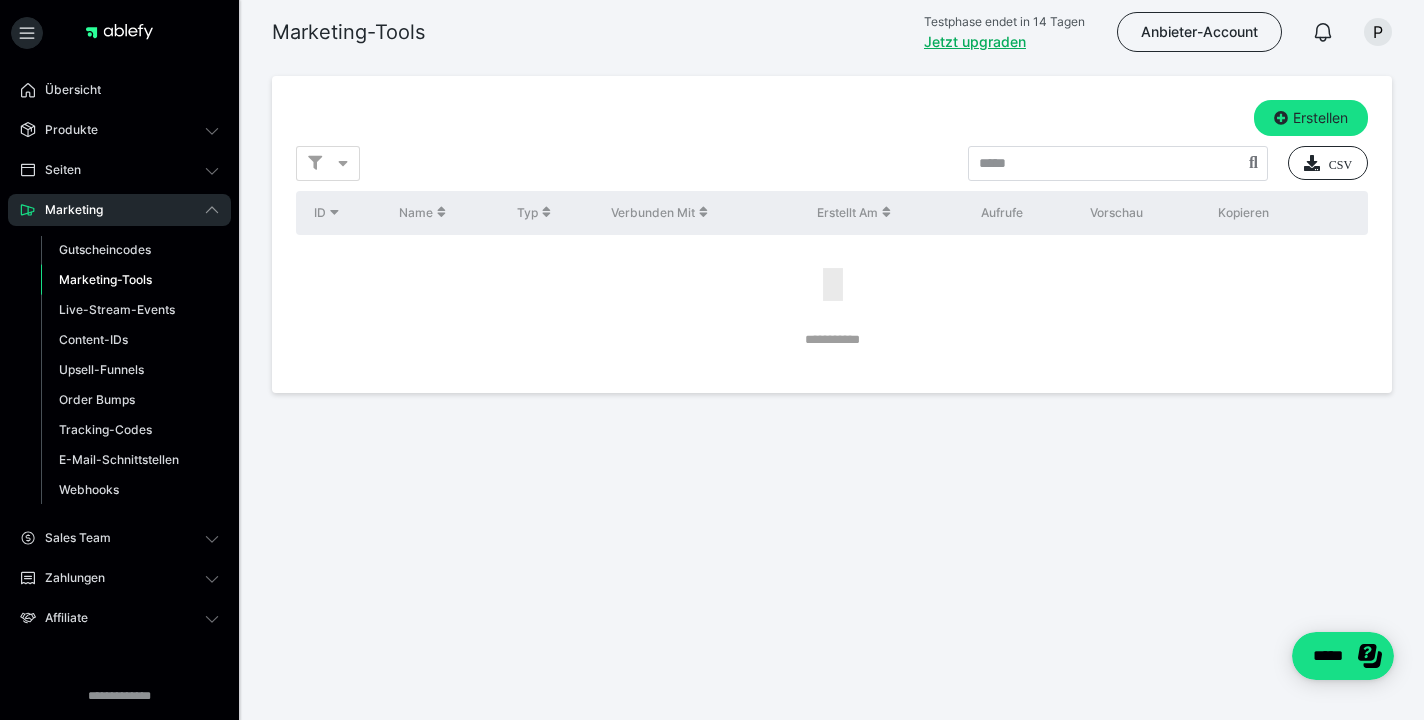 click on "**********" at bounding box center (832, 224) 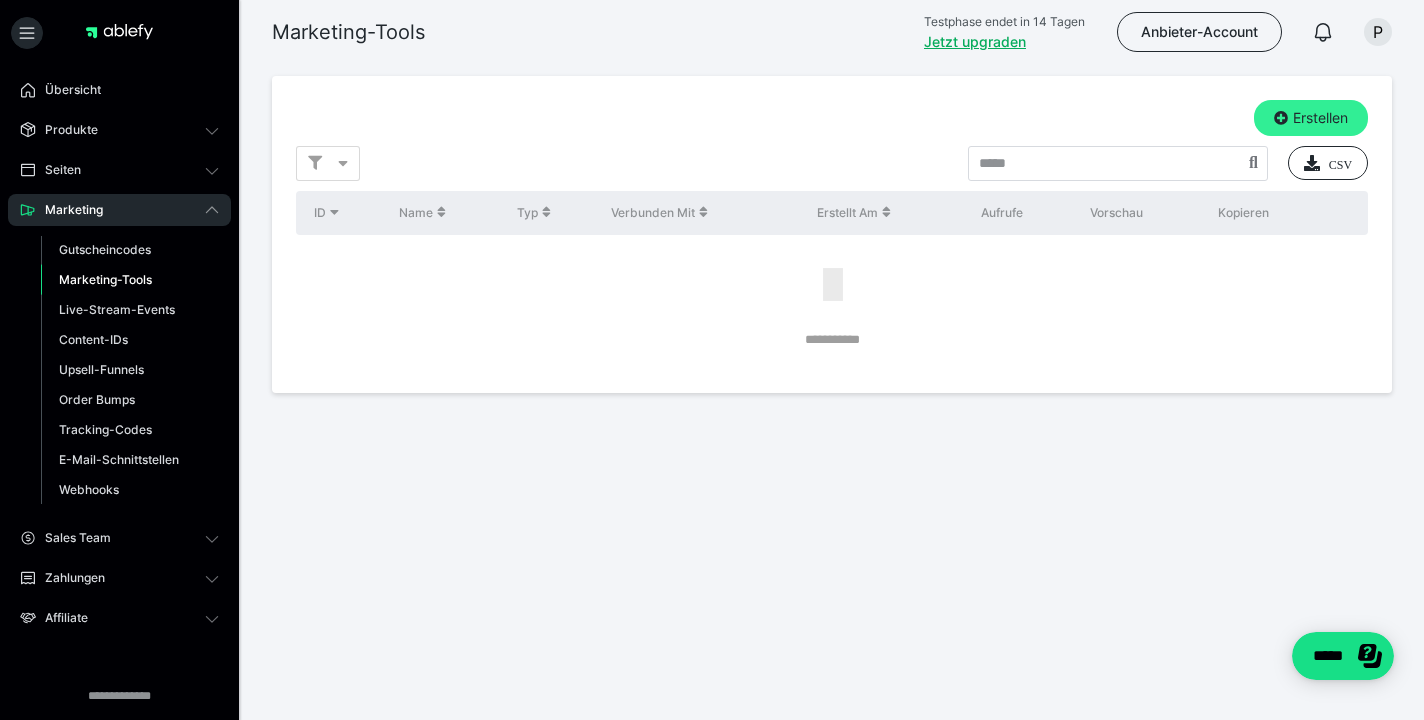 click on "Erstellen" at bounding box center [1311, 118] 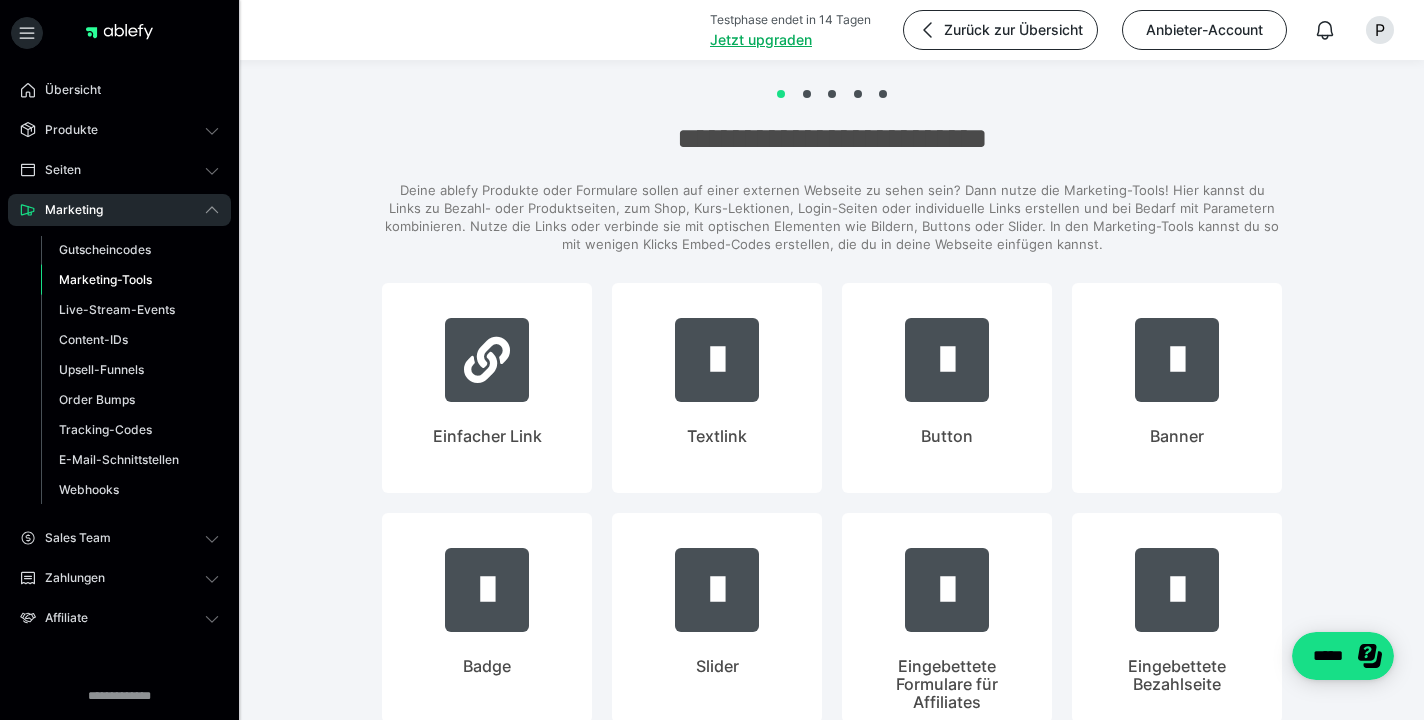 click on "**********" at bounding box center [832, 513] 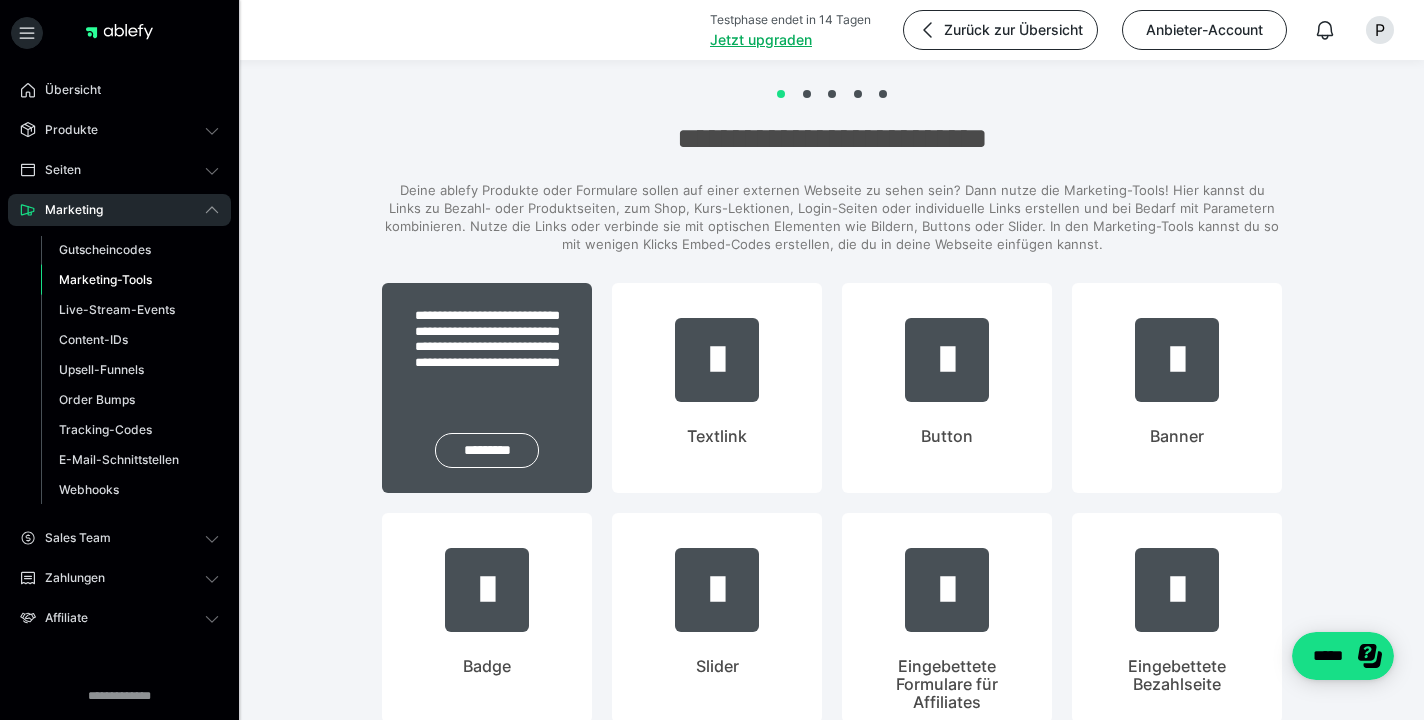 click on "**********" at bounding box center [487, 345] 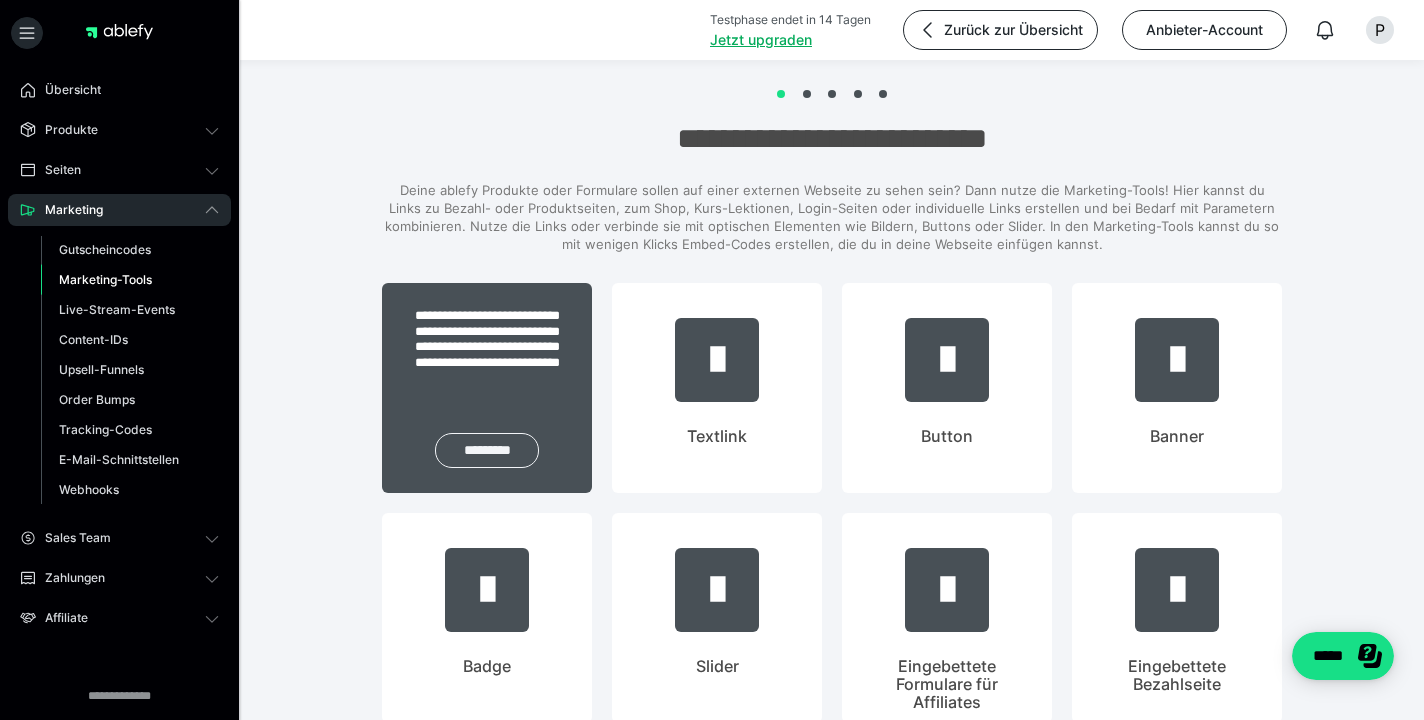 click on "*********" at bounding box center (487, 450) 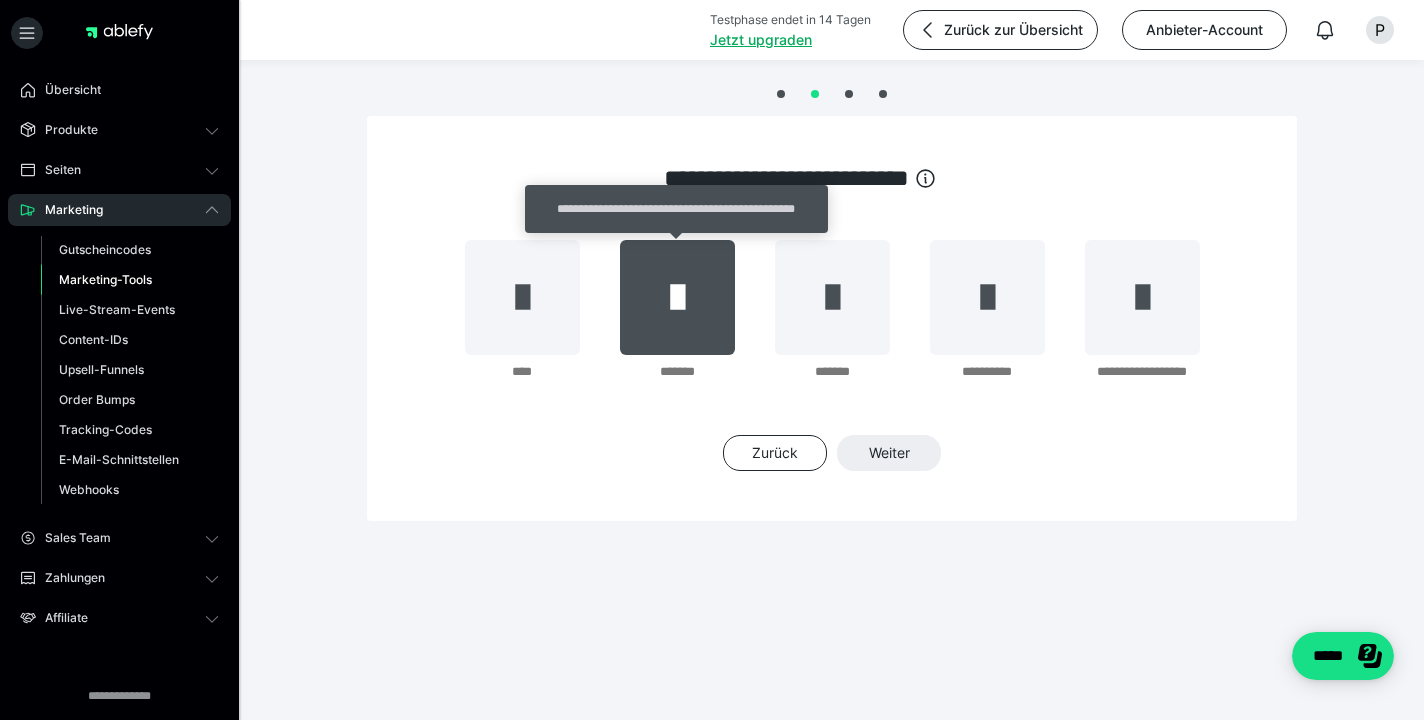 click at bounding box center (677, 297) 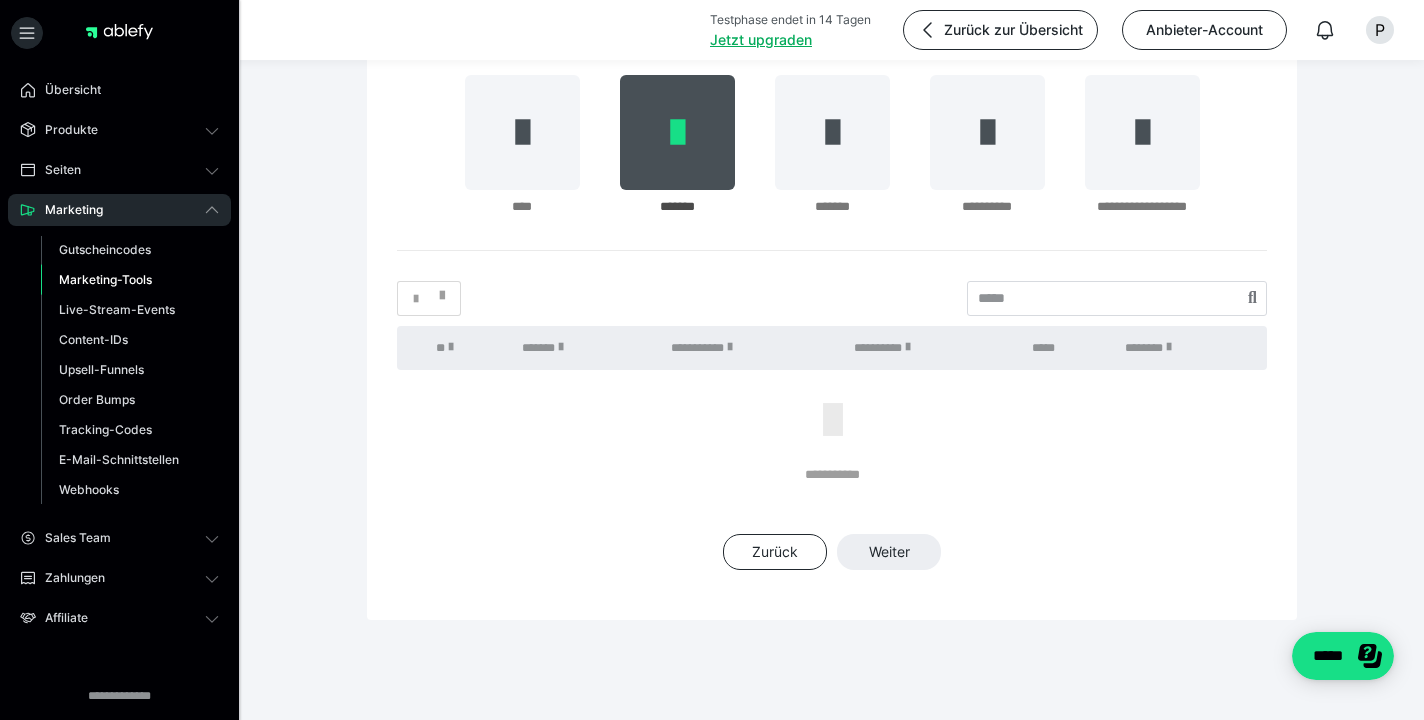 scroll, scrollTop: 164, scrollLeft: 0, axis: vertical 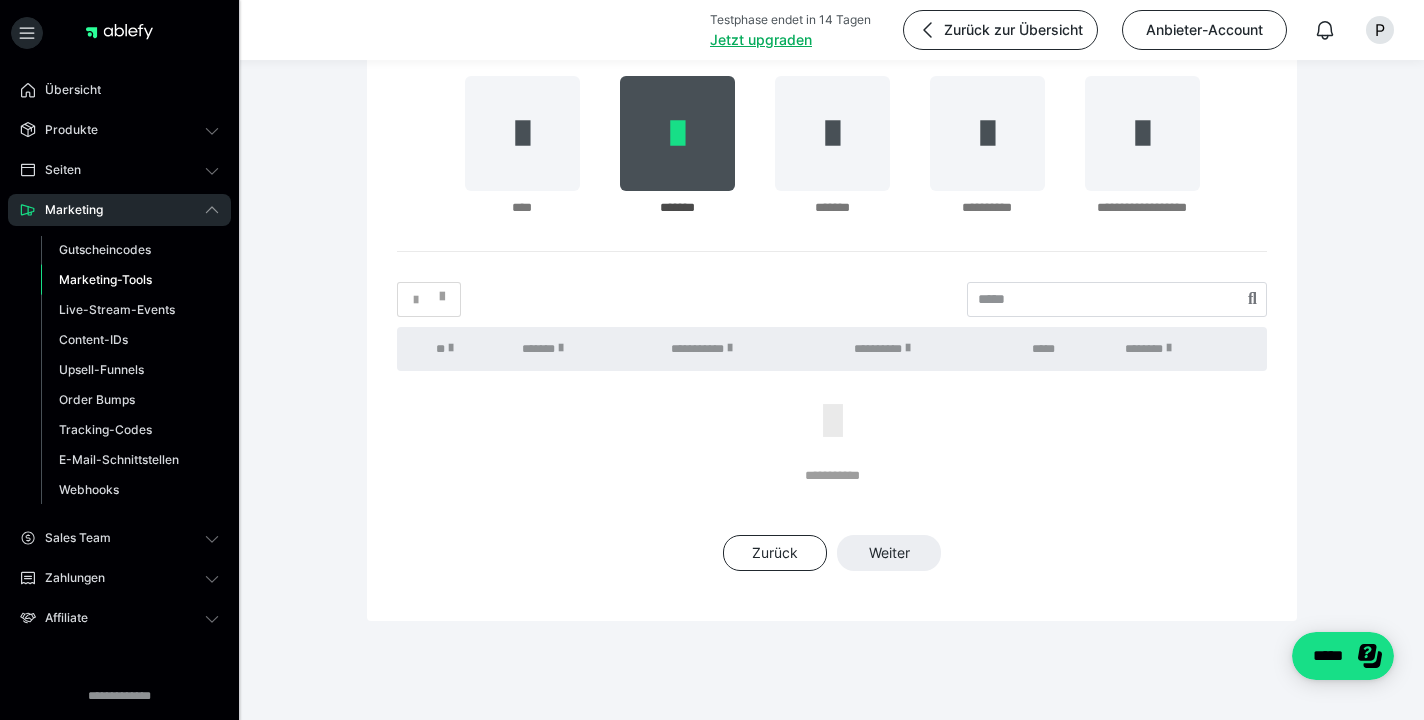 click on "Zurück Weiter" at bounding box center [832, 553] 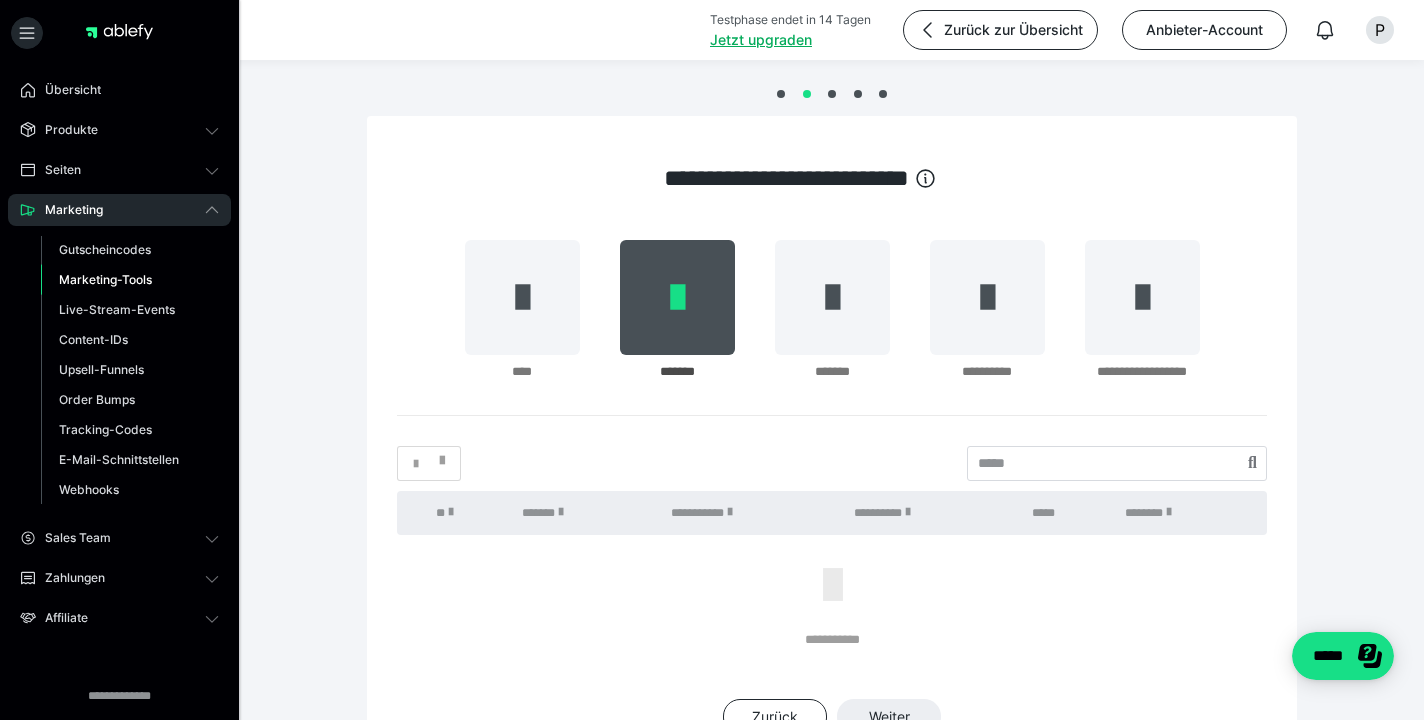 scroll, scrollTop: 0, scrollLeft: 0, axis: both 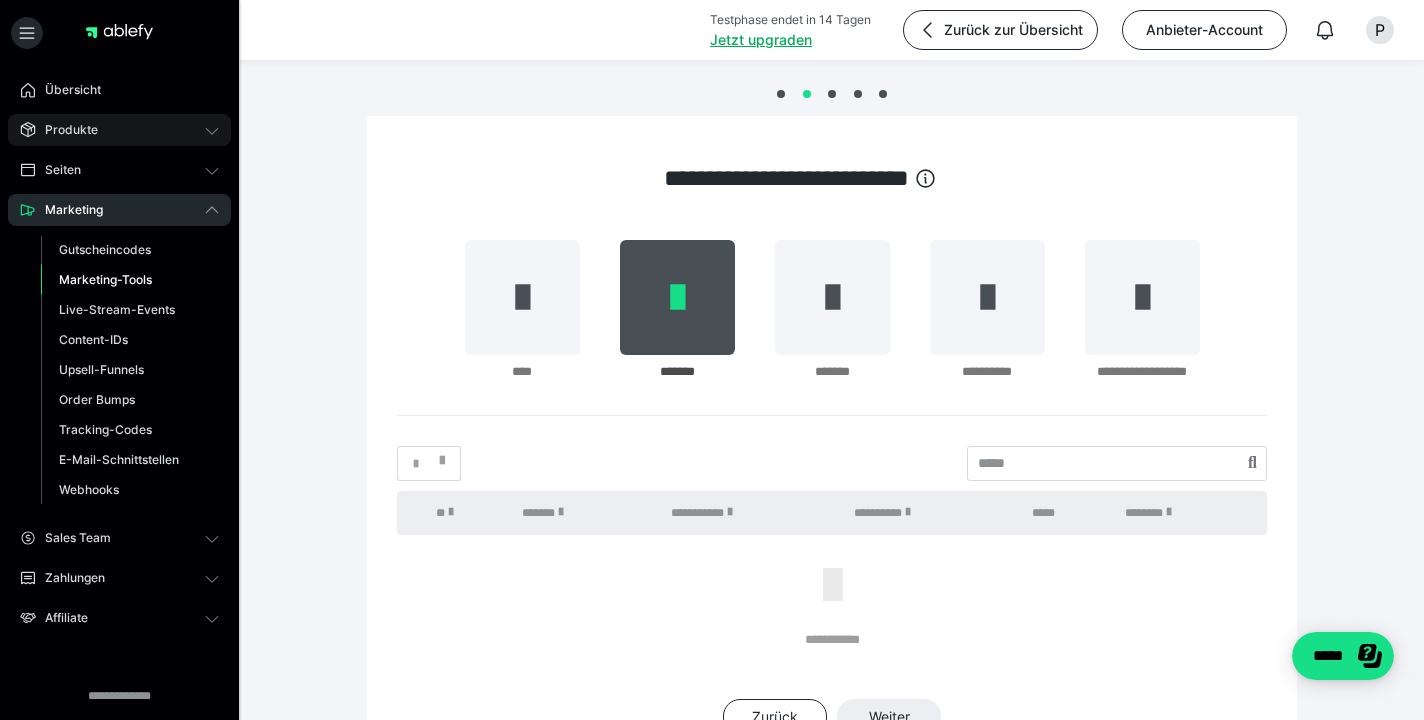 click on "Produkte" at bounding box center (64, 130) 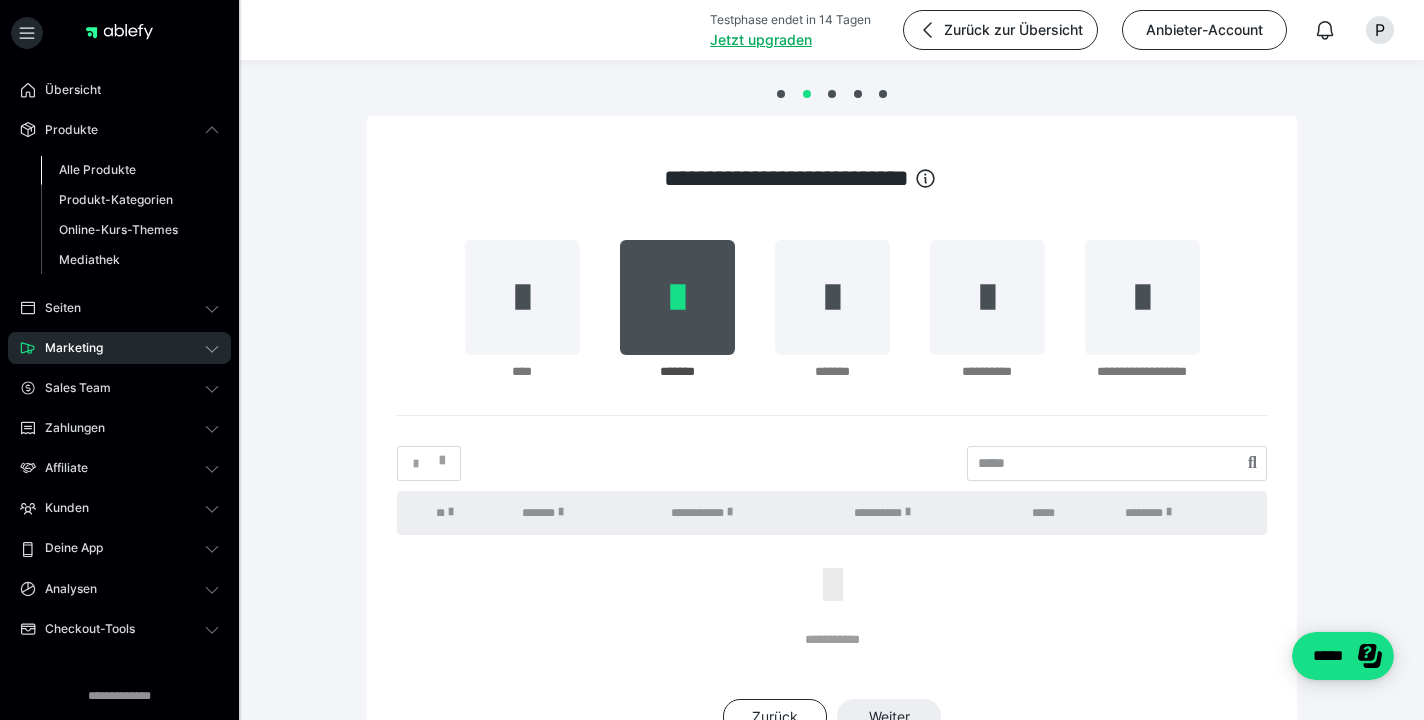 click on "Alle Produkte" at bounding box center (97, 169) 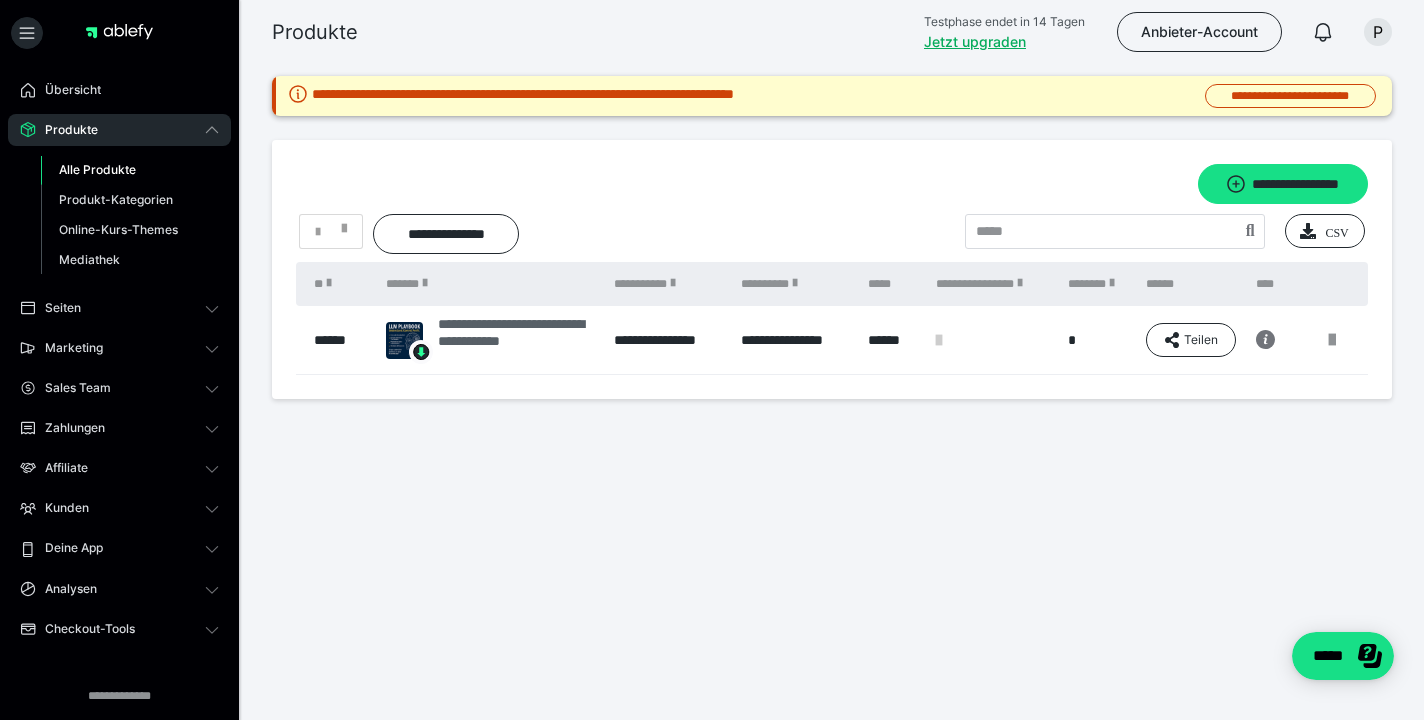 click on "**********" at bounding box center [516, 340] 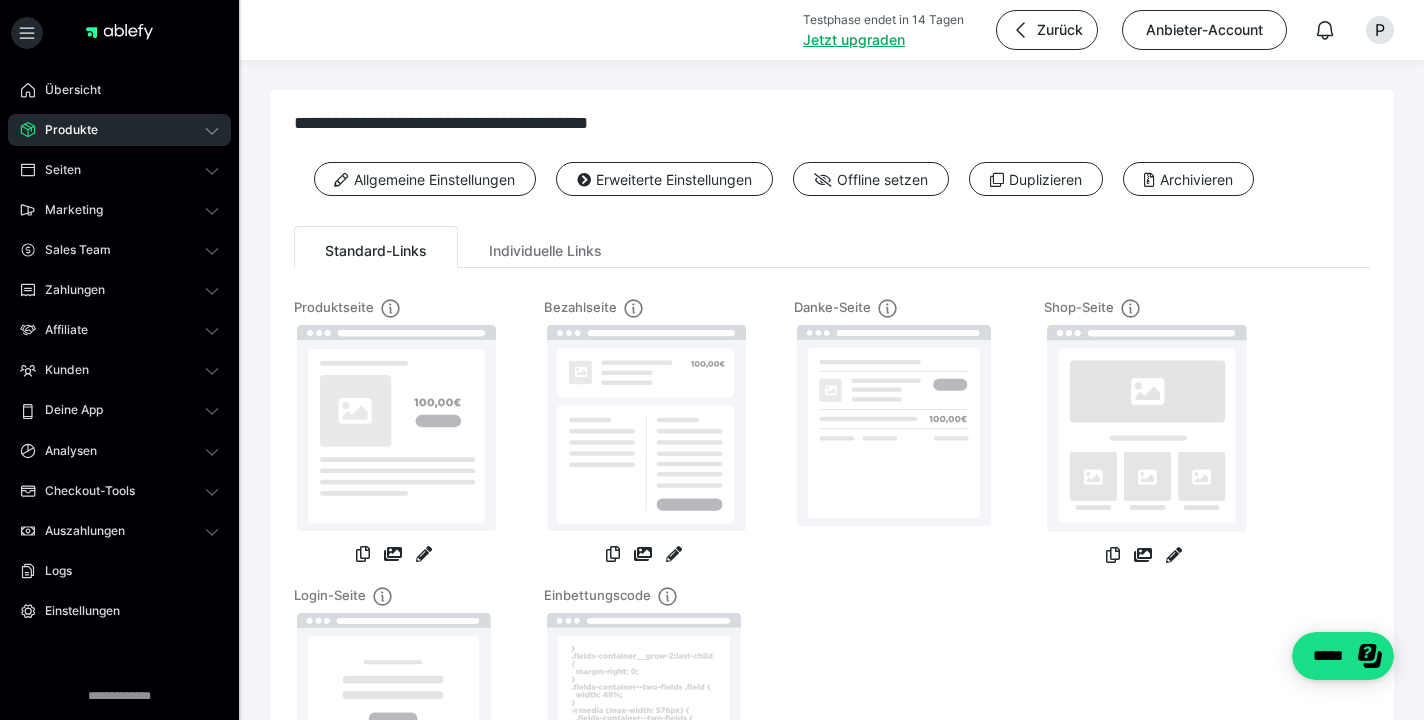 scroll, scrollTop: 0, scrollLeft: 0, axis: both 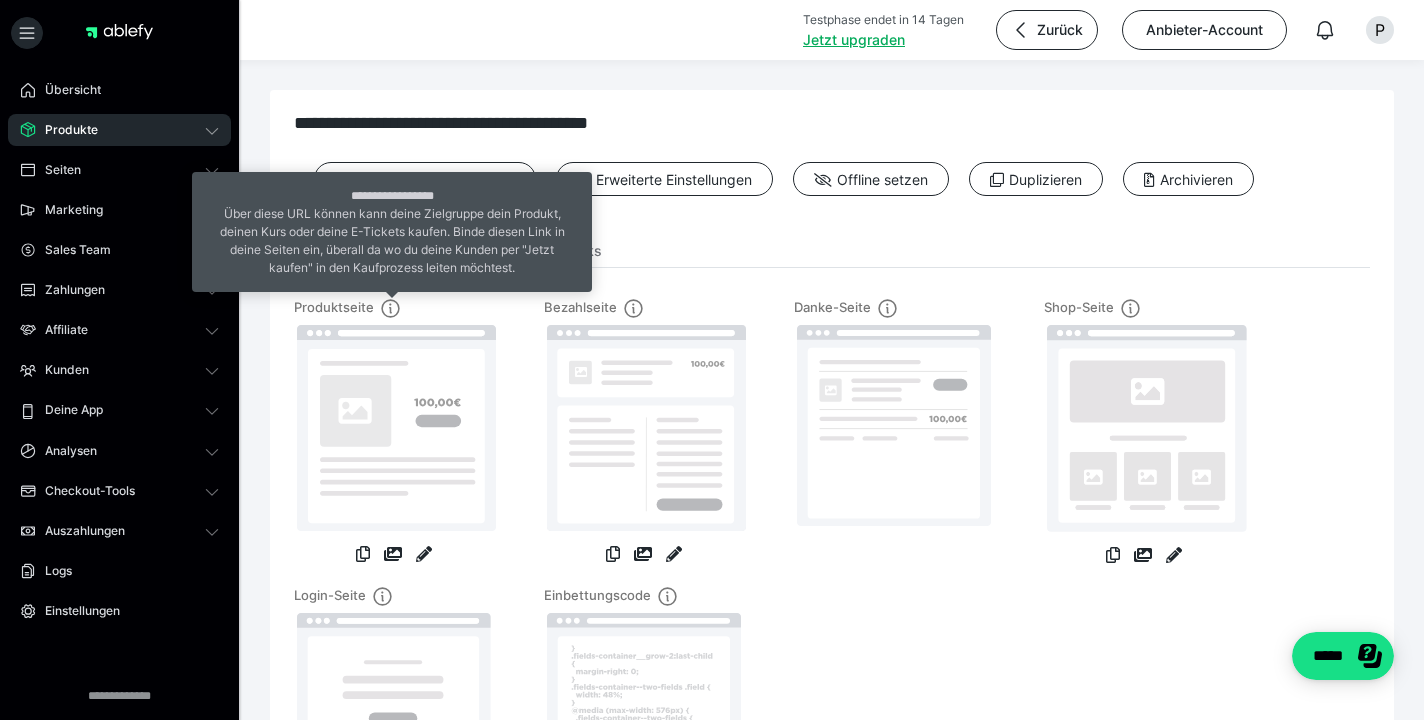 click 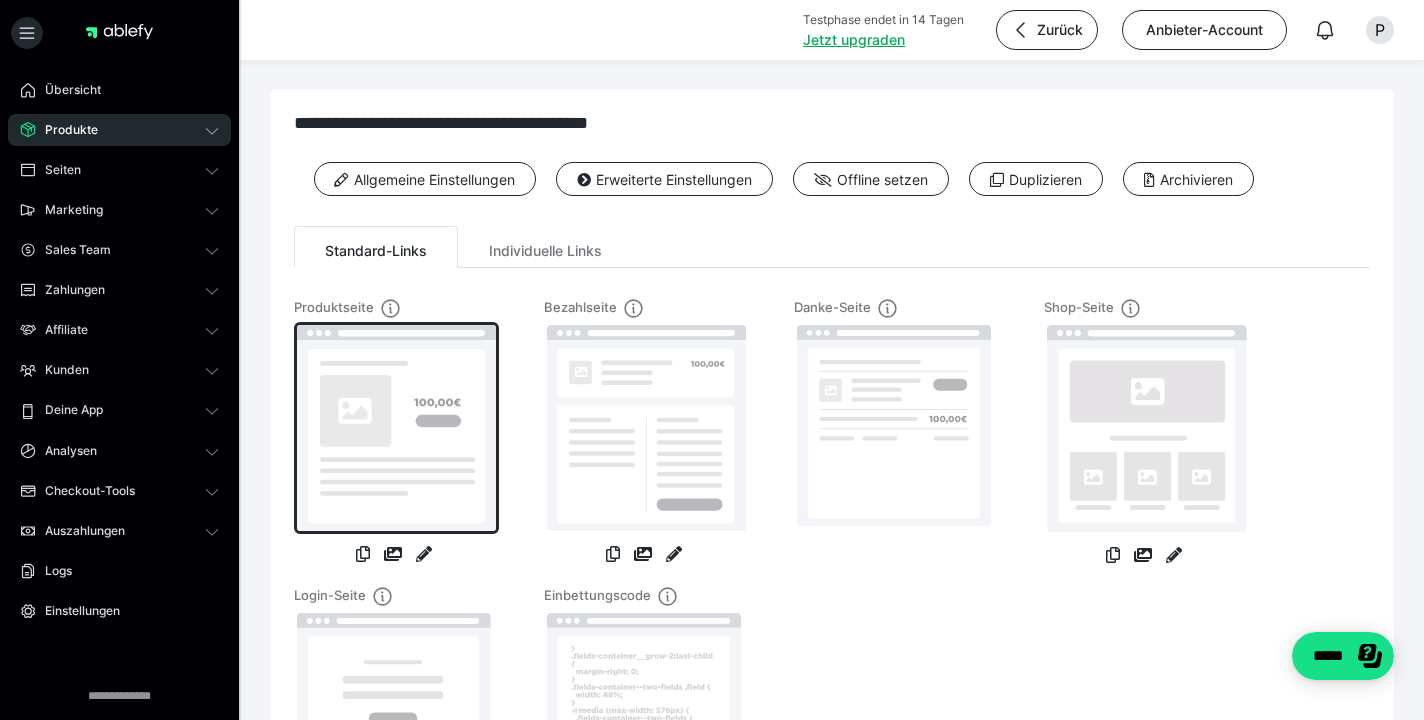 click at bounding box center (396, 428) 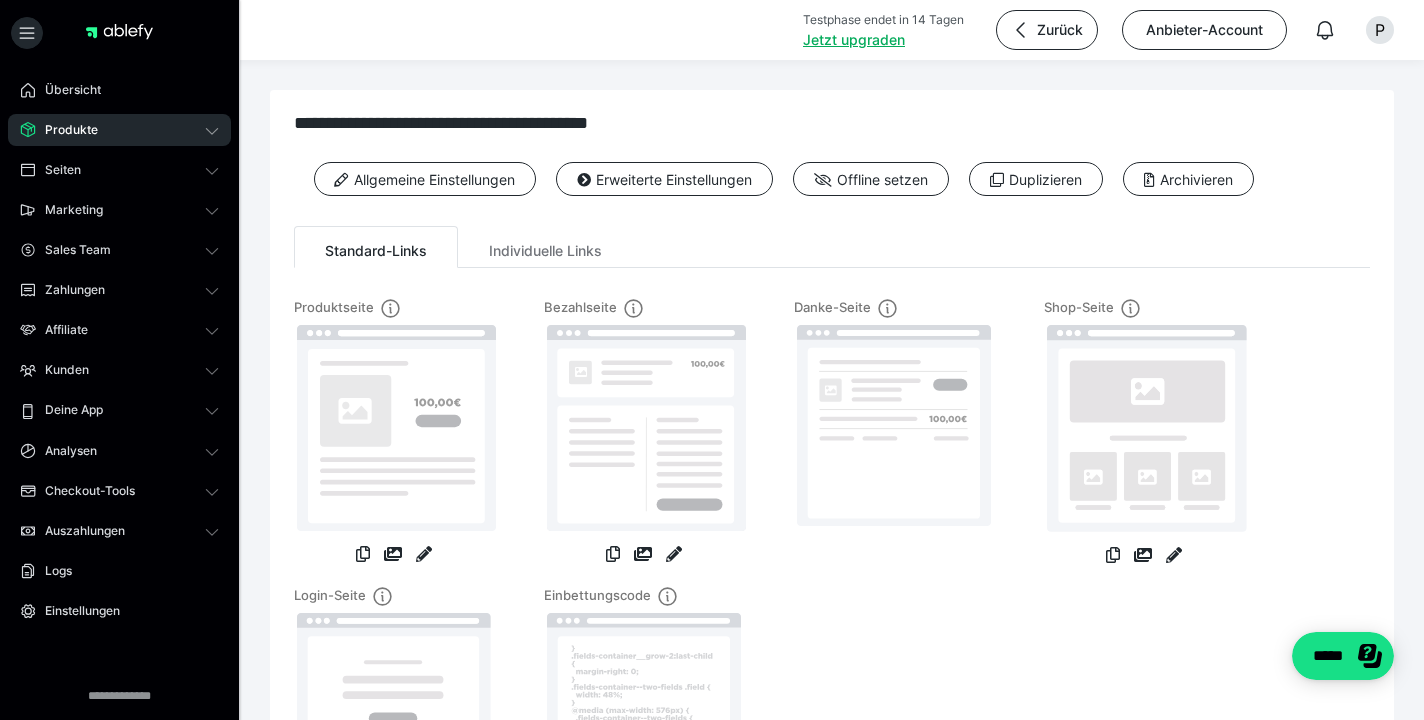 click on "**********" at bounding box center [832, 481] 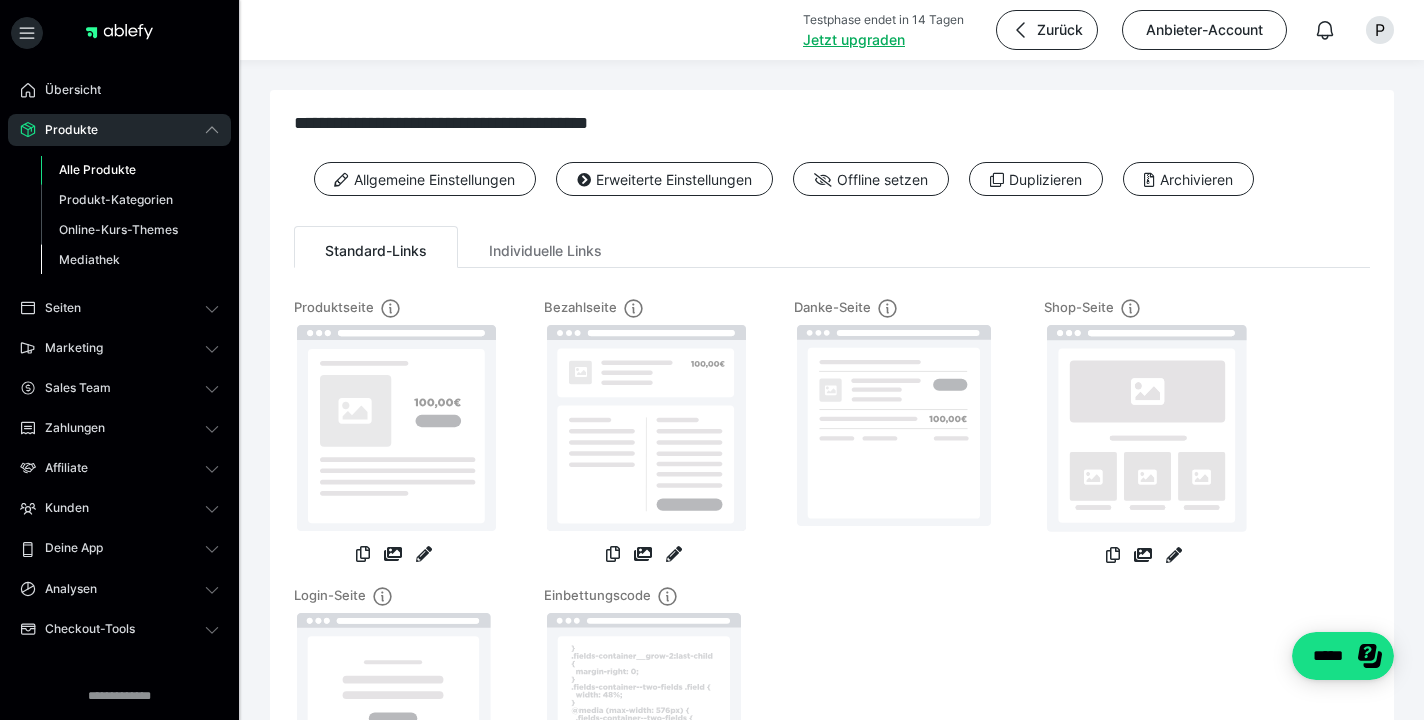 click on "Mediathek" at bounding box center (89, 259) 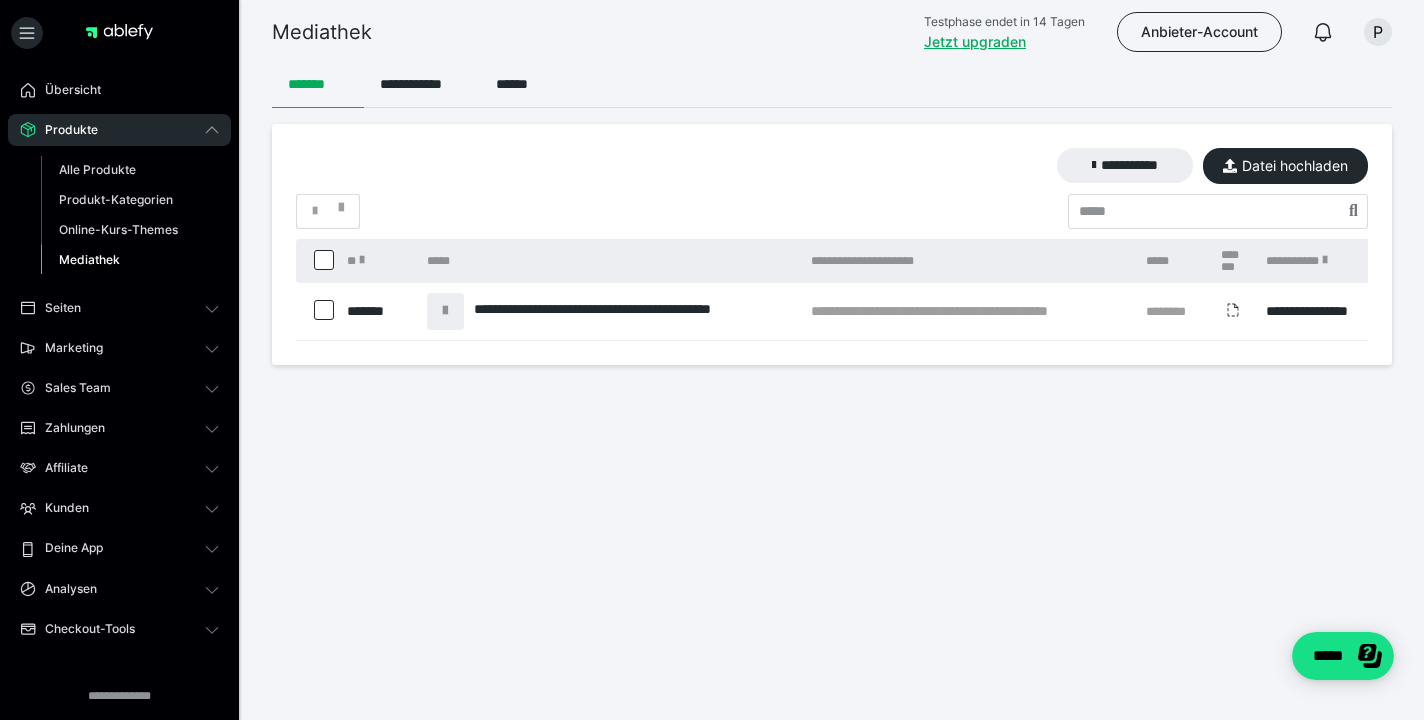 click at bounding box center (445, 311) 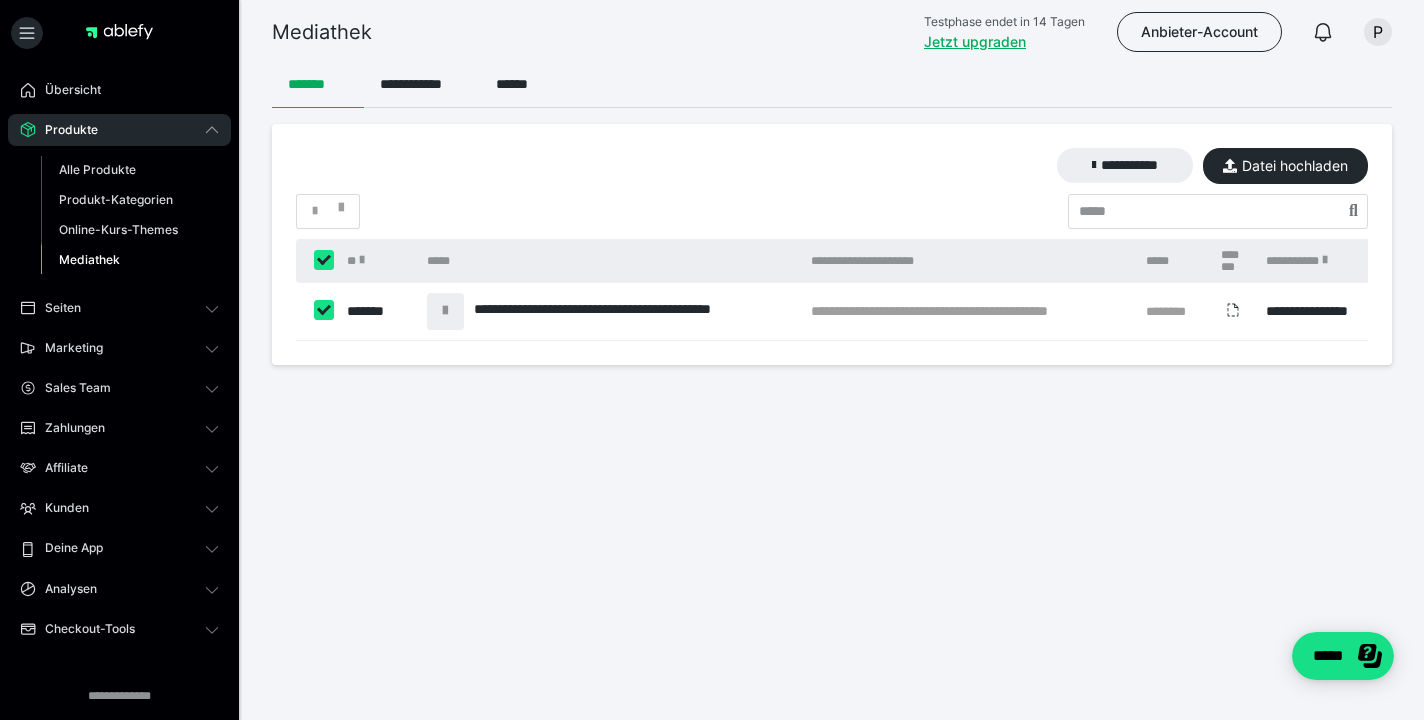 checkbox on "****" 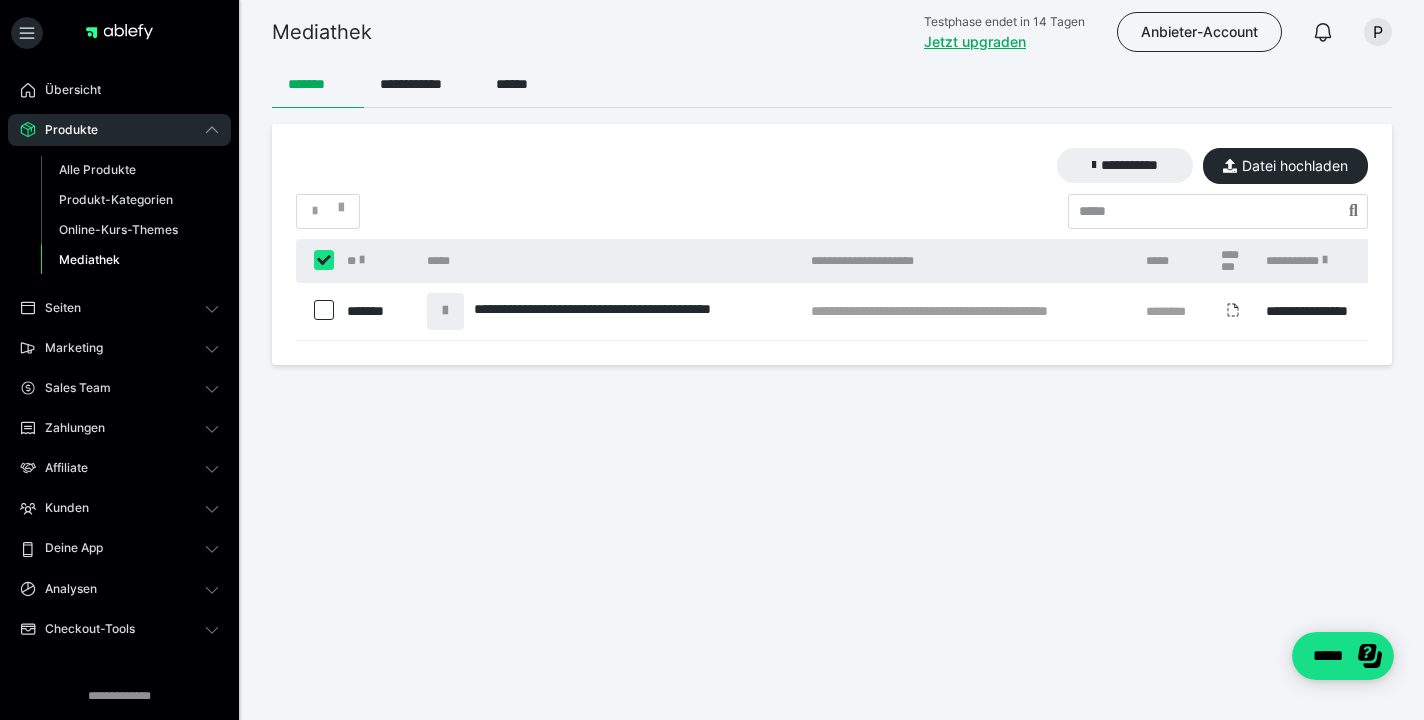 checkbox on "****" 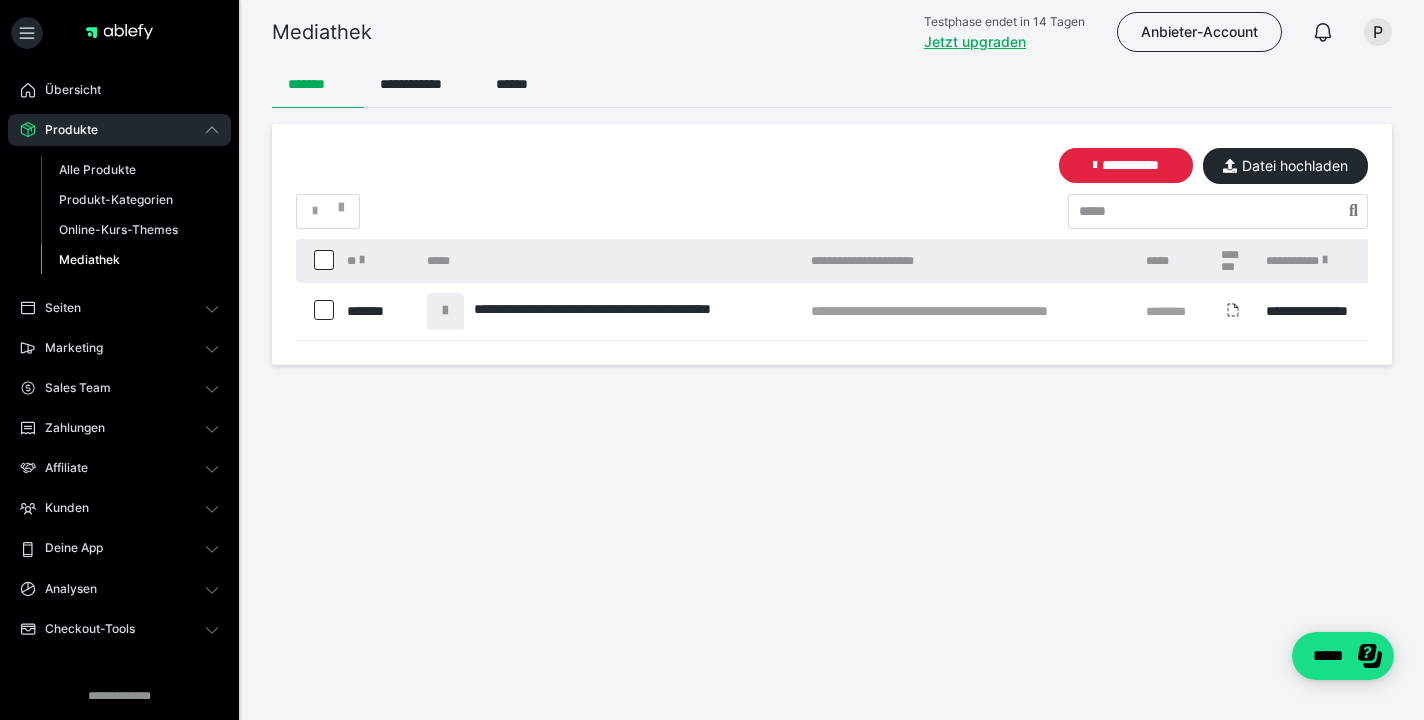 click at bounding box center [324, 310] 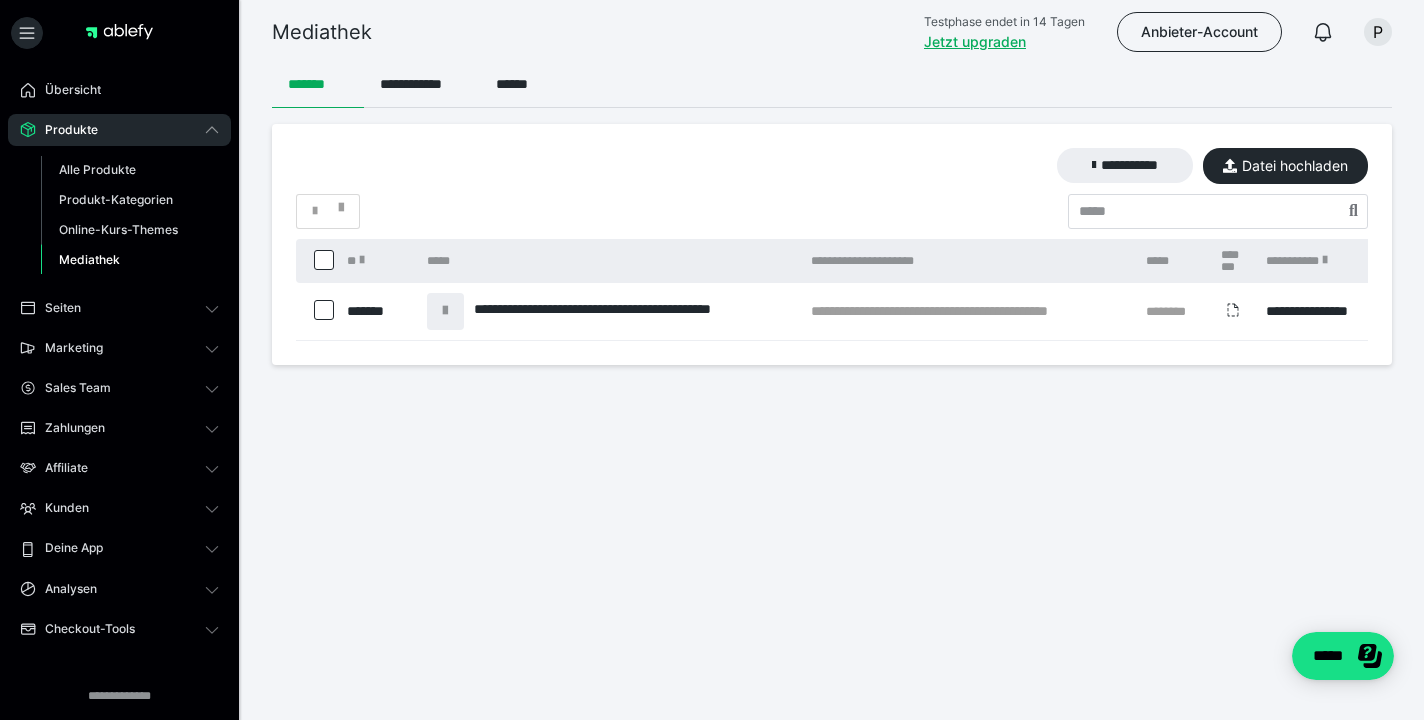 click on "**********" at bounding box center (832, 270) 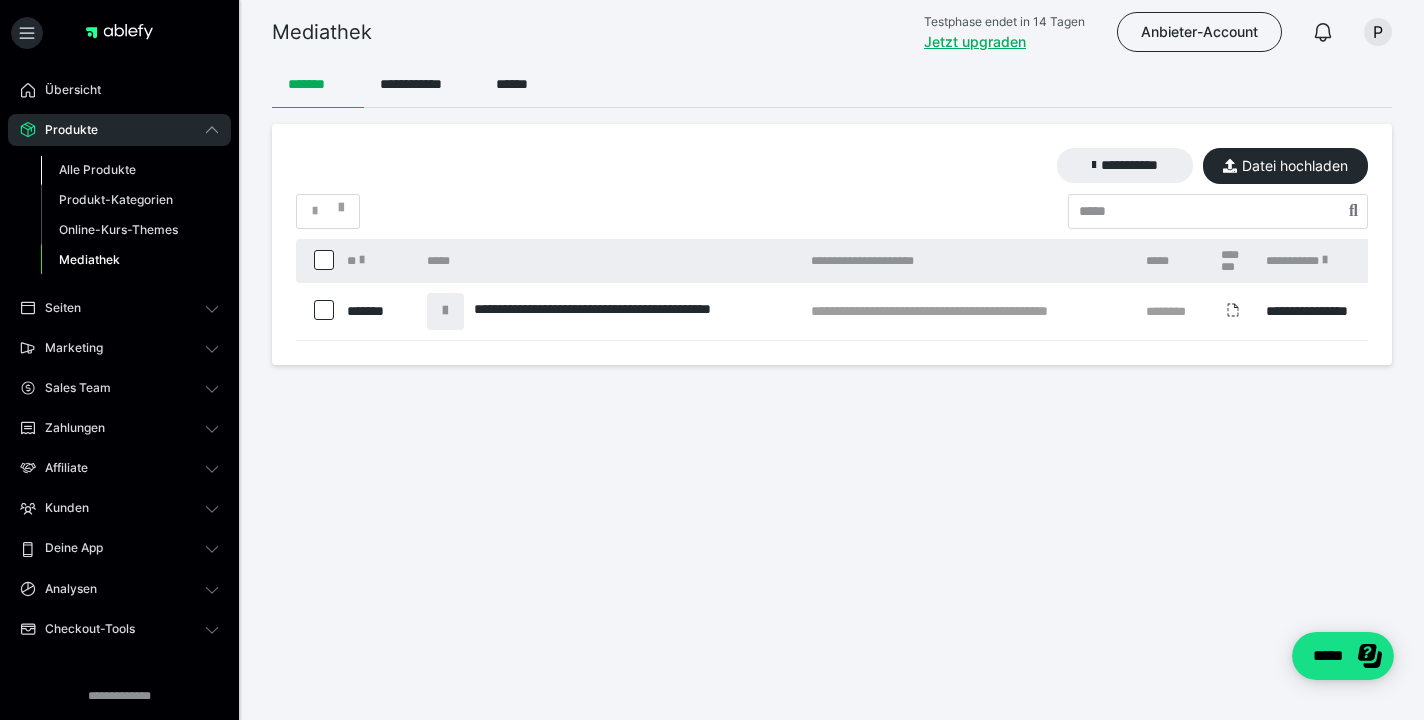 click on "Alle Produkte" at bounding box center (97, 169) 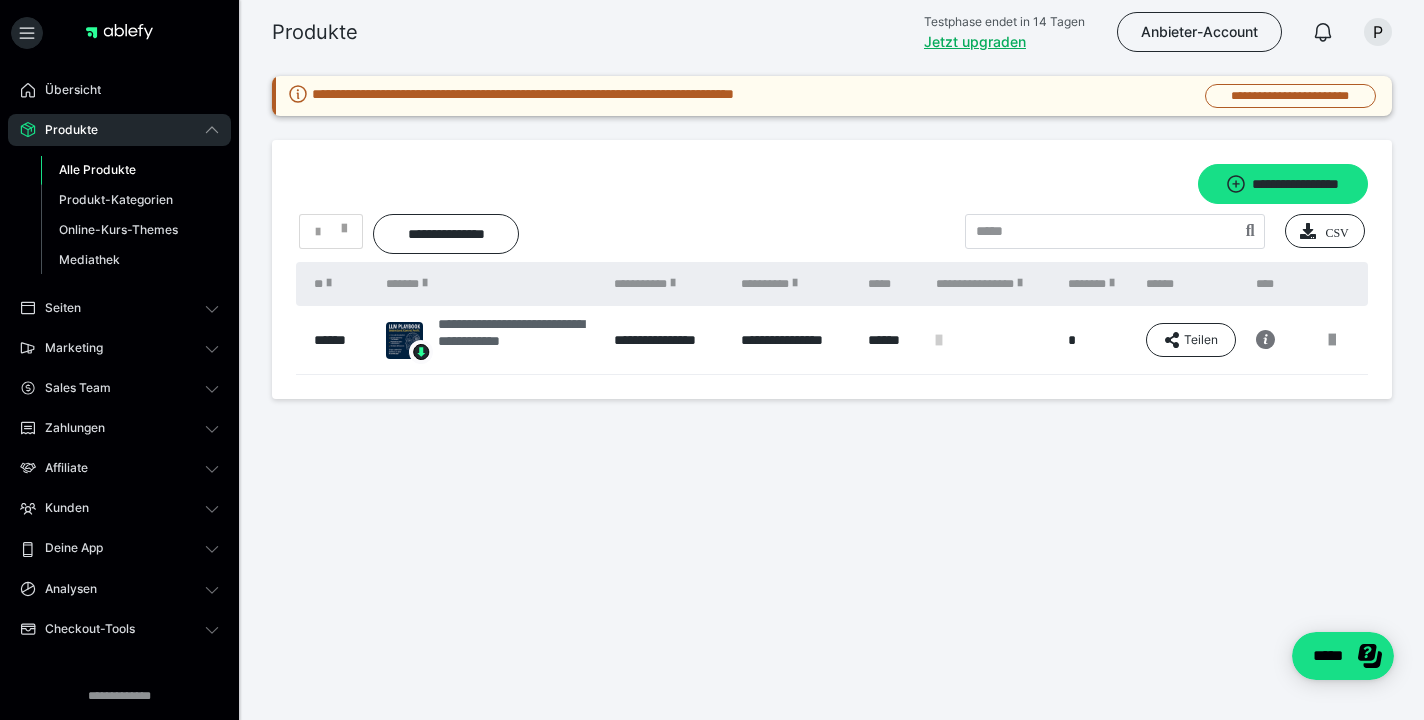 click on "**********" at bounding box center [516, 340] 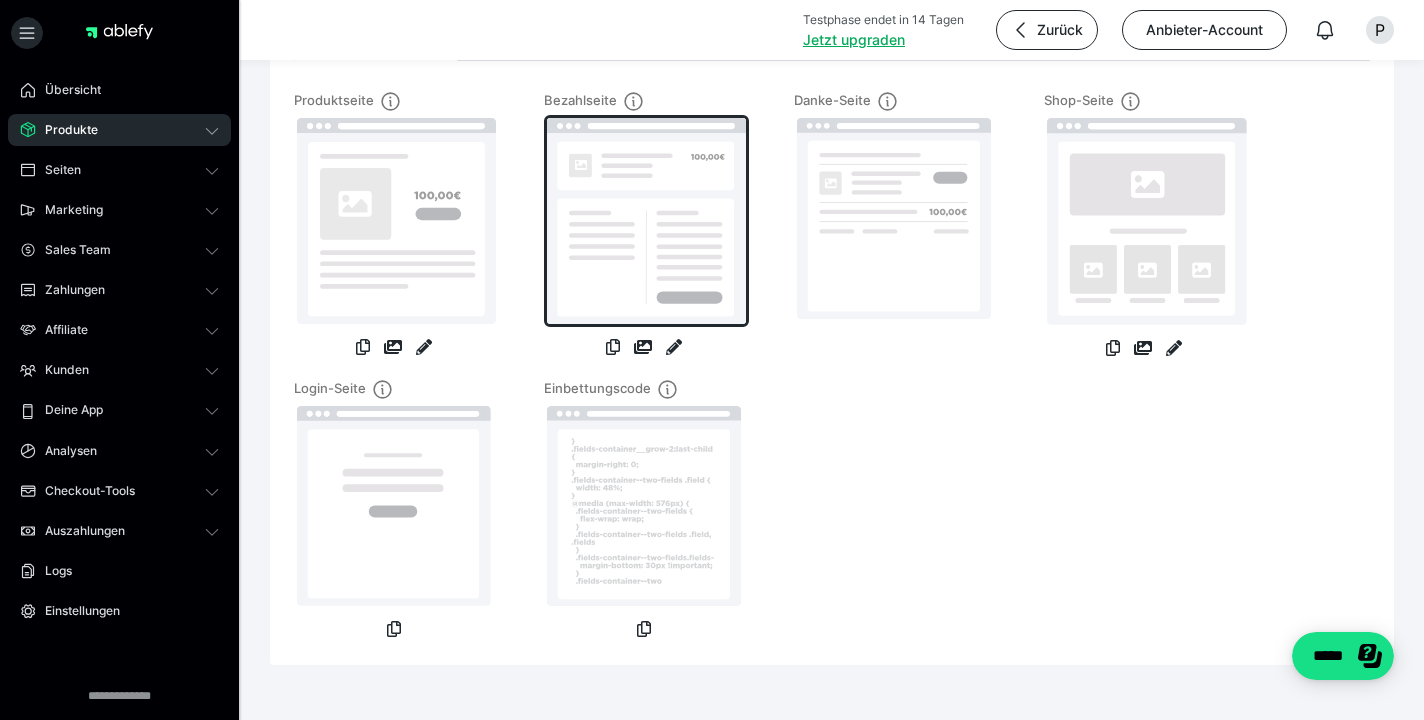 scroll, scrollTop: 217, scrollLeft: 0, axis: vertical 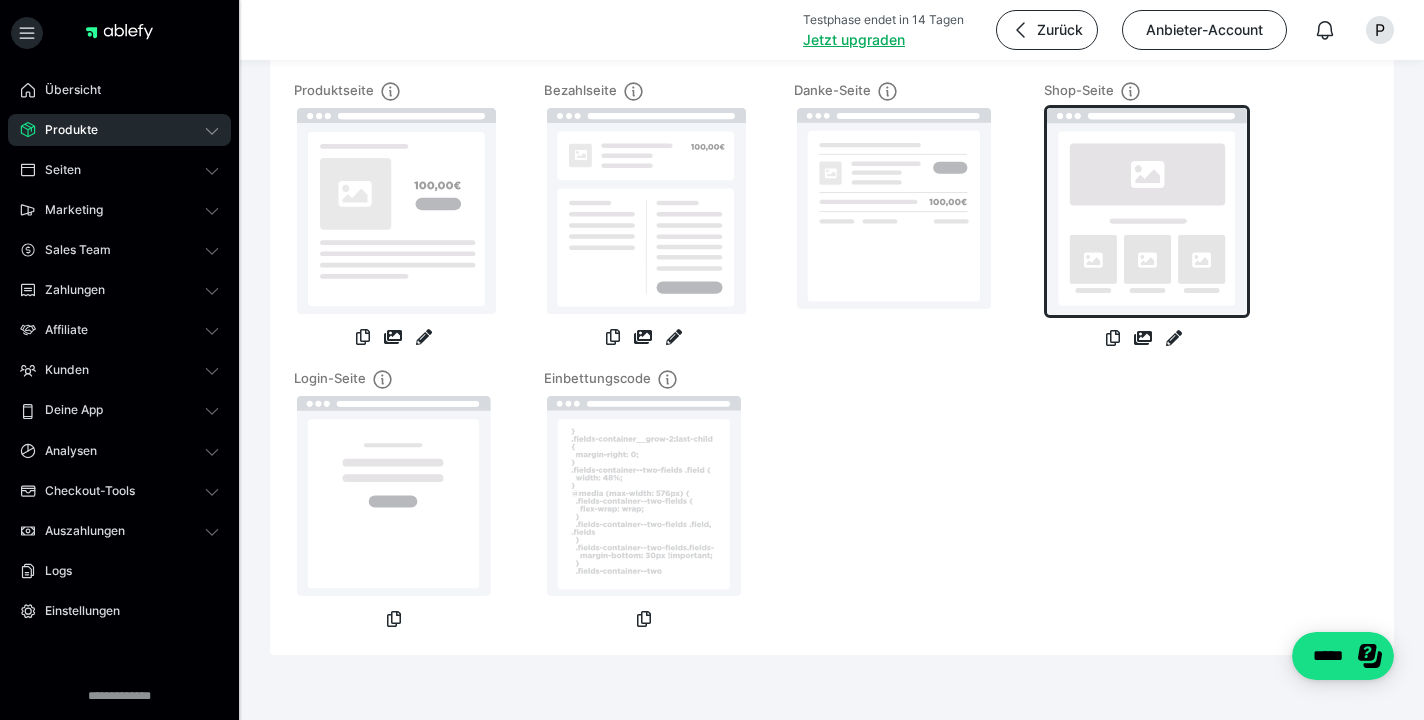 click at bounding box center (1147, 211) 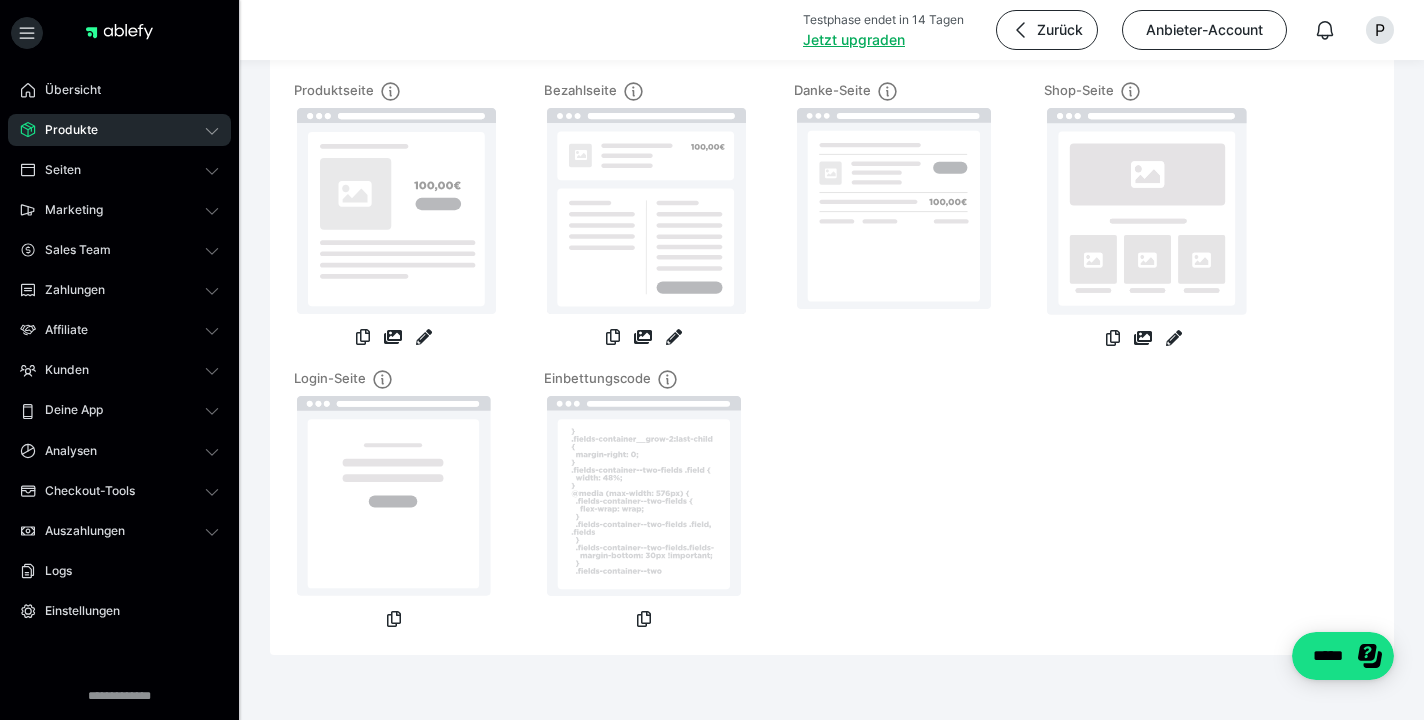 click at bounding box center [1113, 340] 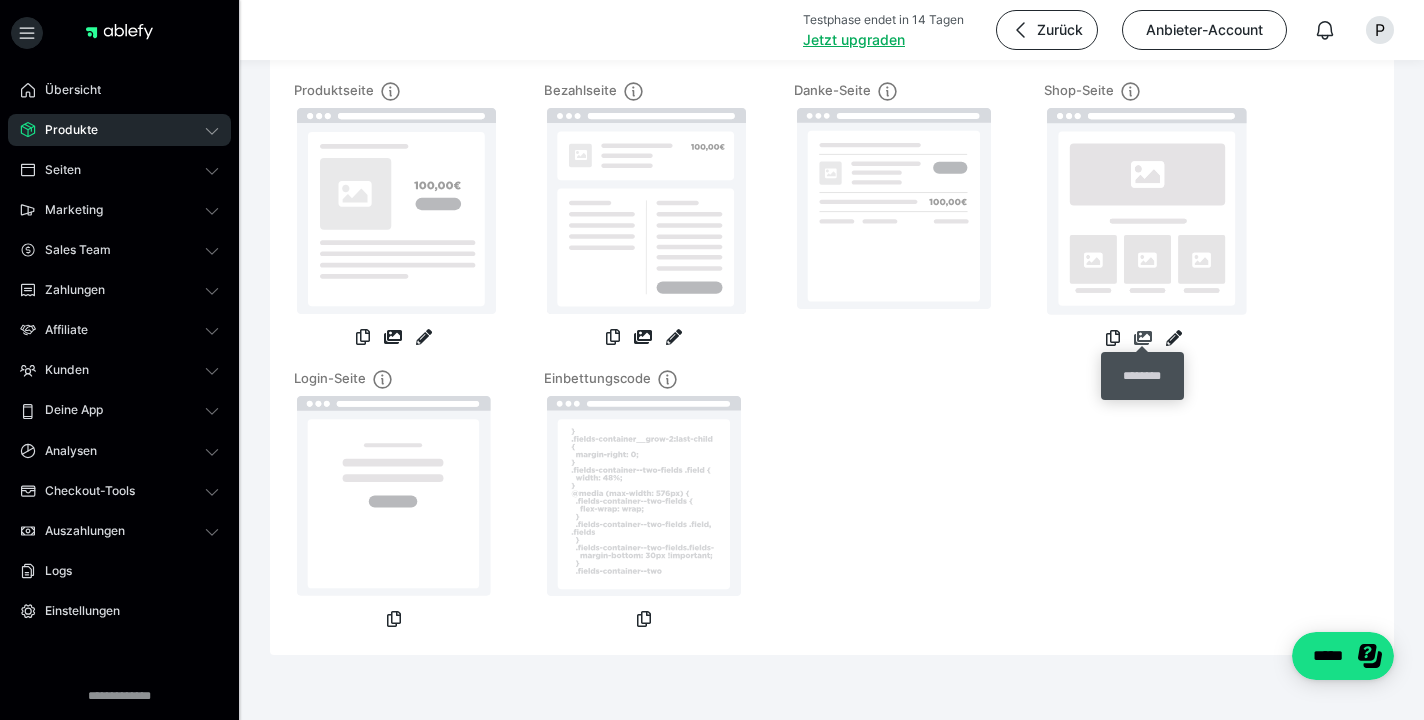 click at bounding box center (1143, 338) 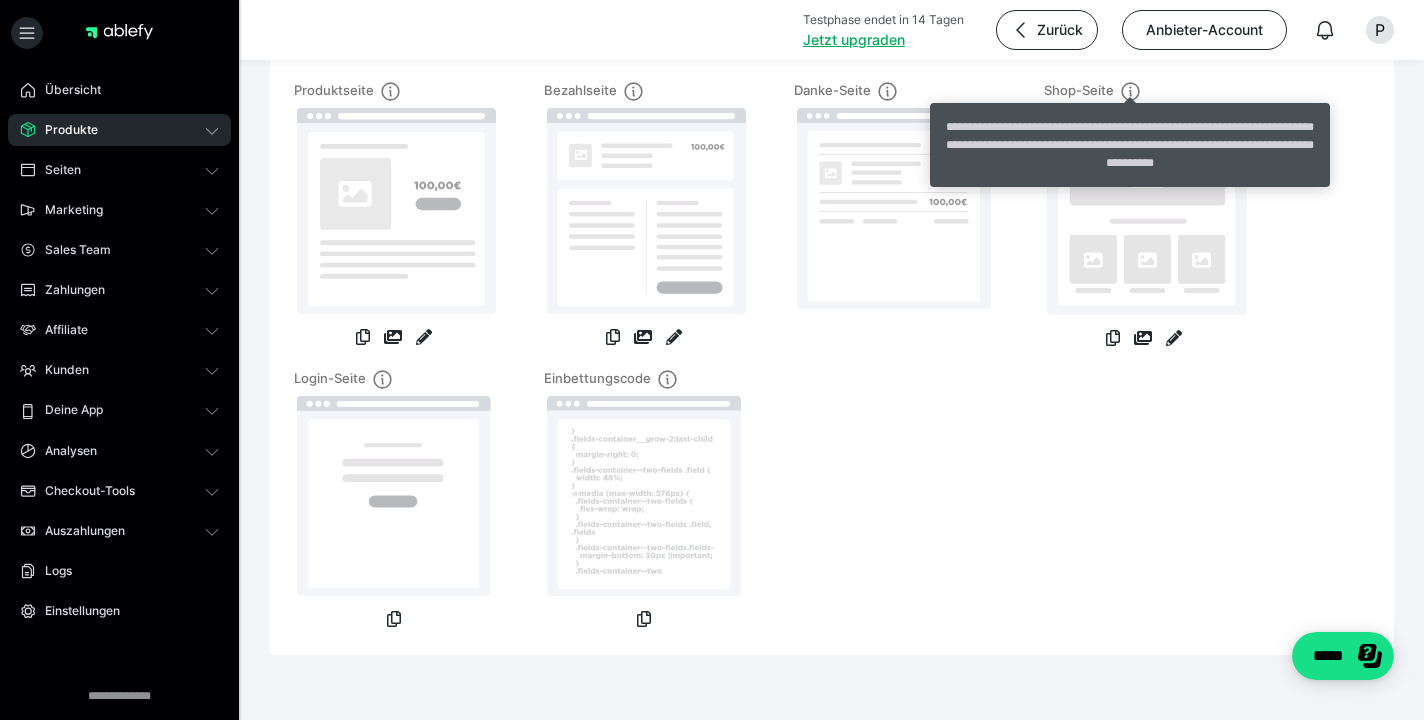 click 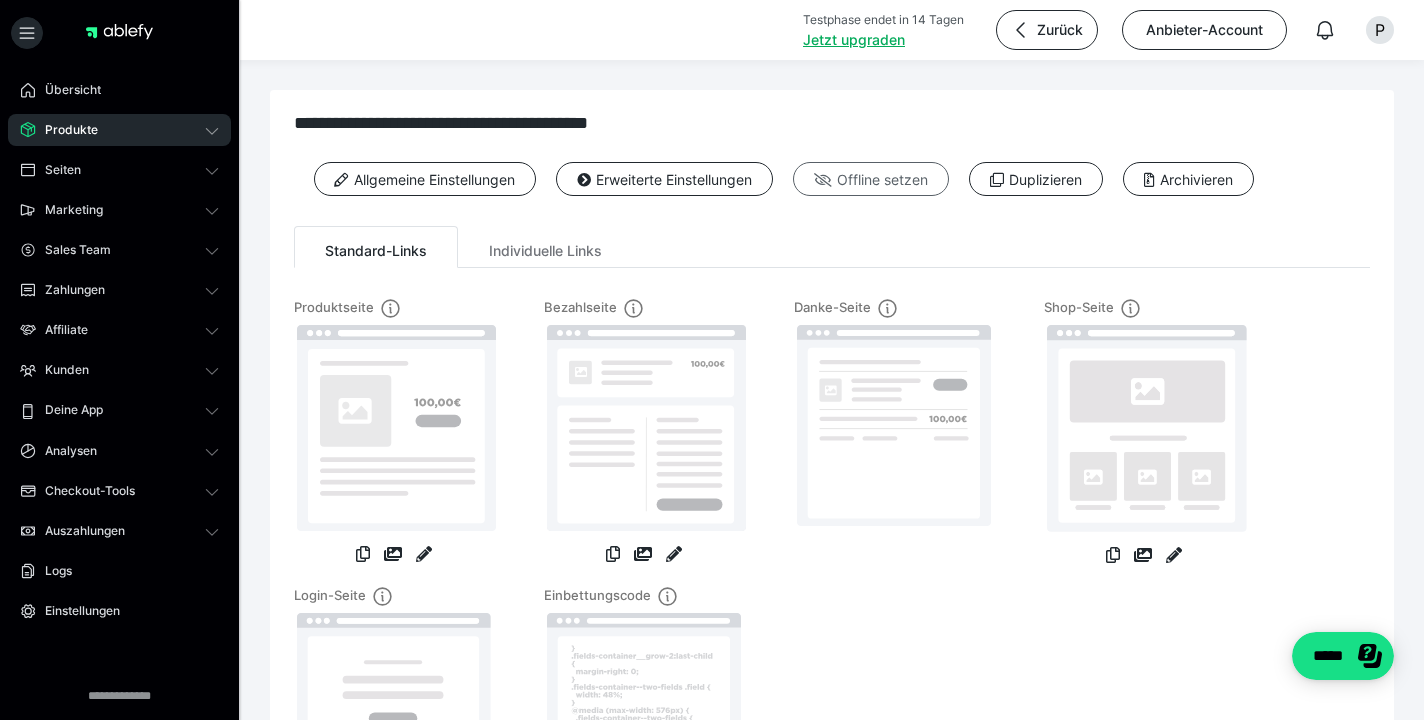 scroll, scrollTop: 0, scrollLeft: 0, axis: both 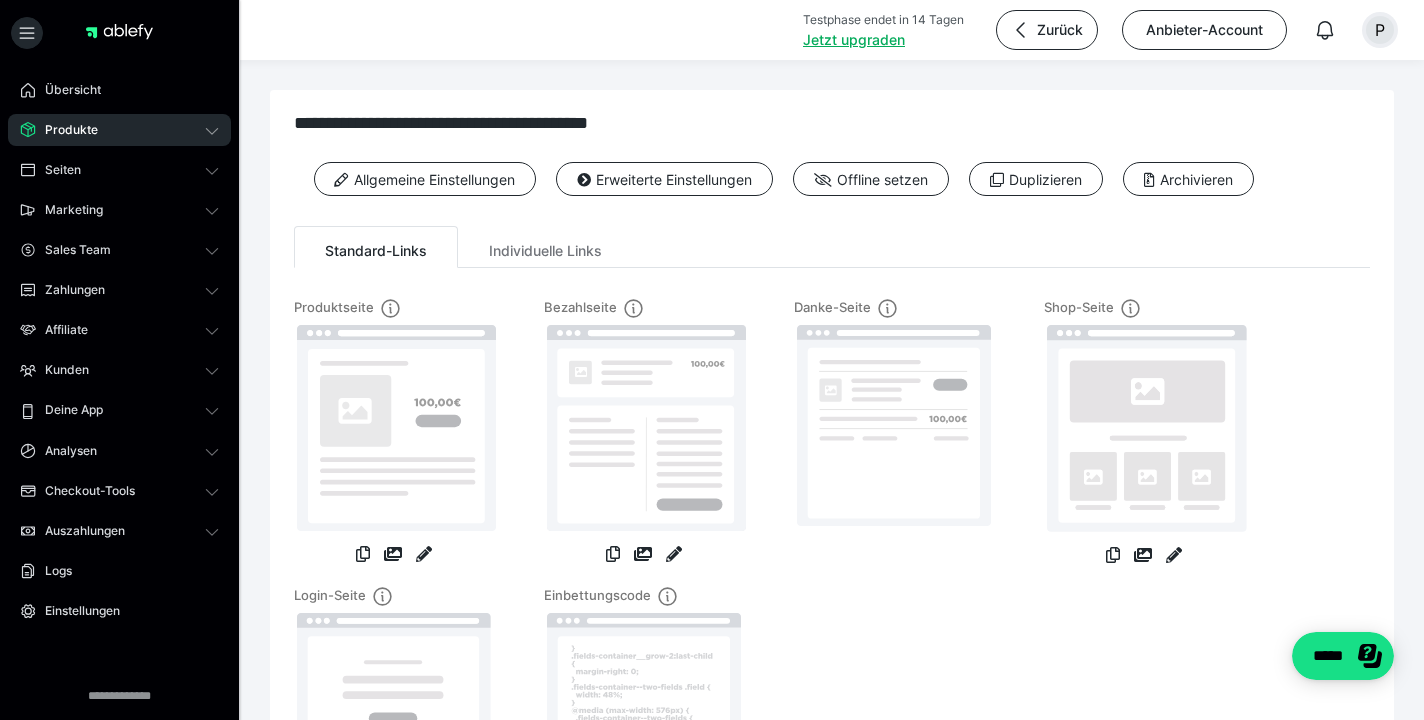 click on "P" at bounding box center (1380, 30) 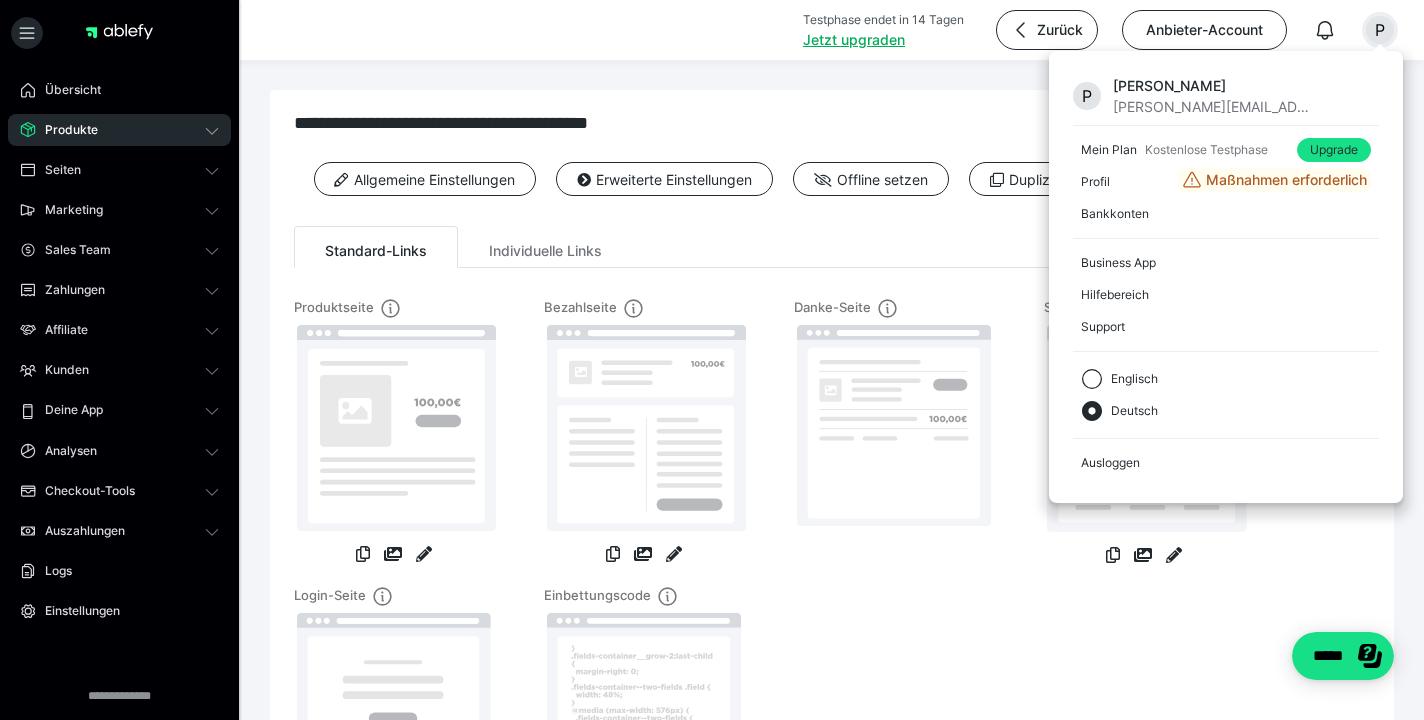 click 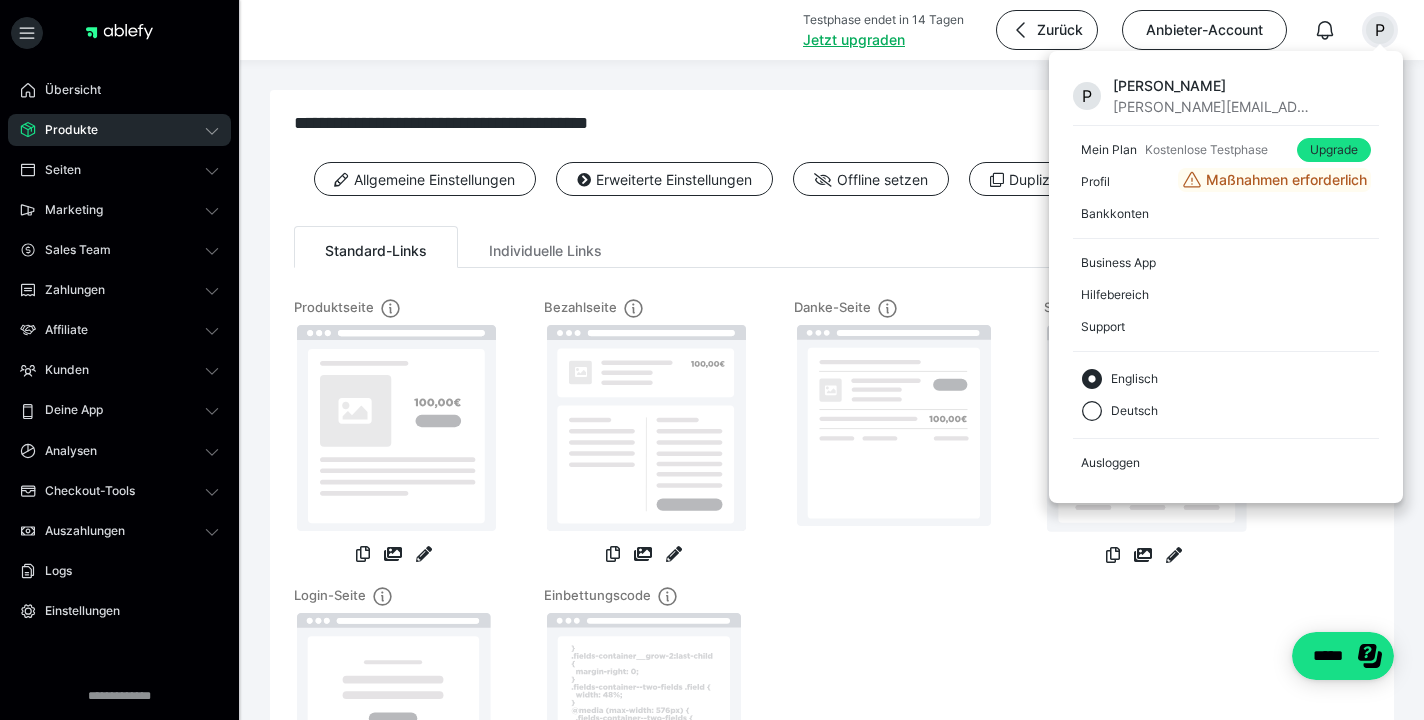 click 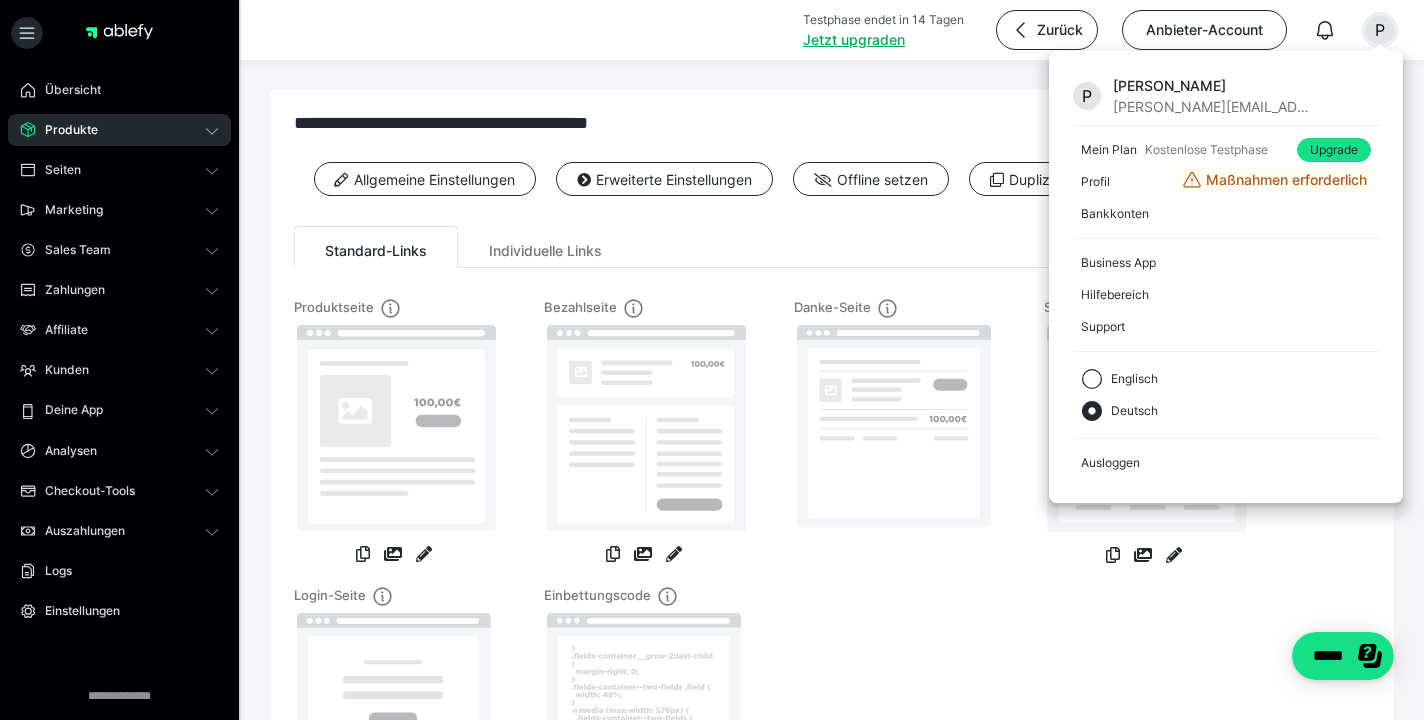 click on "**********" at bounding box center [832, 481] 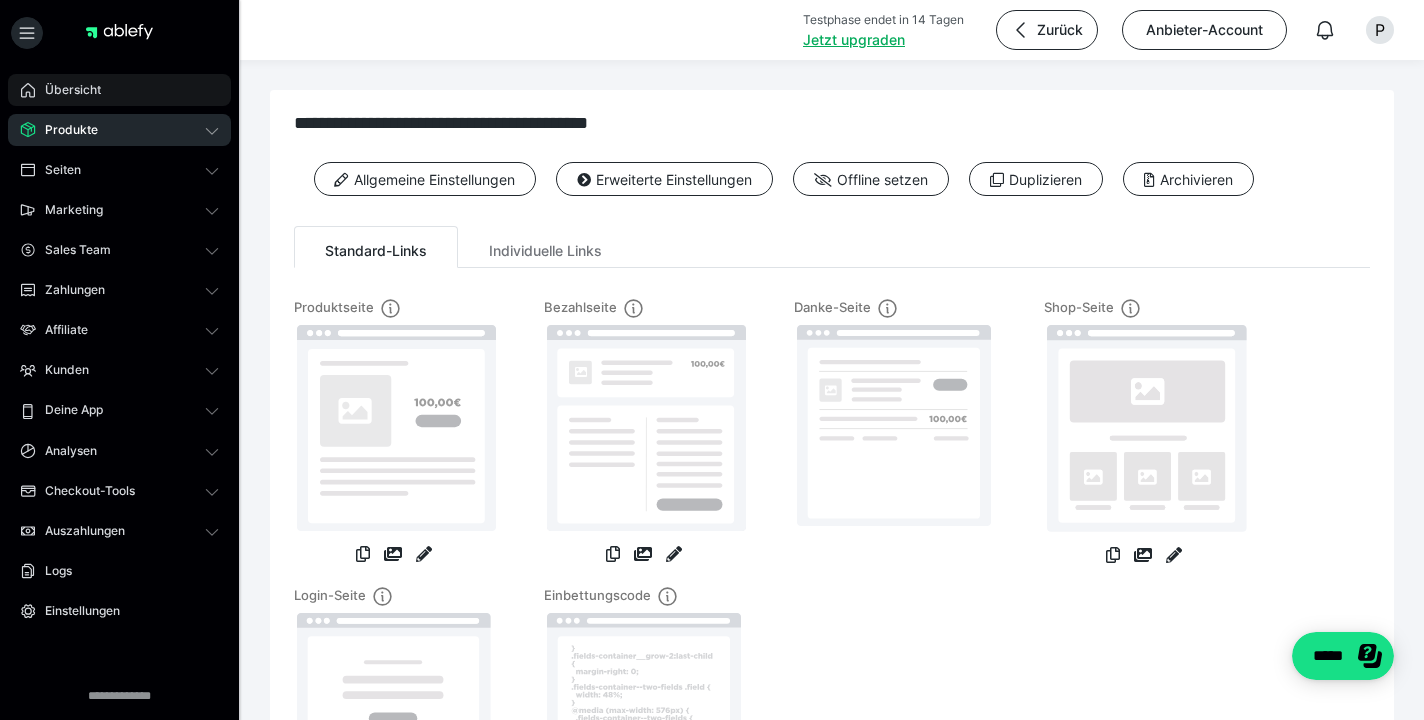 click on "Übersicht" at bounding box center (66, 90) 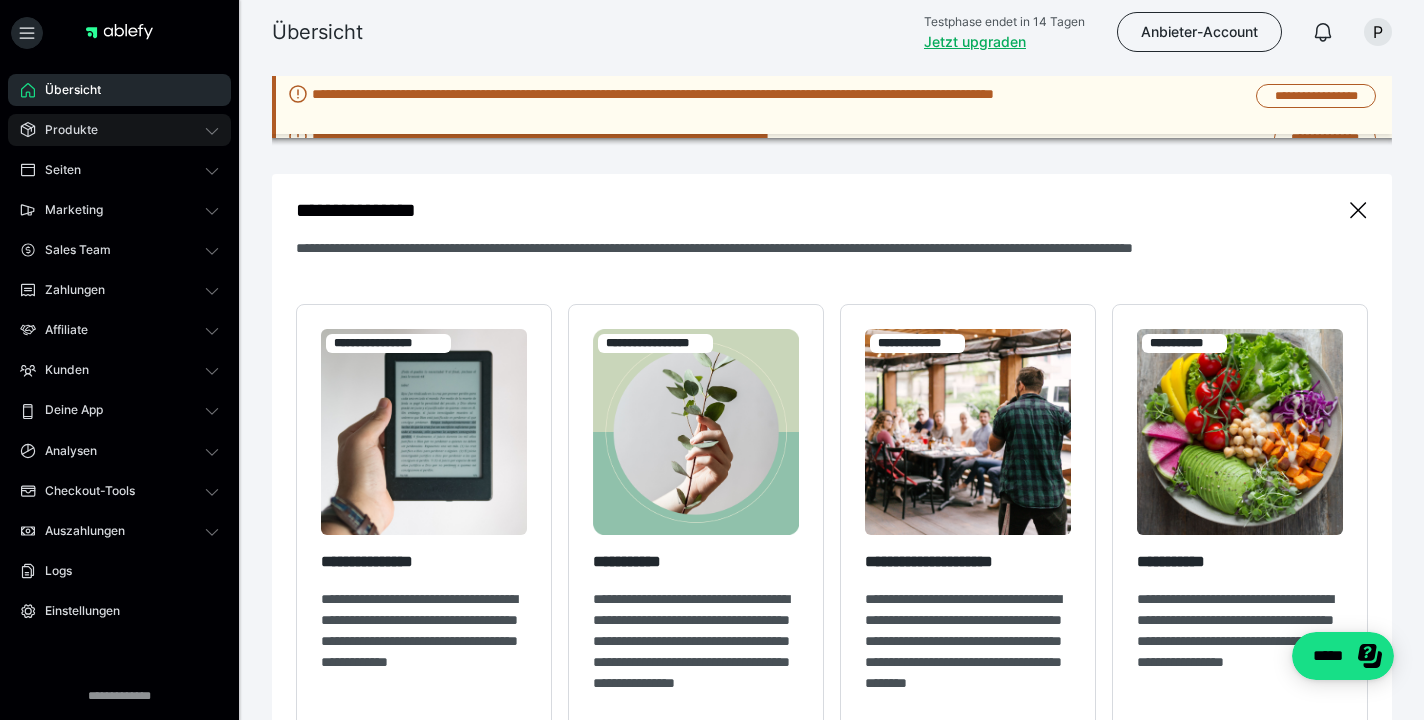 click on "Produkte" at bounding box center [119, 130] 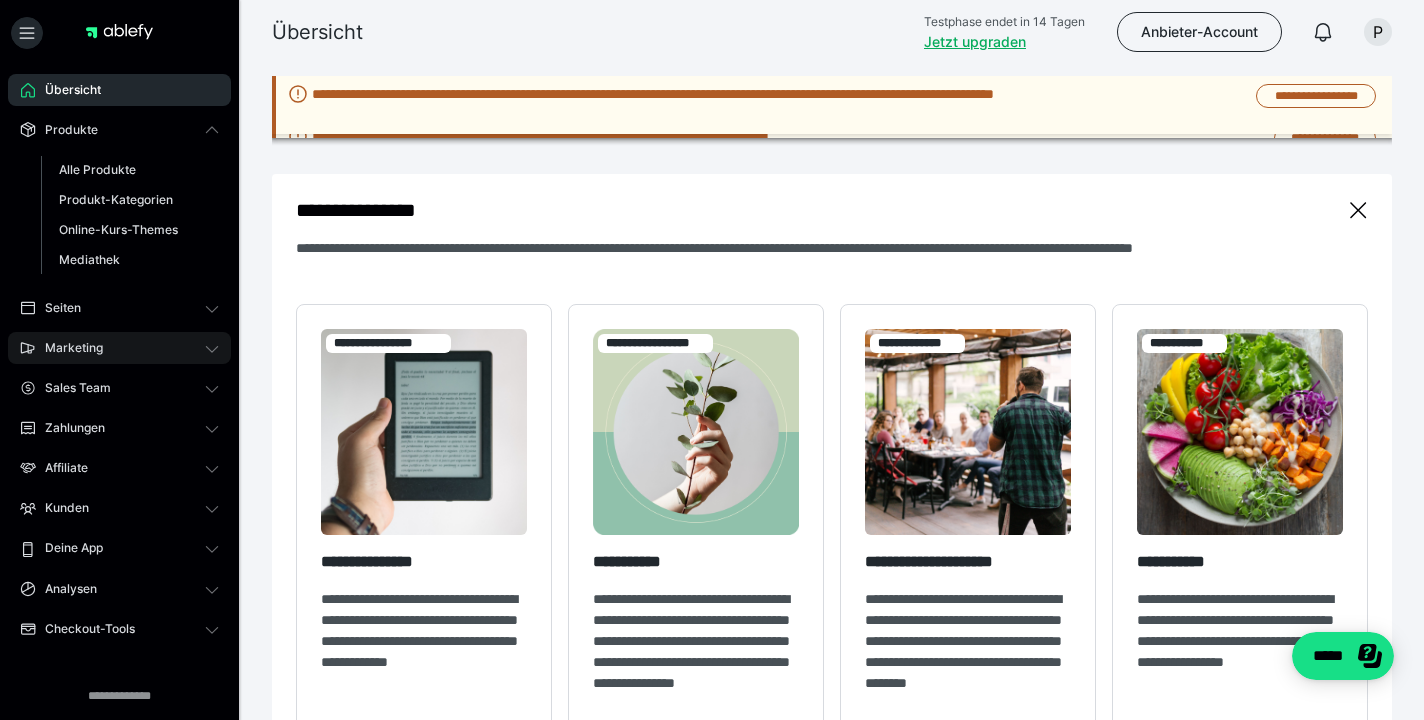 click on "Marketing" at bounding box center (67, 348) 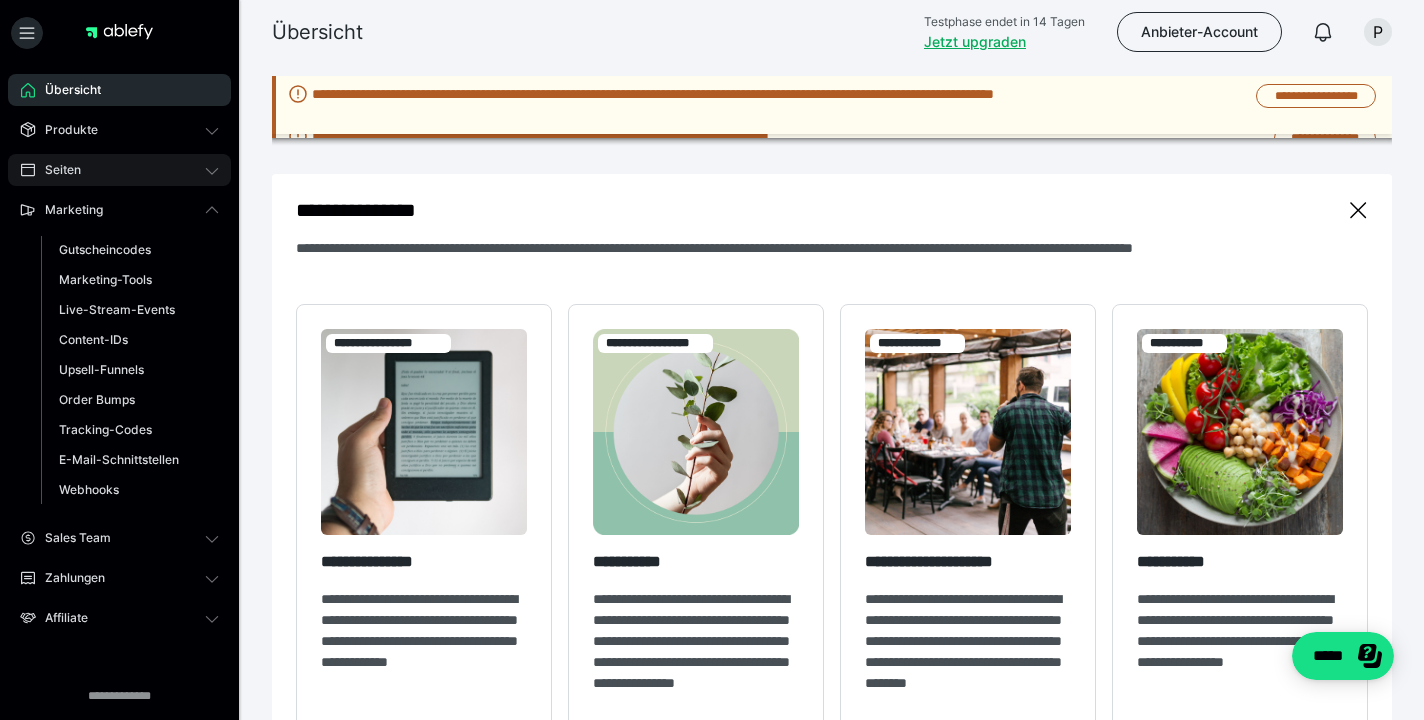 click on "Seiten" at bounding box center (56, 170) 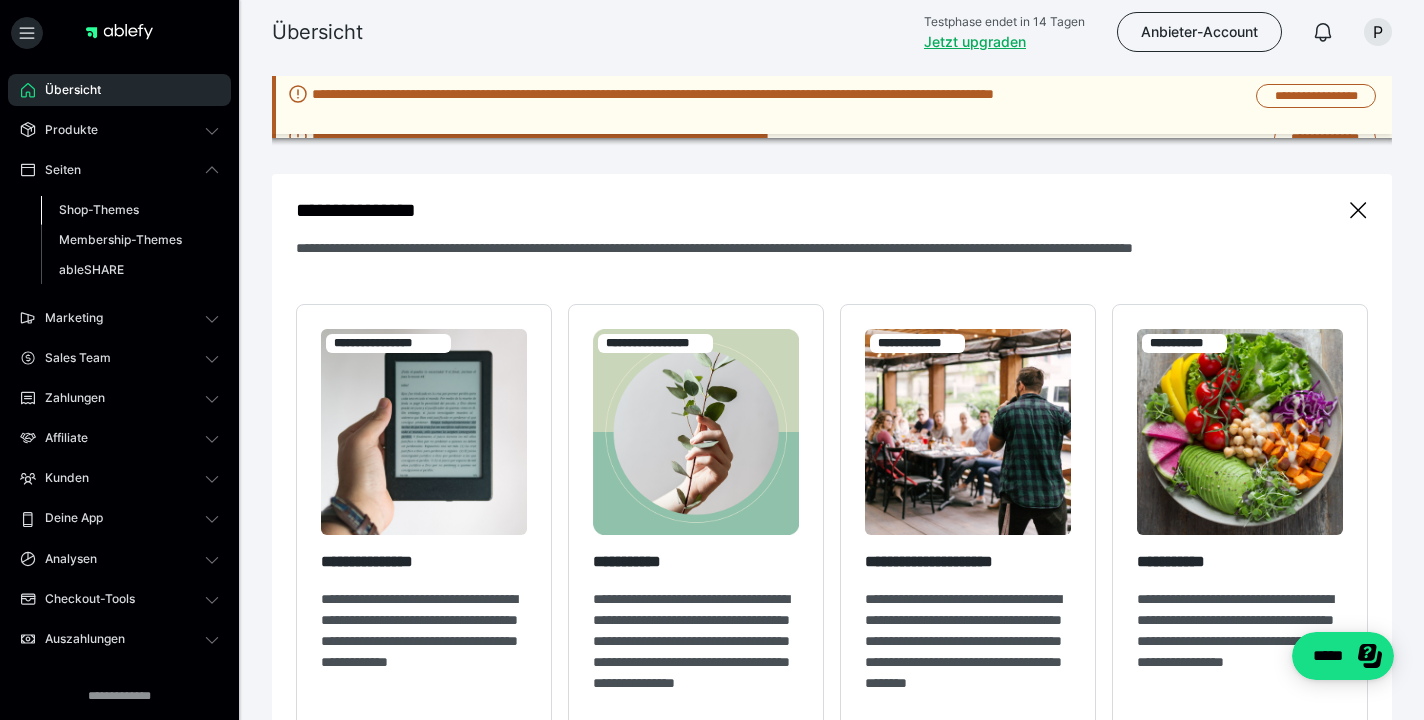click on "Shop-Themes" at bounding box center (99, 209) 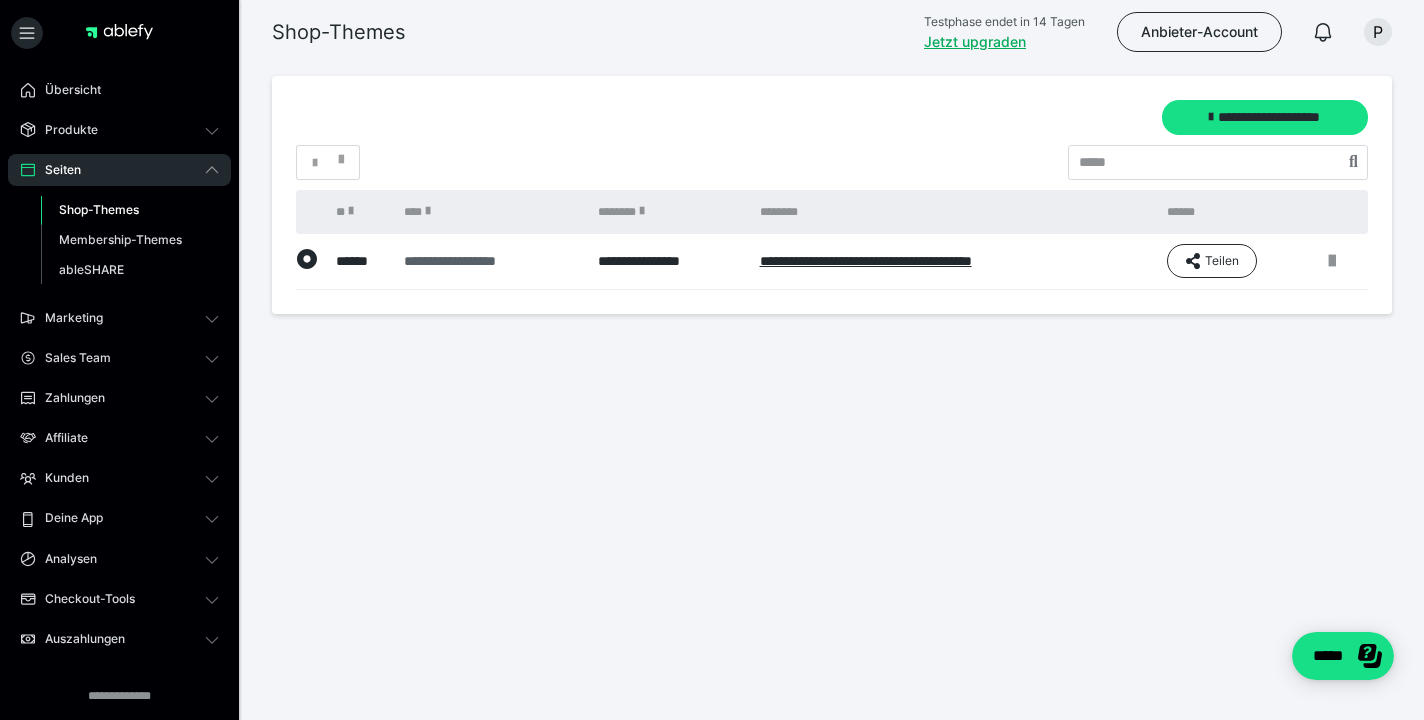 click on "**********" at bounding box center [489, 261] 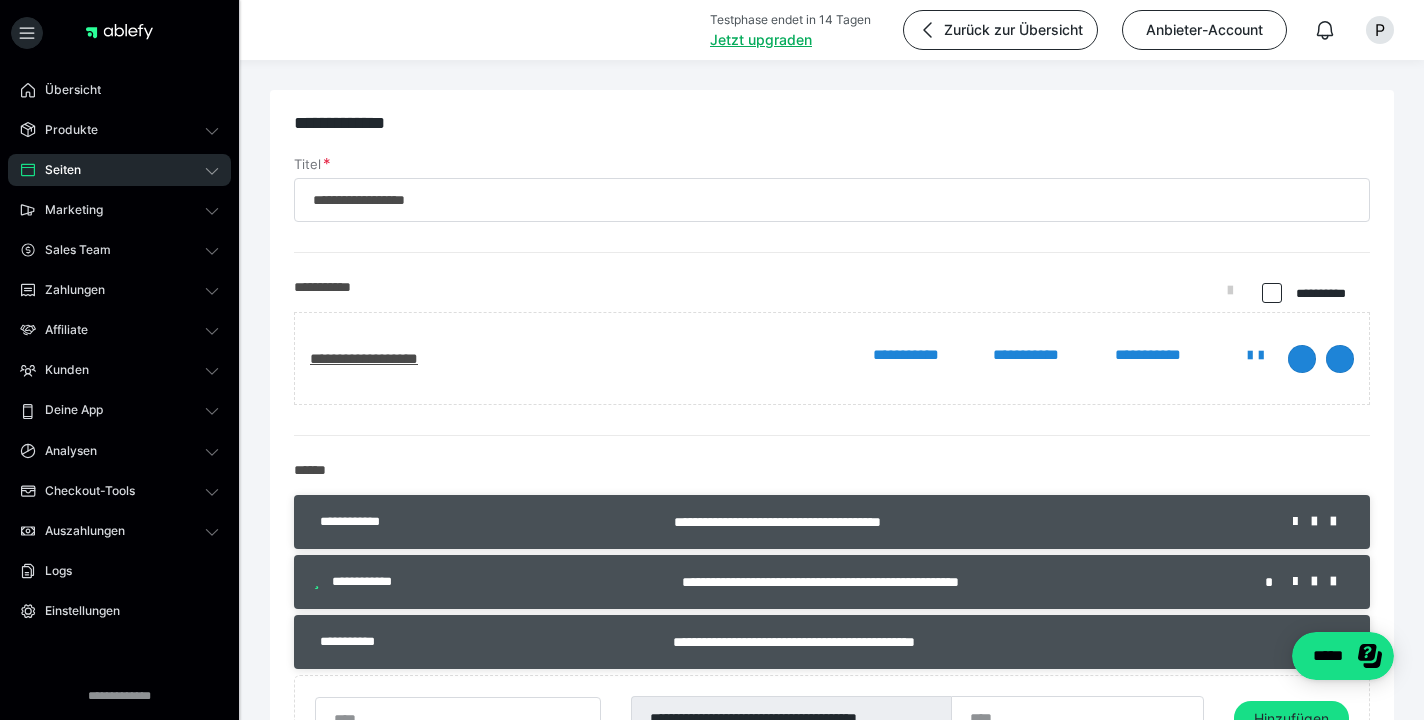 scroll, scrollTop: 0, scrollLeft: 0, axis: both 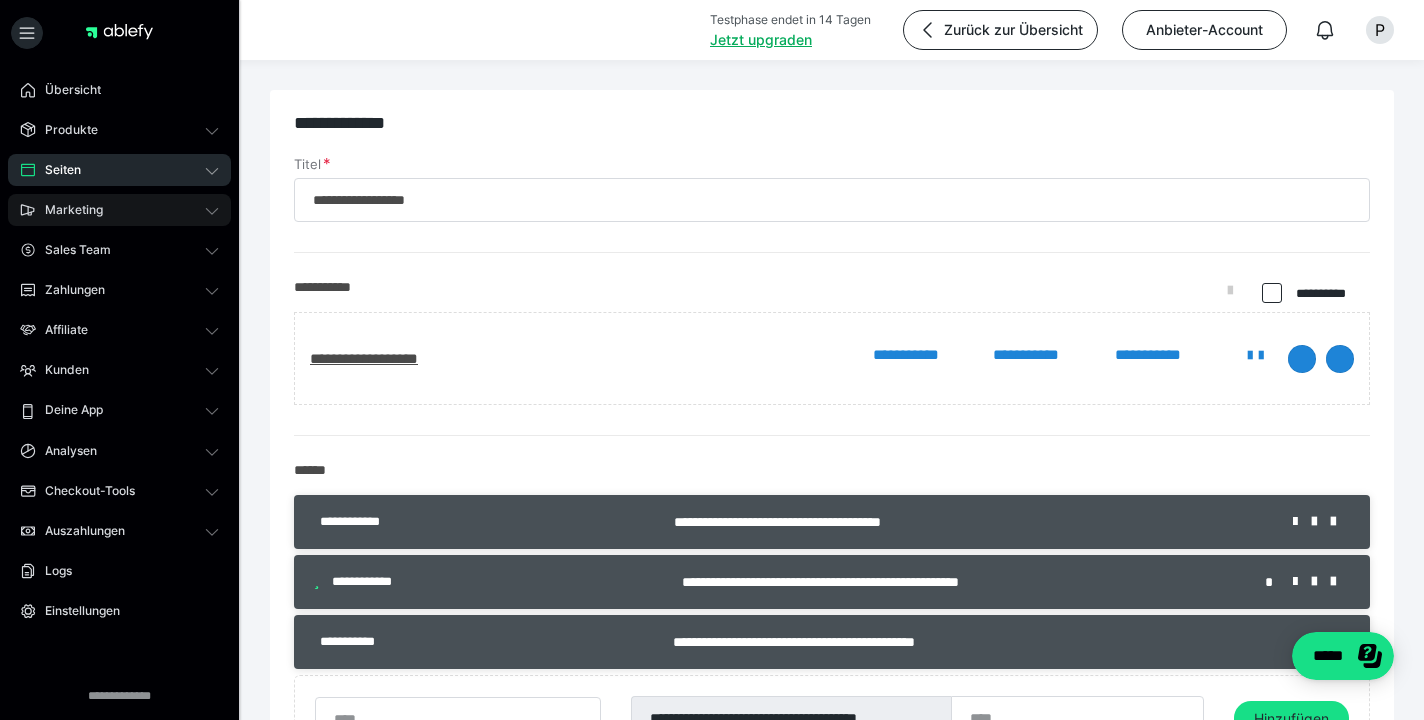 click on "Marketing" at bounding box center (119, 210) 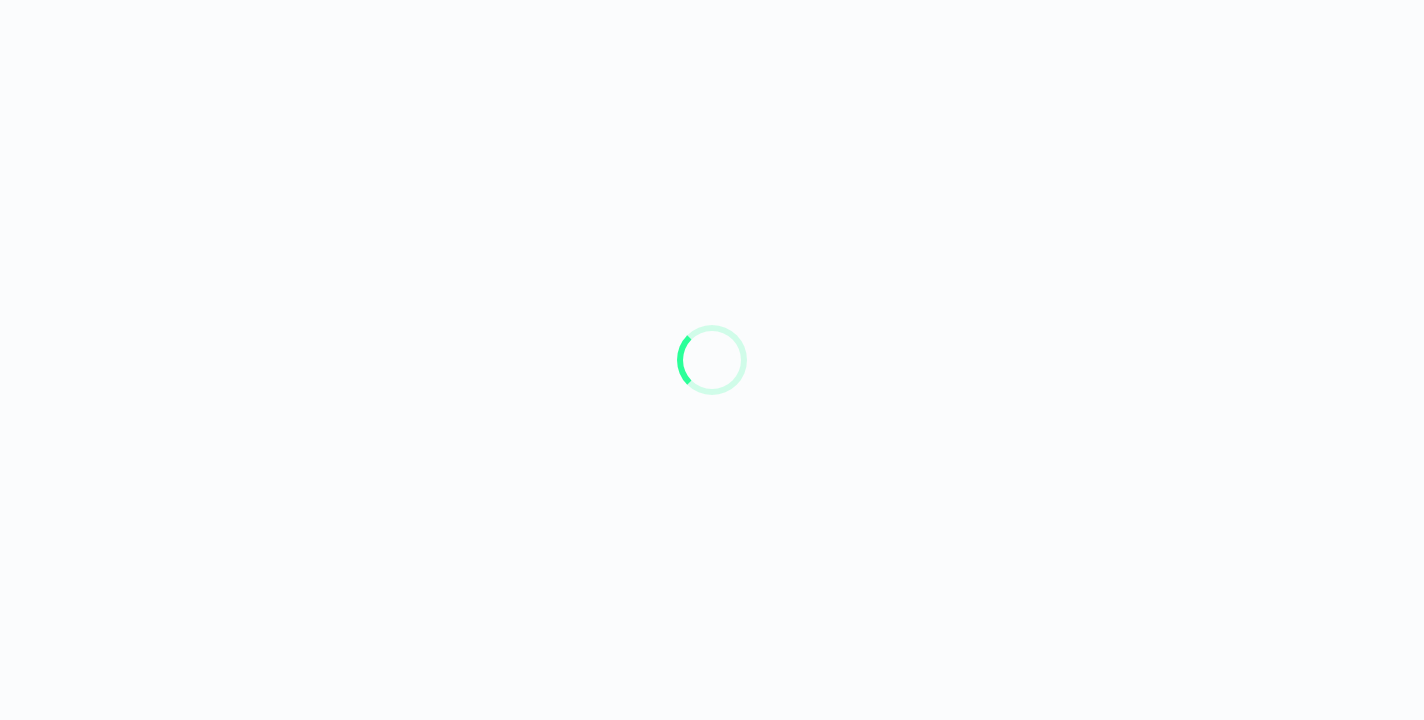scroll, scrollTop: 0, scrollLeft: 0, axis: both 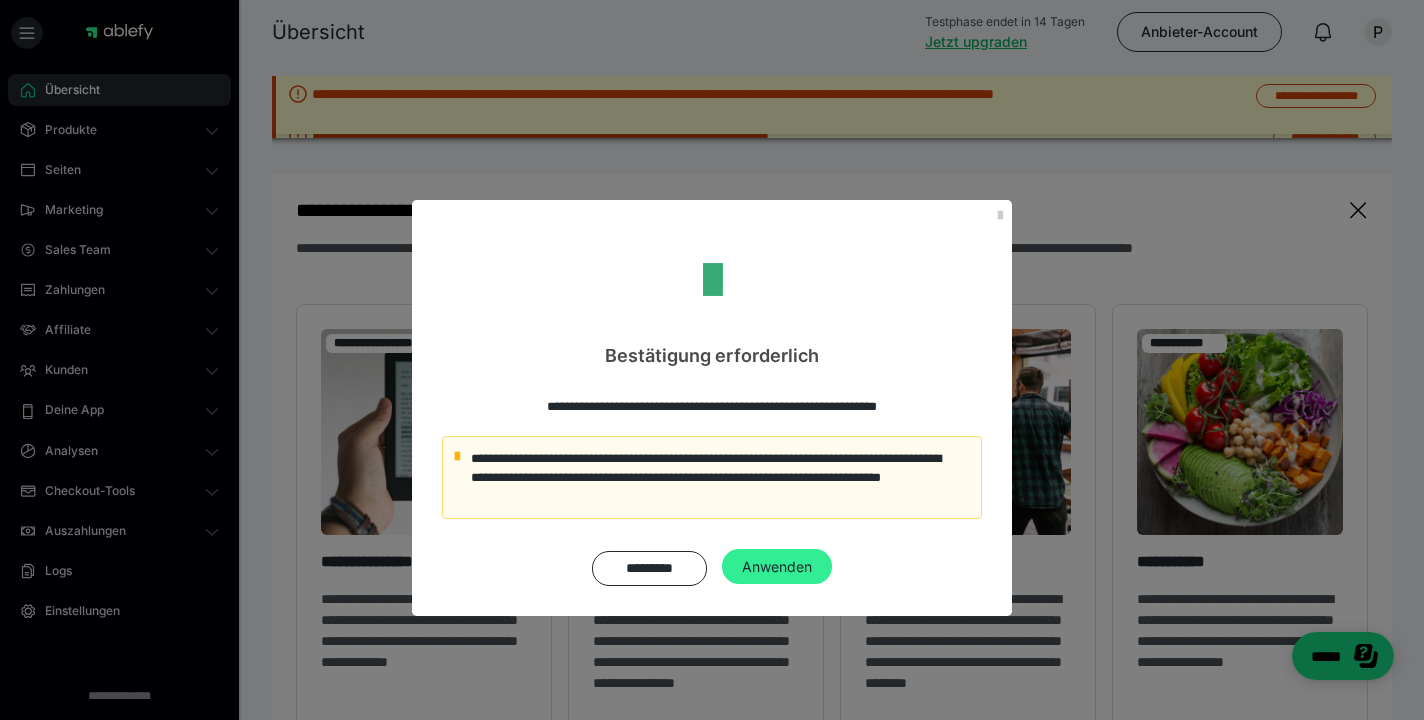 click on "Anwenden" at bounding box center [777, 567] 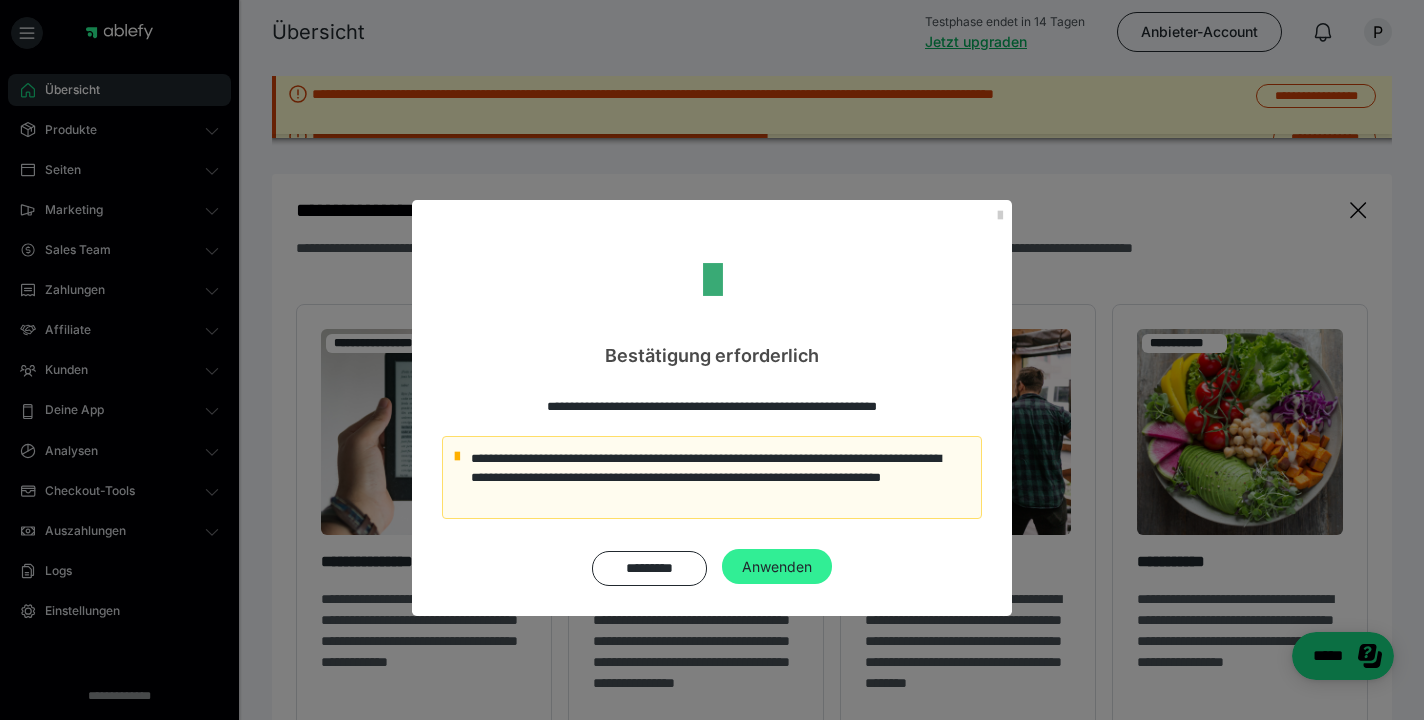 scroll, scrollTop: 0, scrollLeft: 0, axis: both 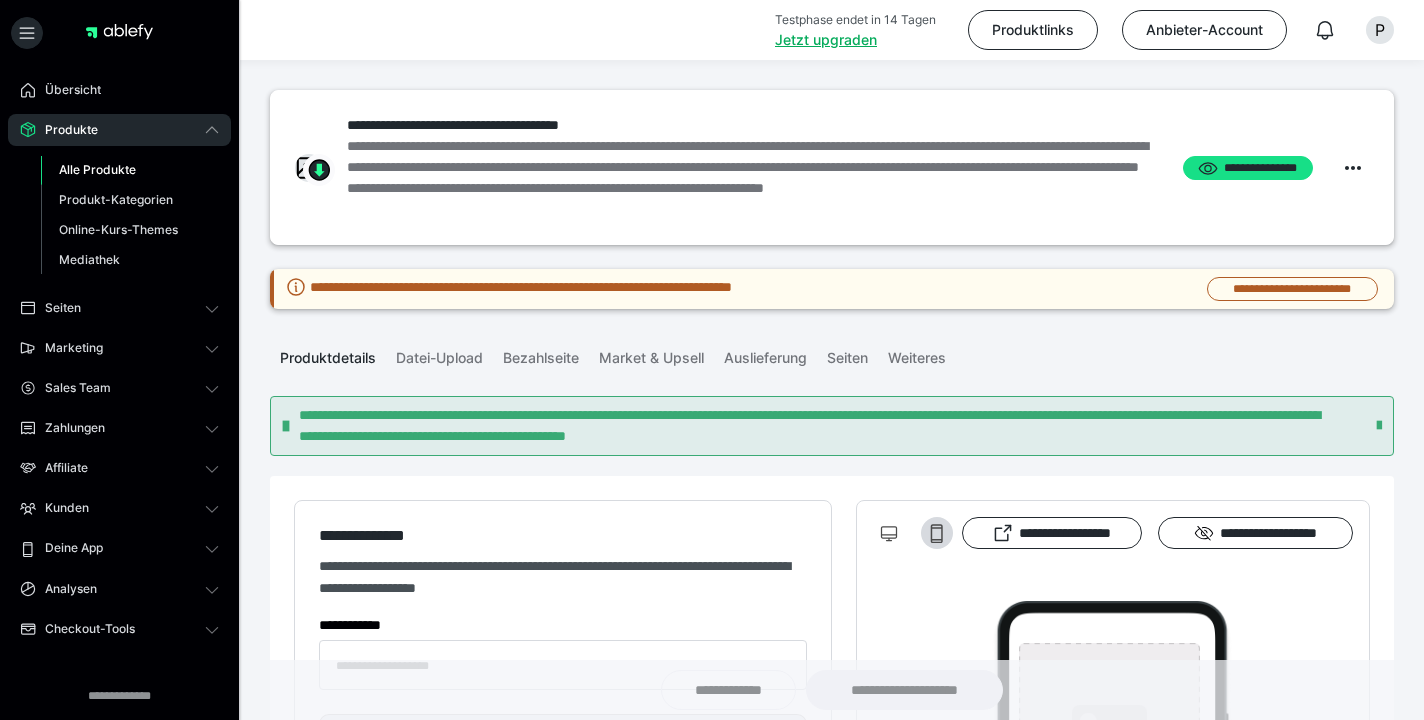 type on "**********" 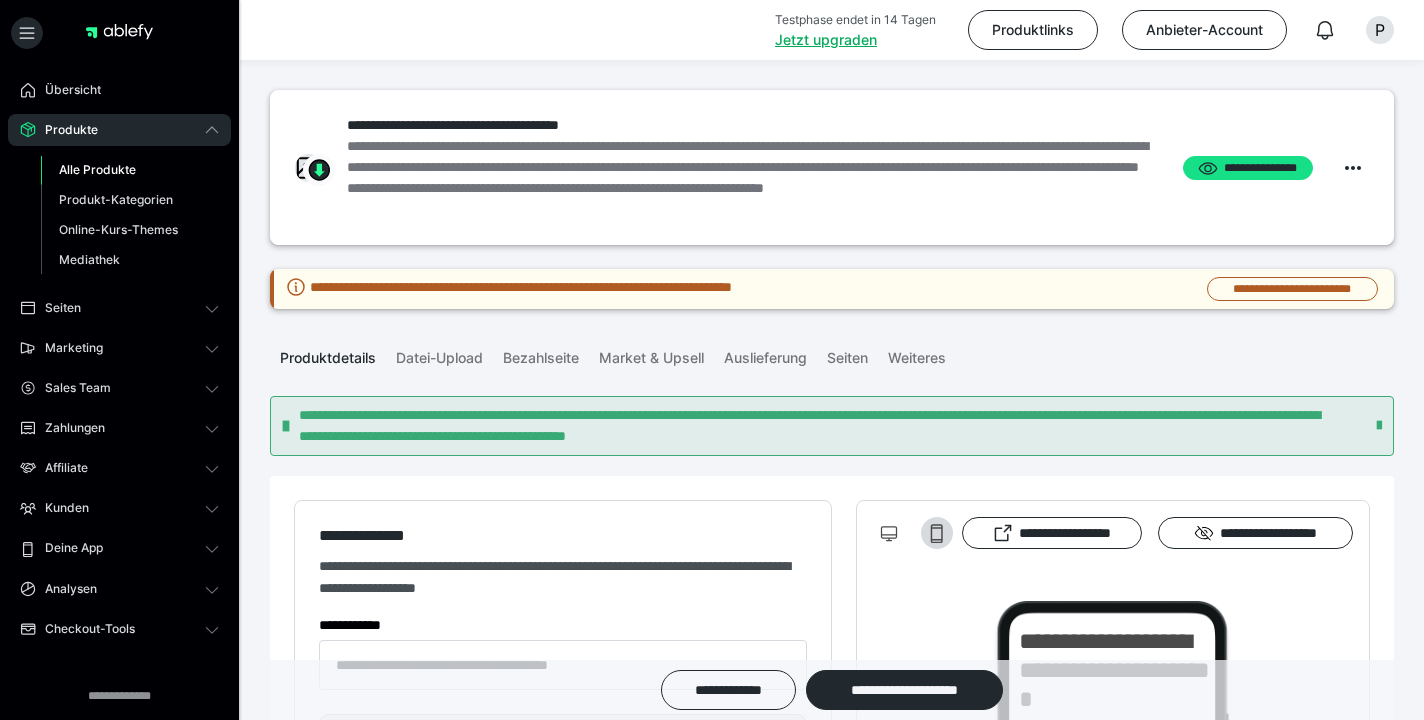 type on "**********" 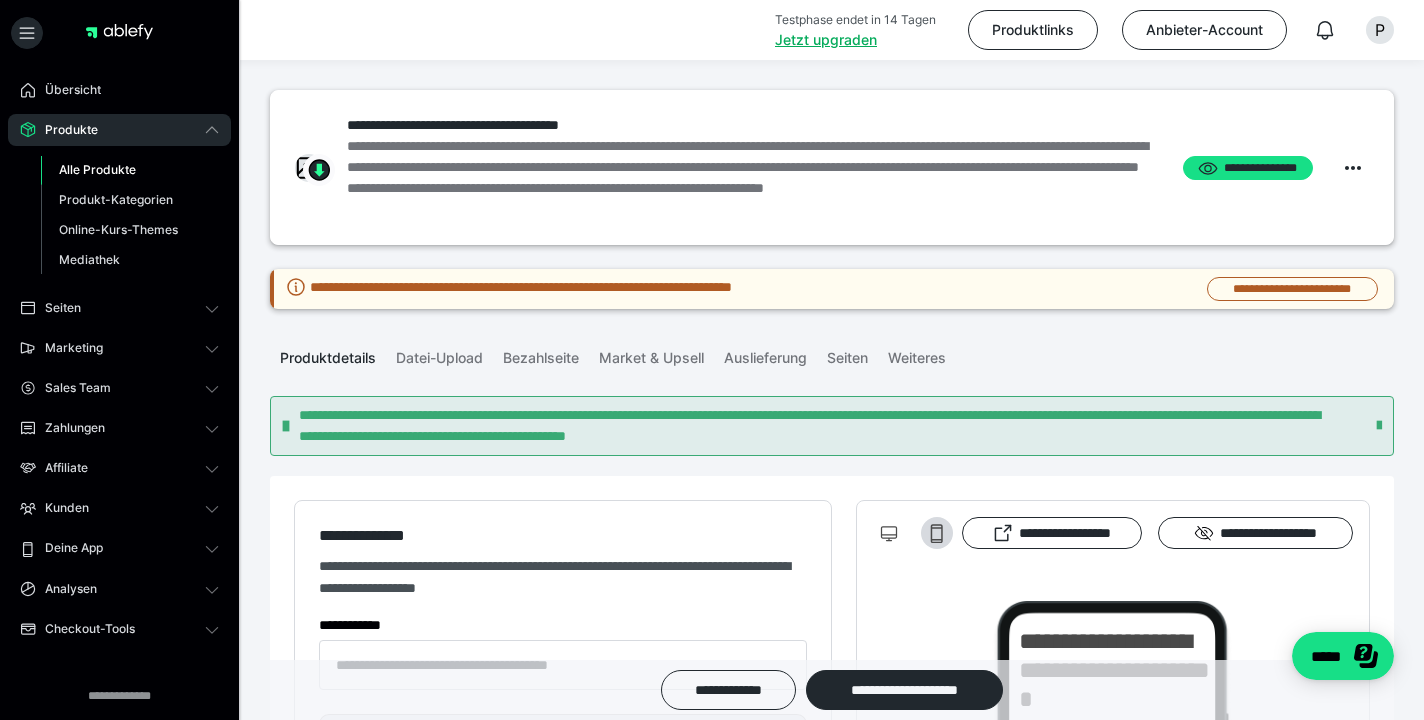 scroll, scrollTop: 0, scrollLeft: 0, axis: both 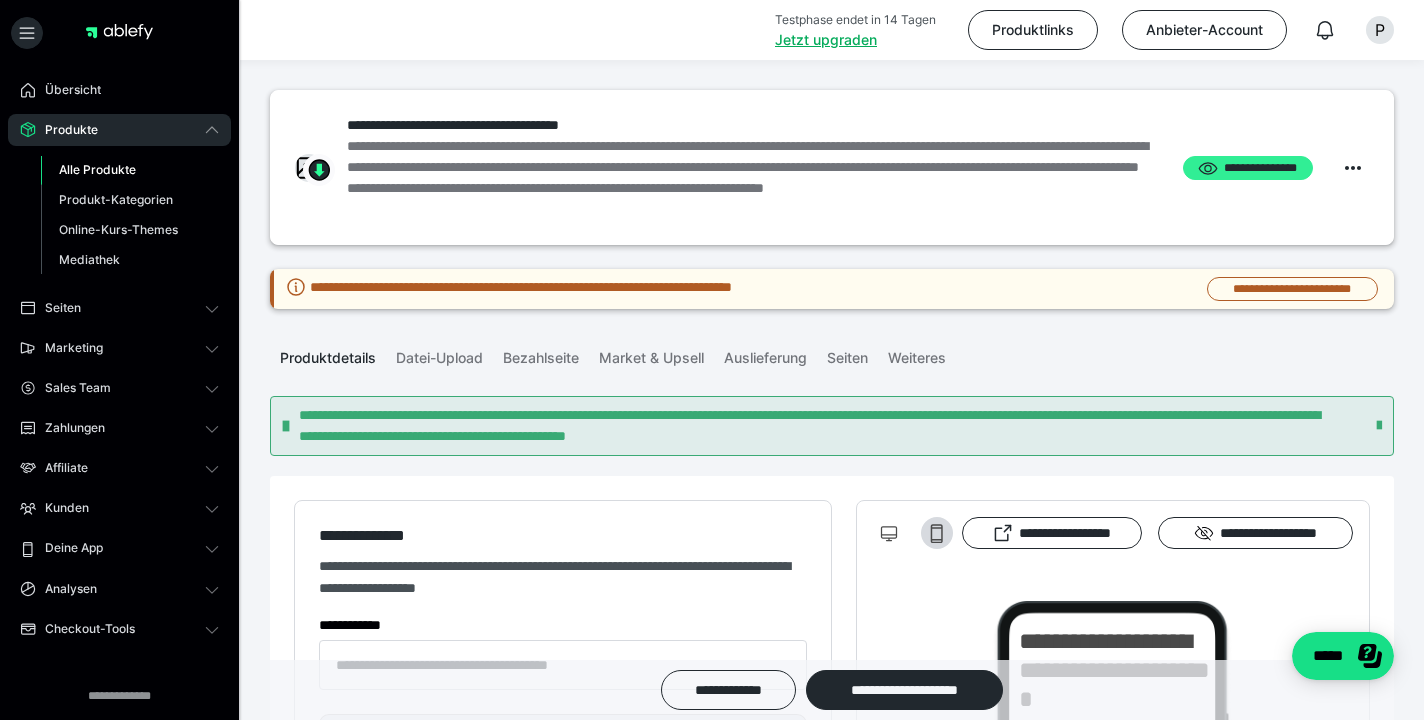 click on "**********" at bounding box center (1248, 168) 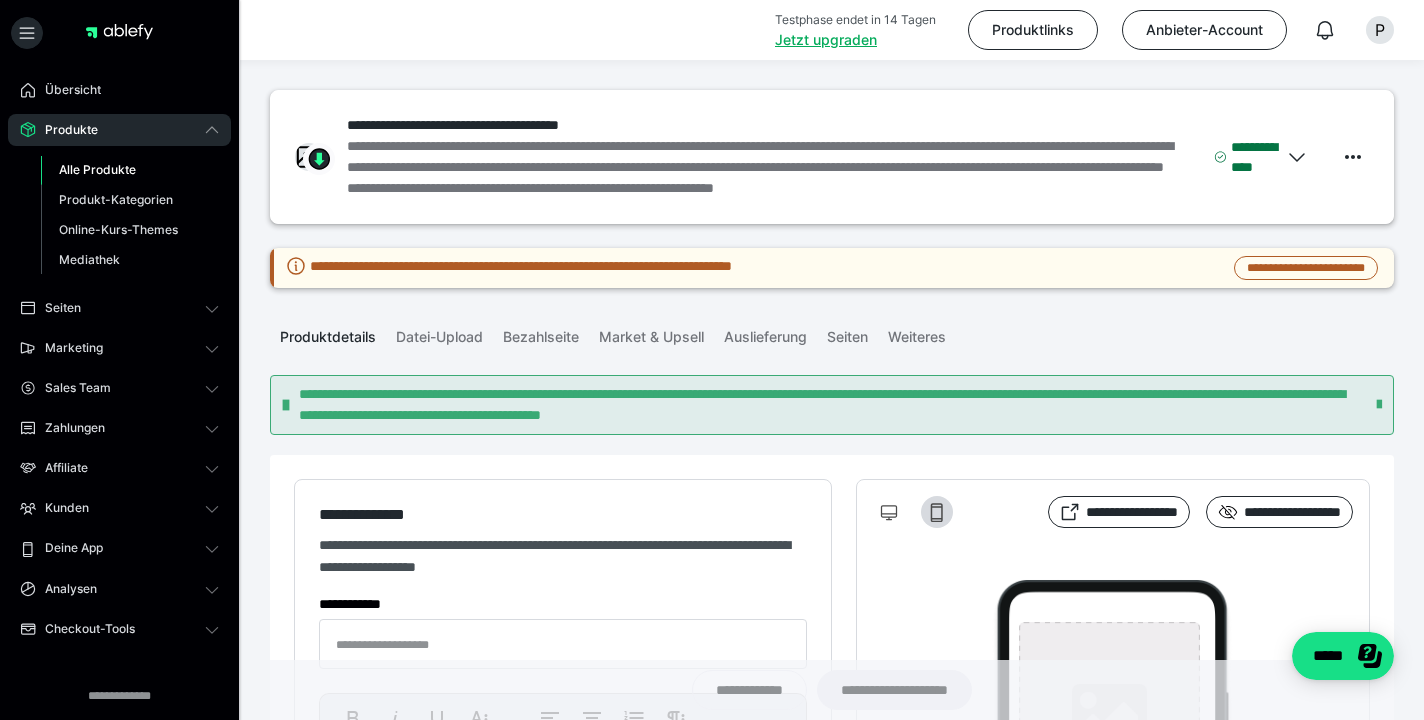 type on "**********" 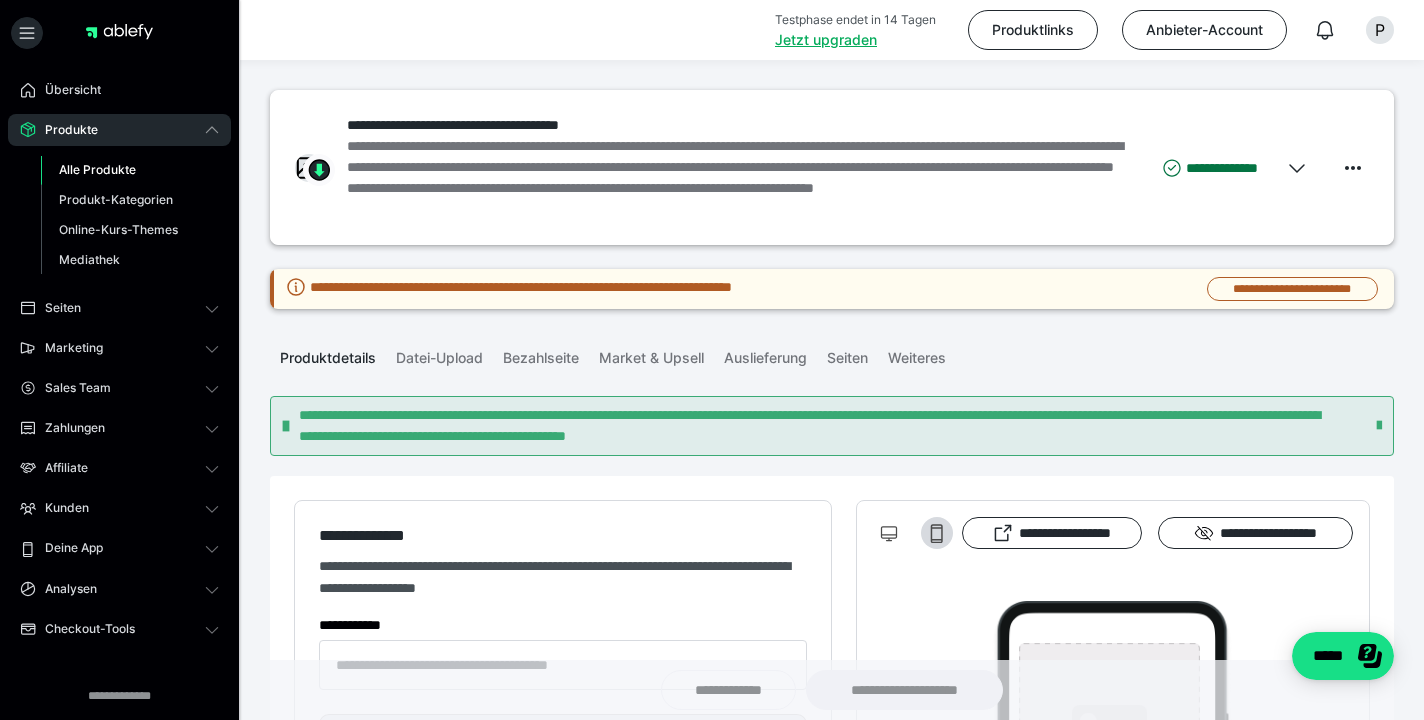 type on "**********" 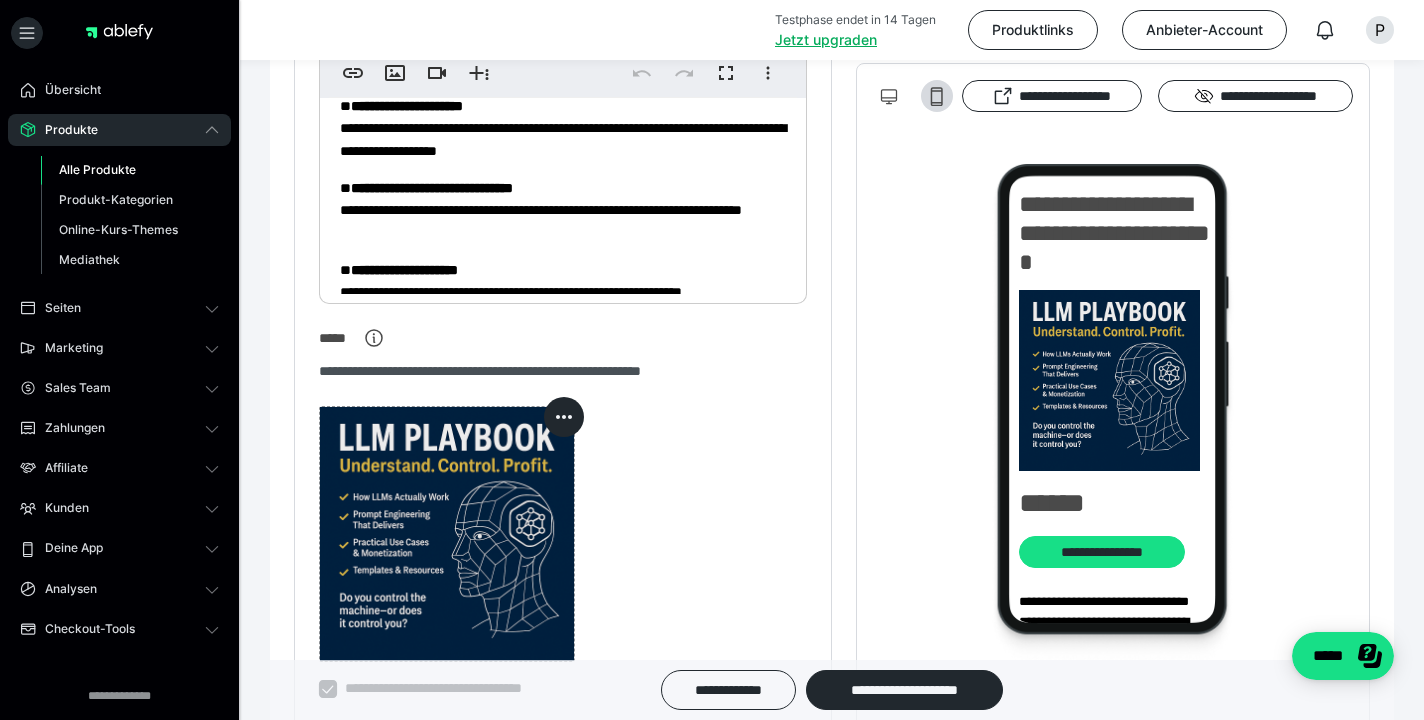 scroll, scrollTop: 933, scrollLeft: 0, axis: vertical 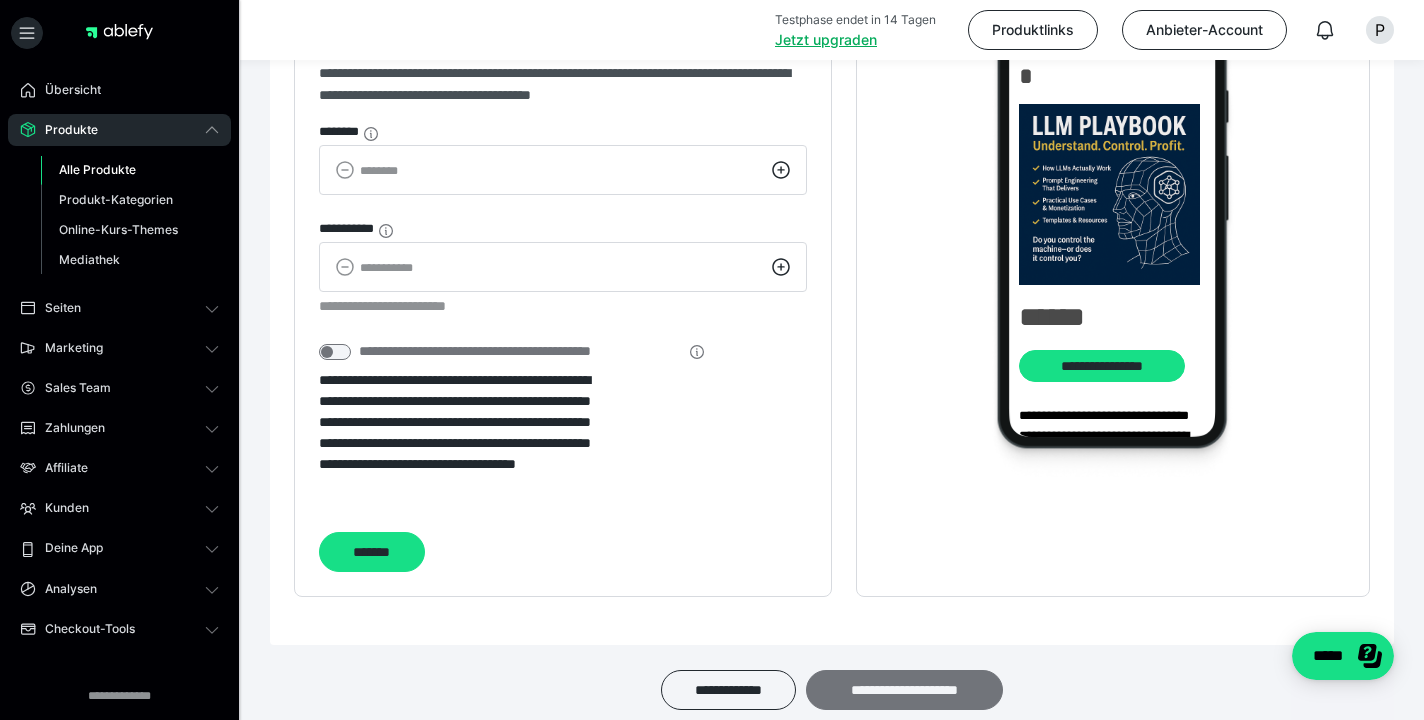 click on "**********" at bounding box center (904, 690) 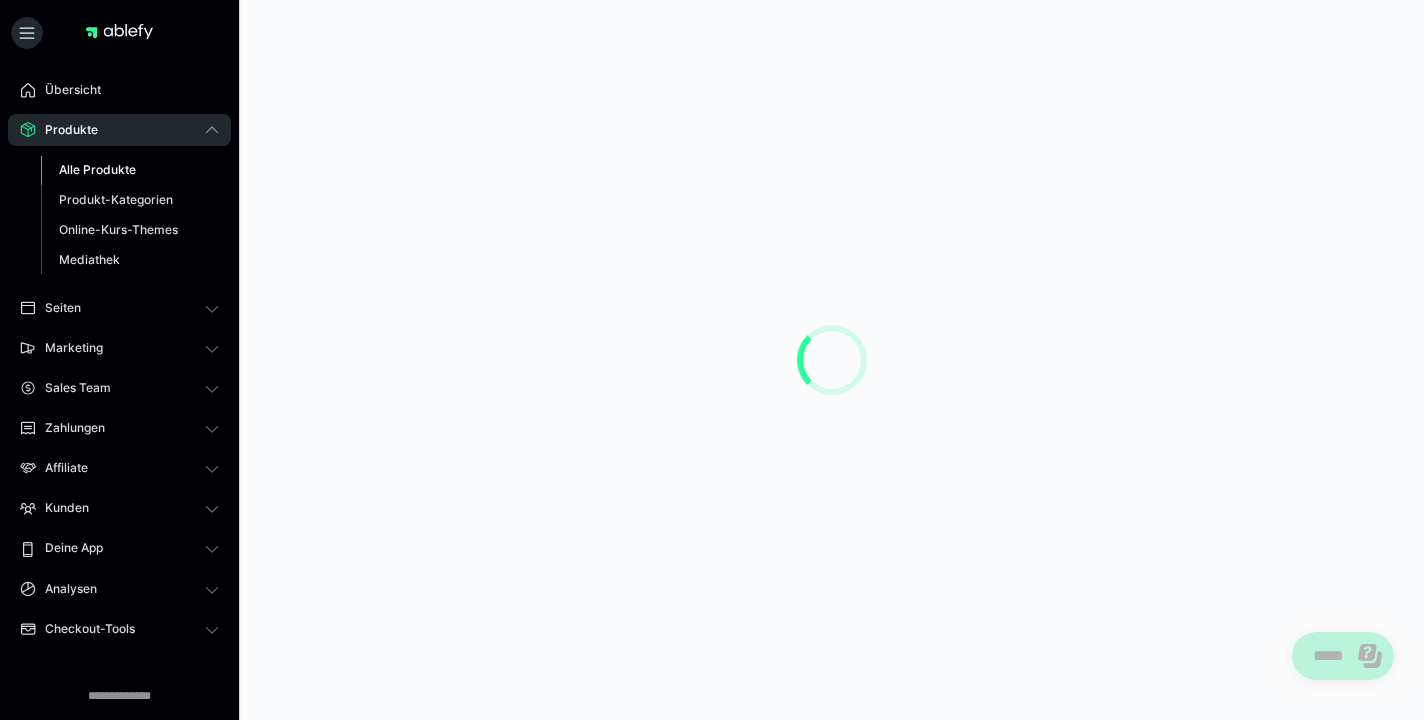 scroll, scrollTop: 0, scrollLeft: 0, axis: both 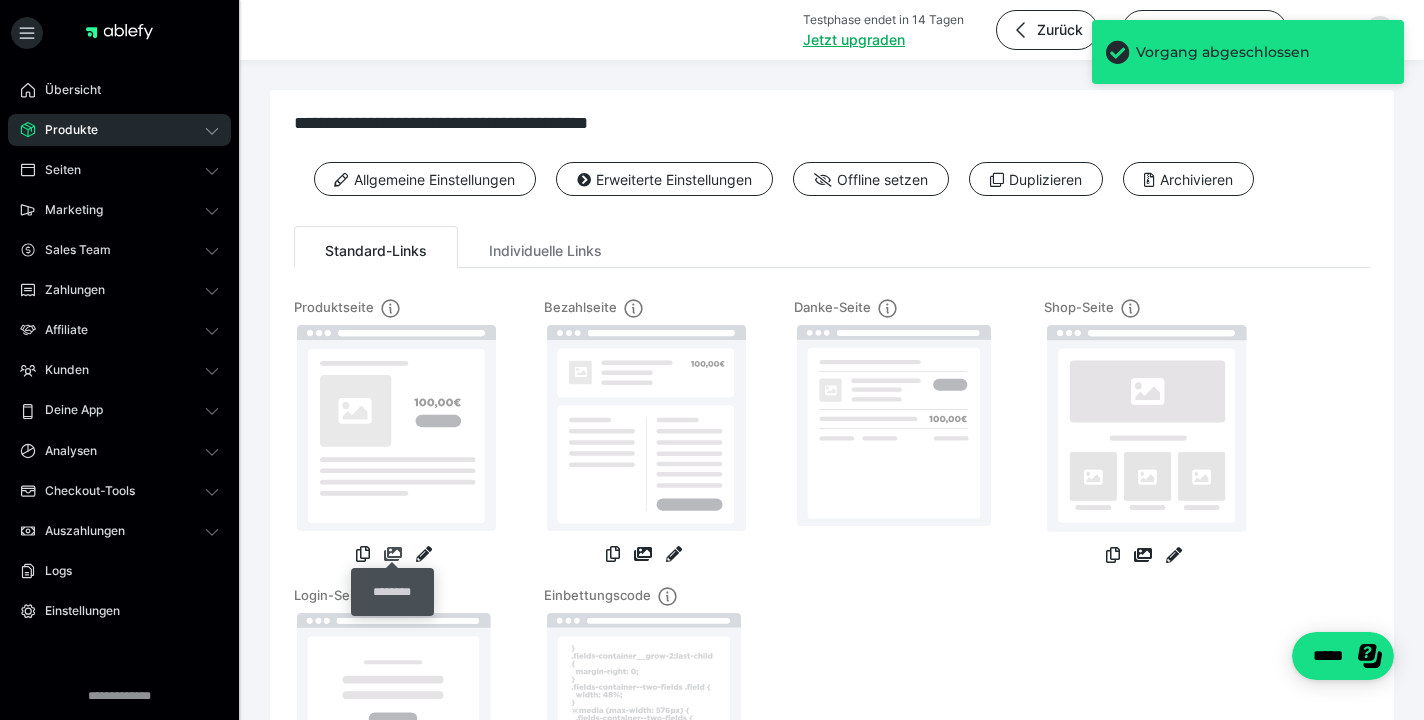 click at bounding box center [393, 554] 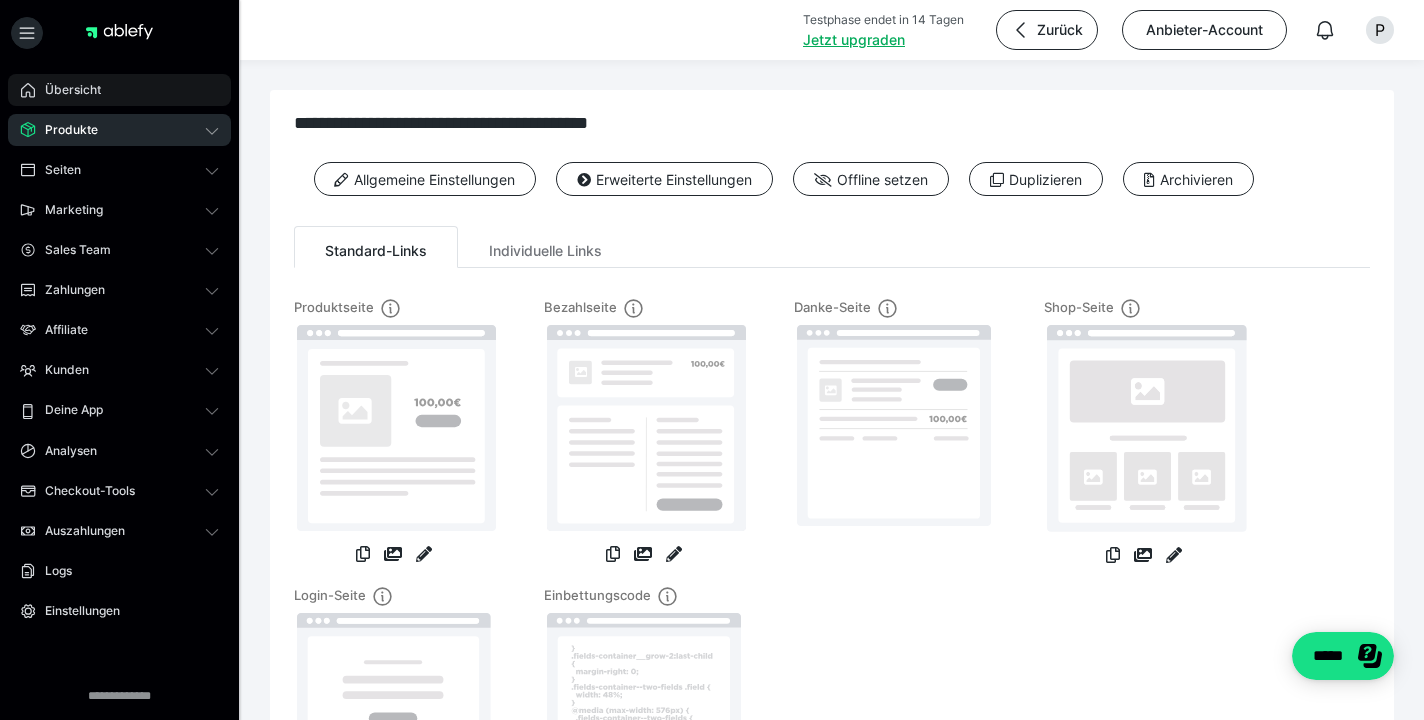 click on "Übersicht" at bounding box center [66, 90] 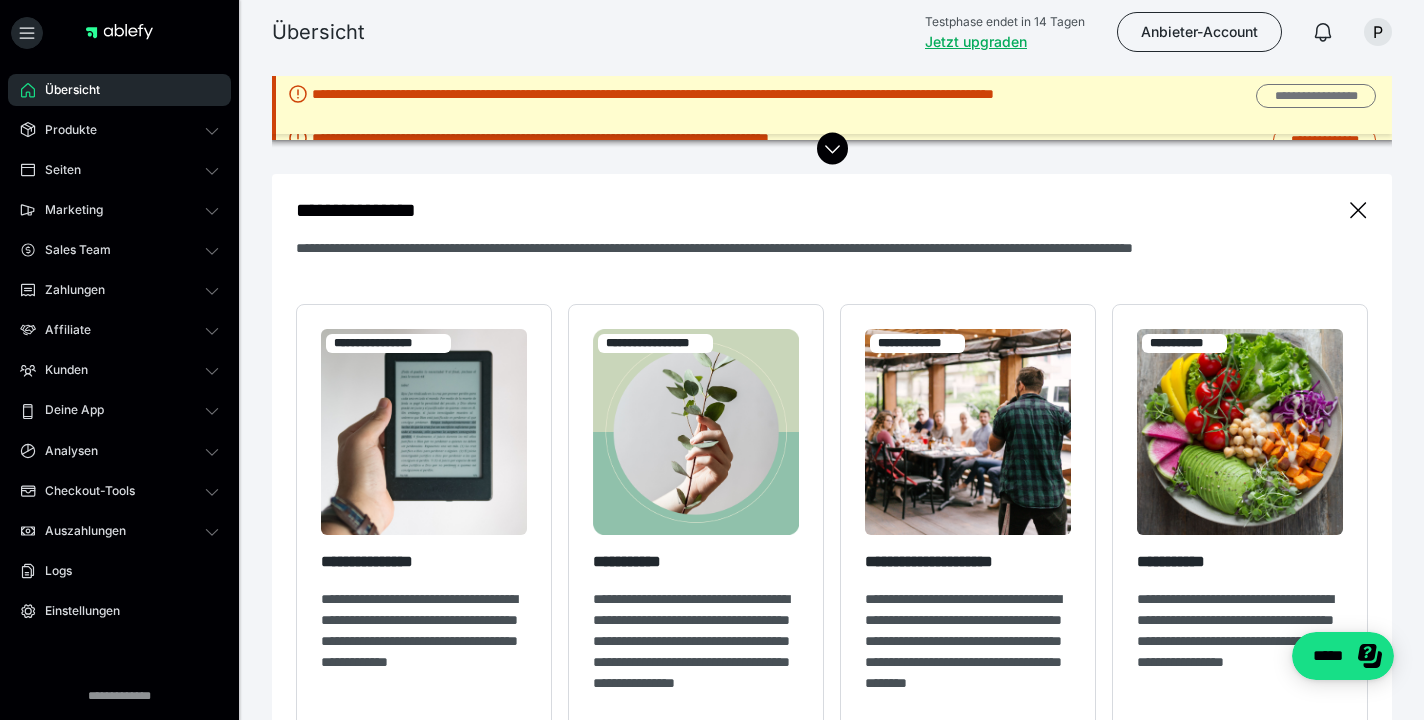 scroll, scrollTop: 0, scrollLeft: 0, axis: both 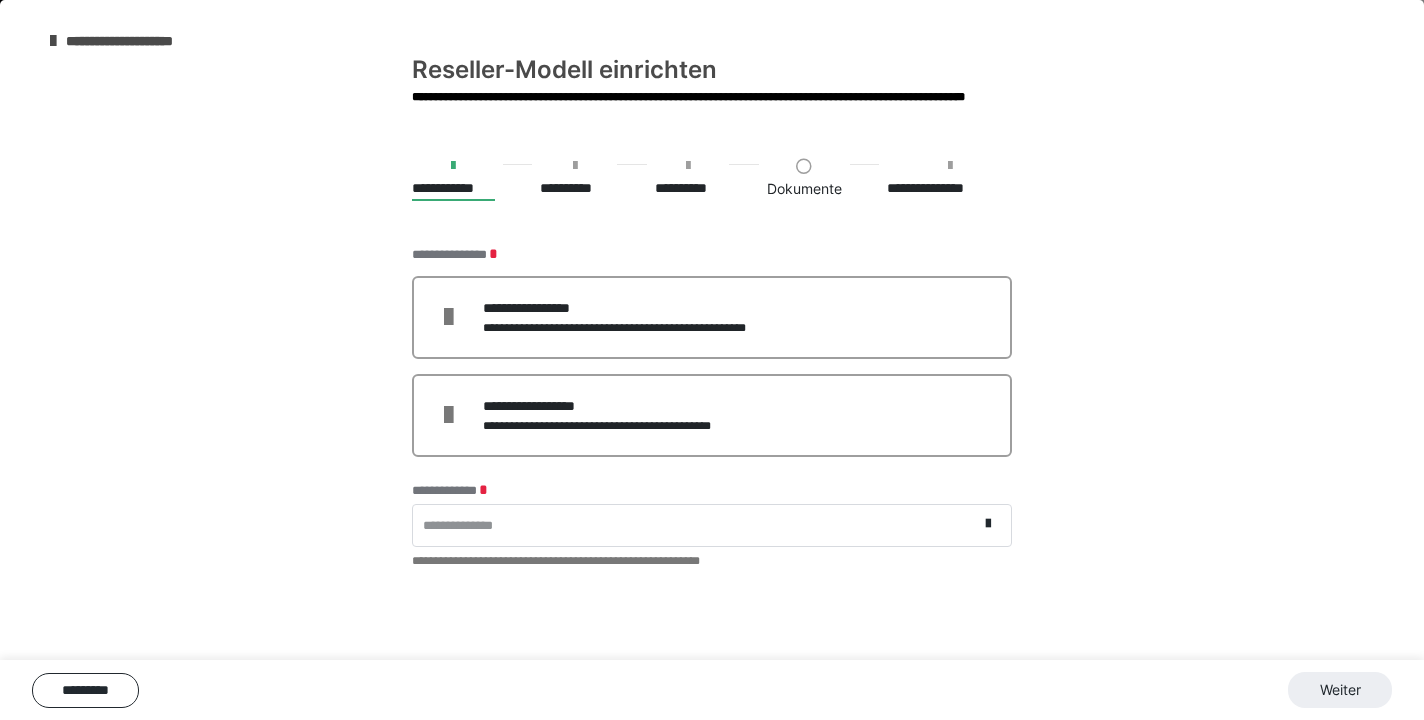 click at bounding box center [575, 166] 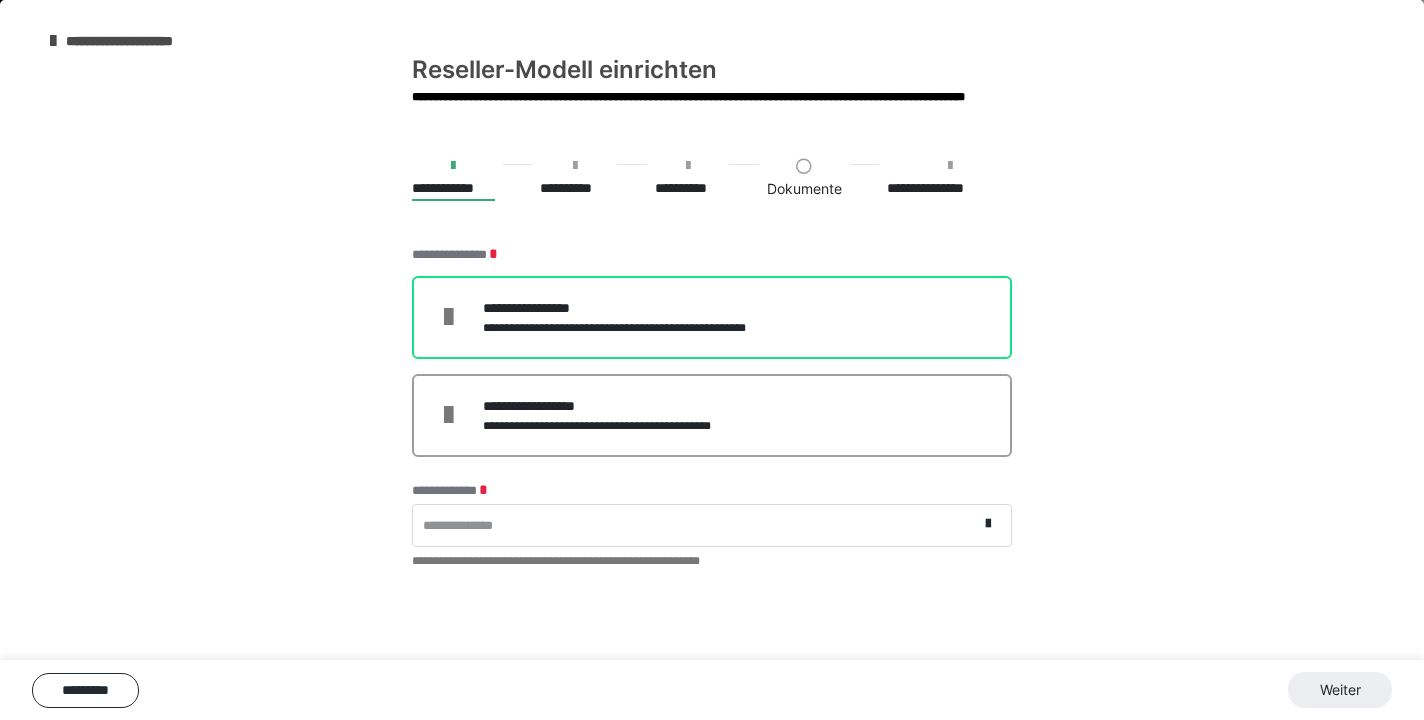 click on "**********" at bounding box center (640, 308) 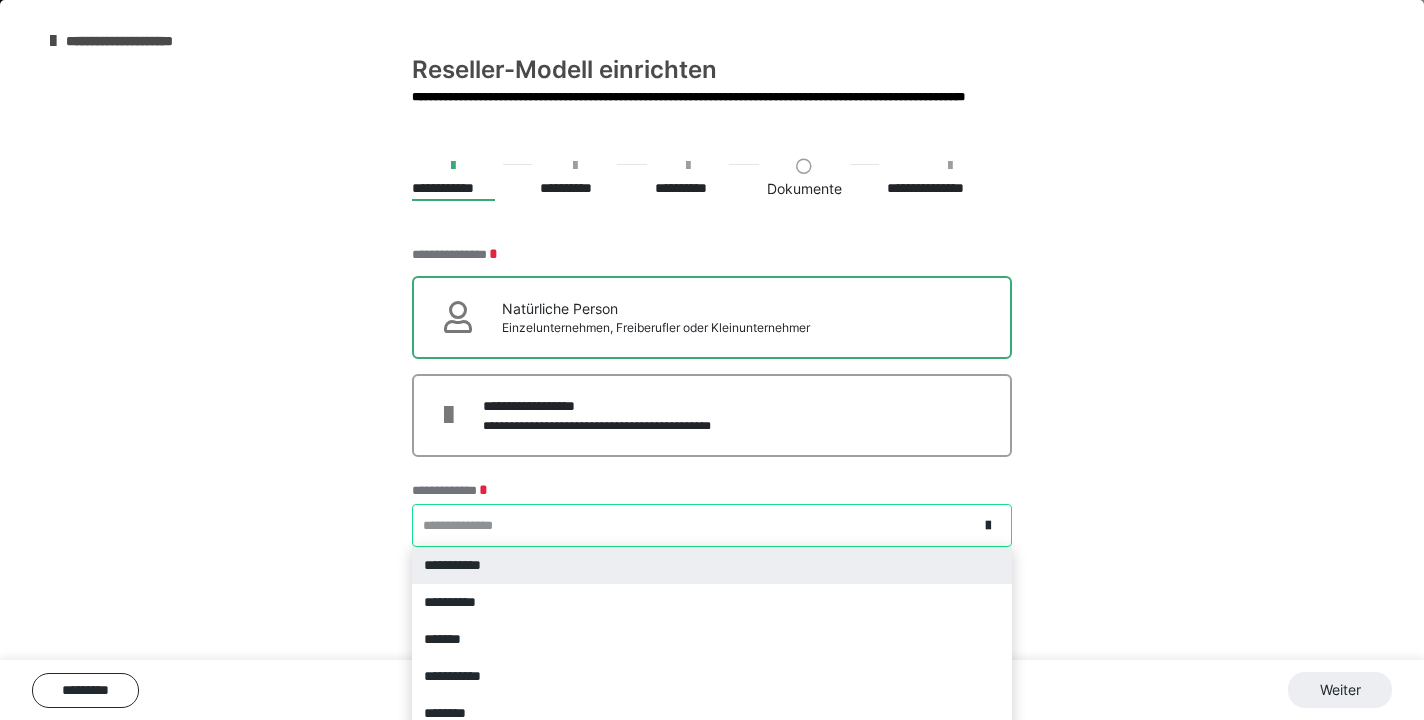 click on "**********" at bounding box center [695, 525] 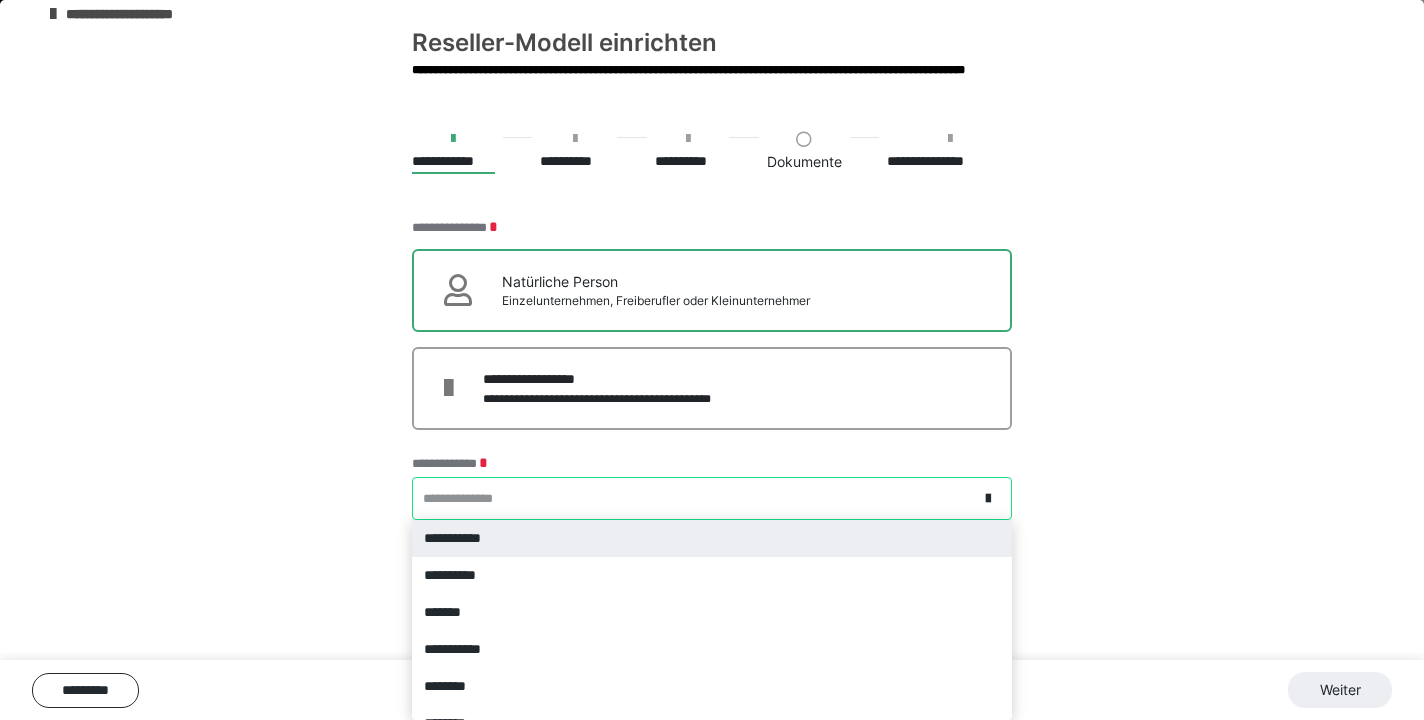 click on "**********" at bounding box center (712, 538) 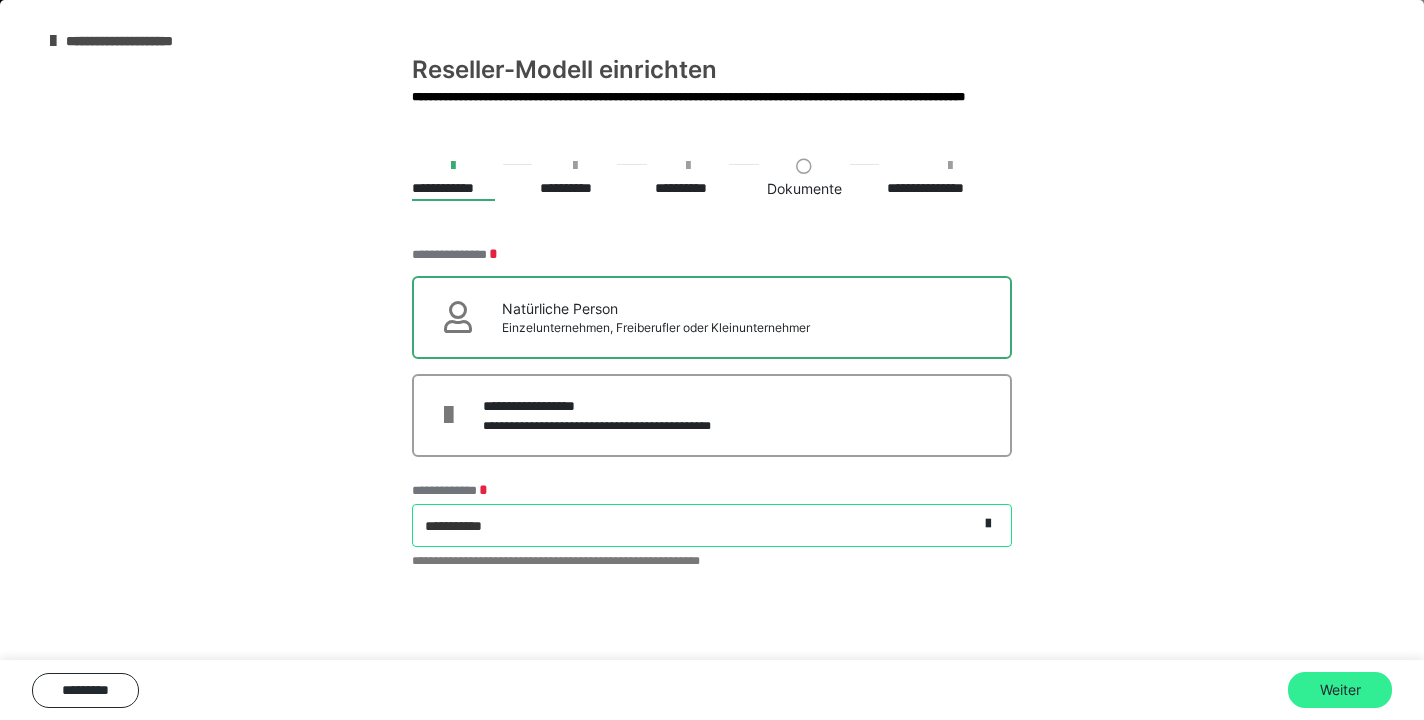 click on "Weiter" at bounding box center (1340, 690) 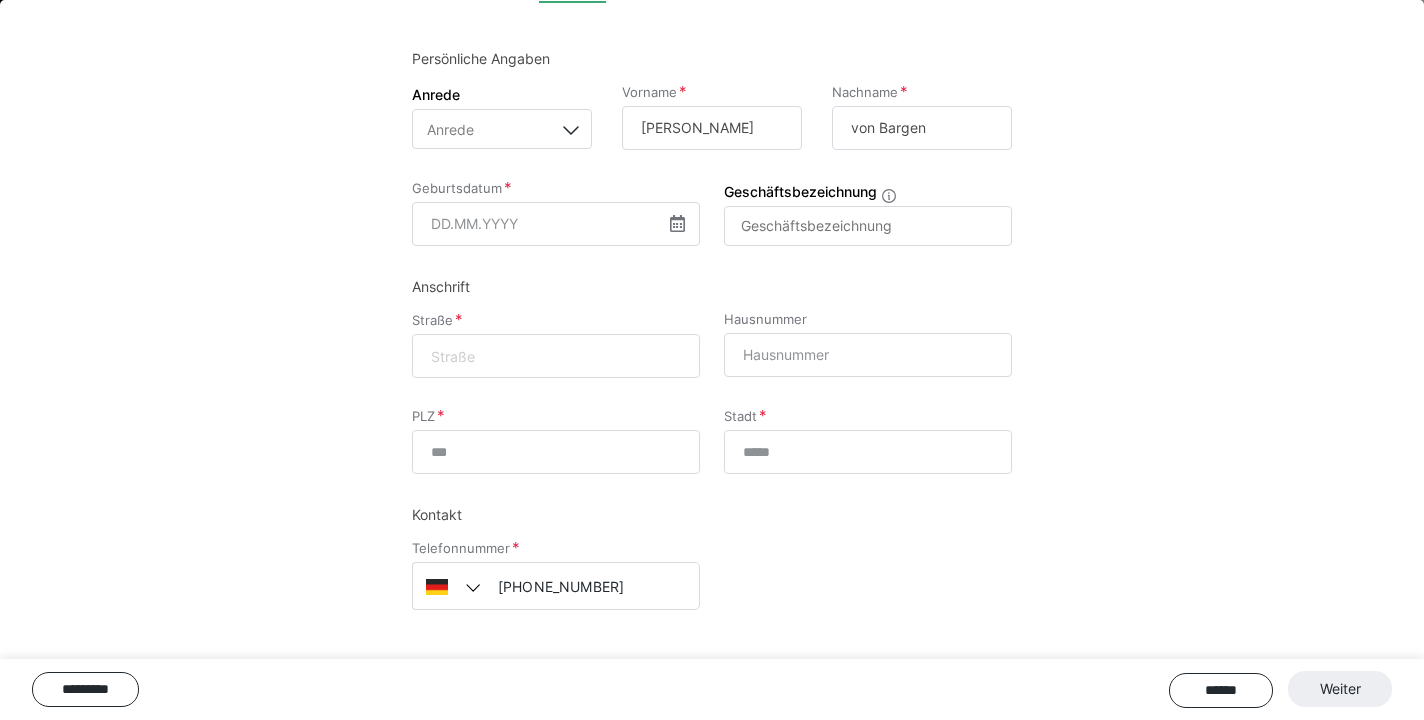 scroll, scrollTop: 200, scrollLeft: 0, axis: vertical 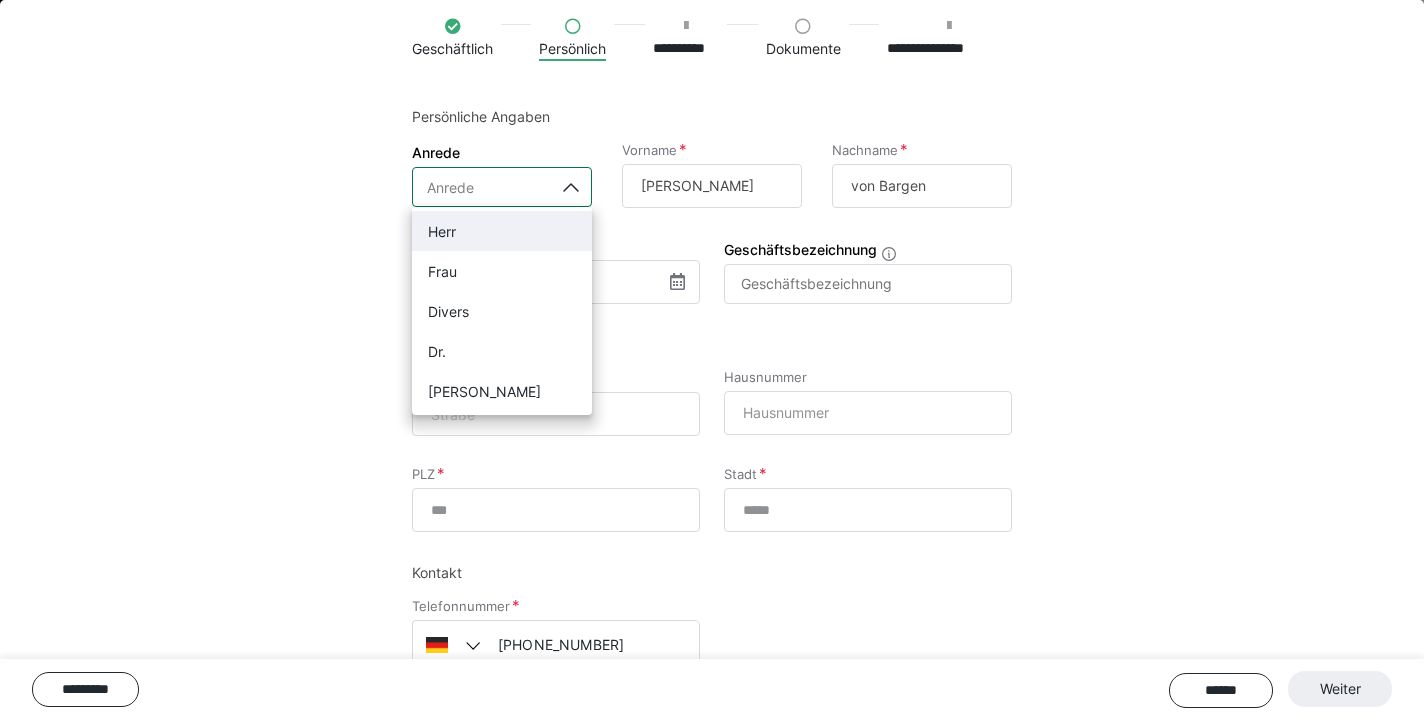 click at bounding box center (572, 187) 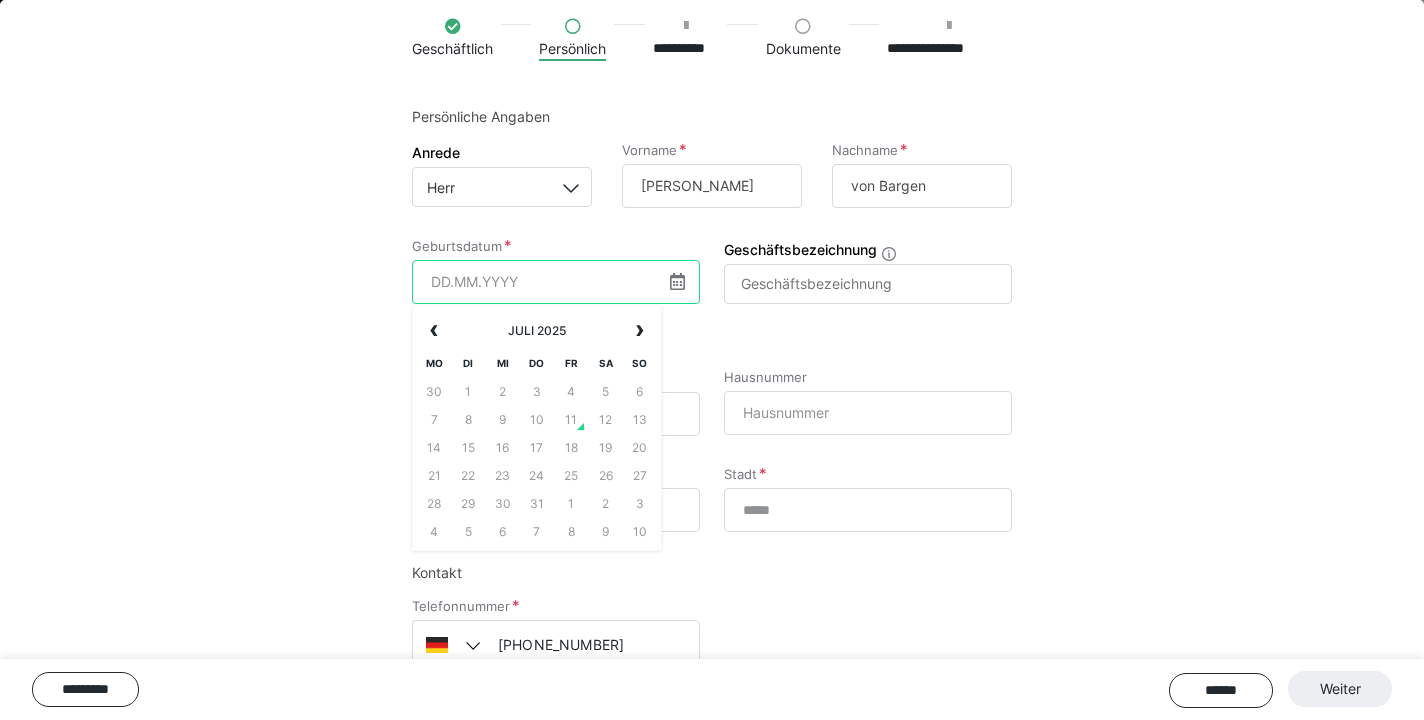 click at bounding box center [556, 282] 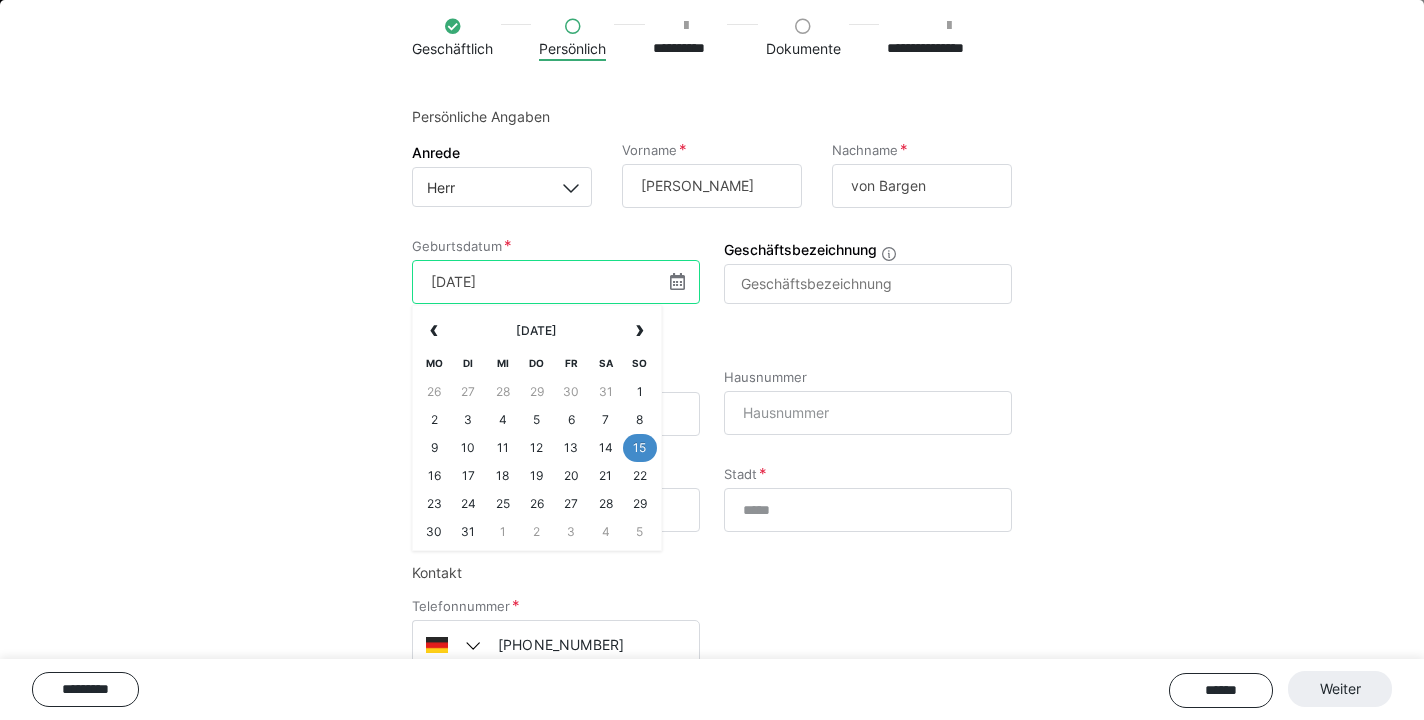 type on "[DATE]" 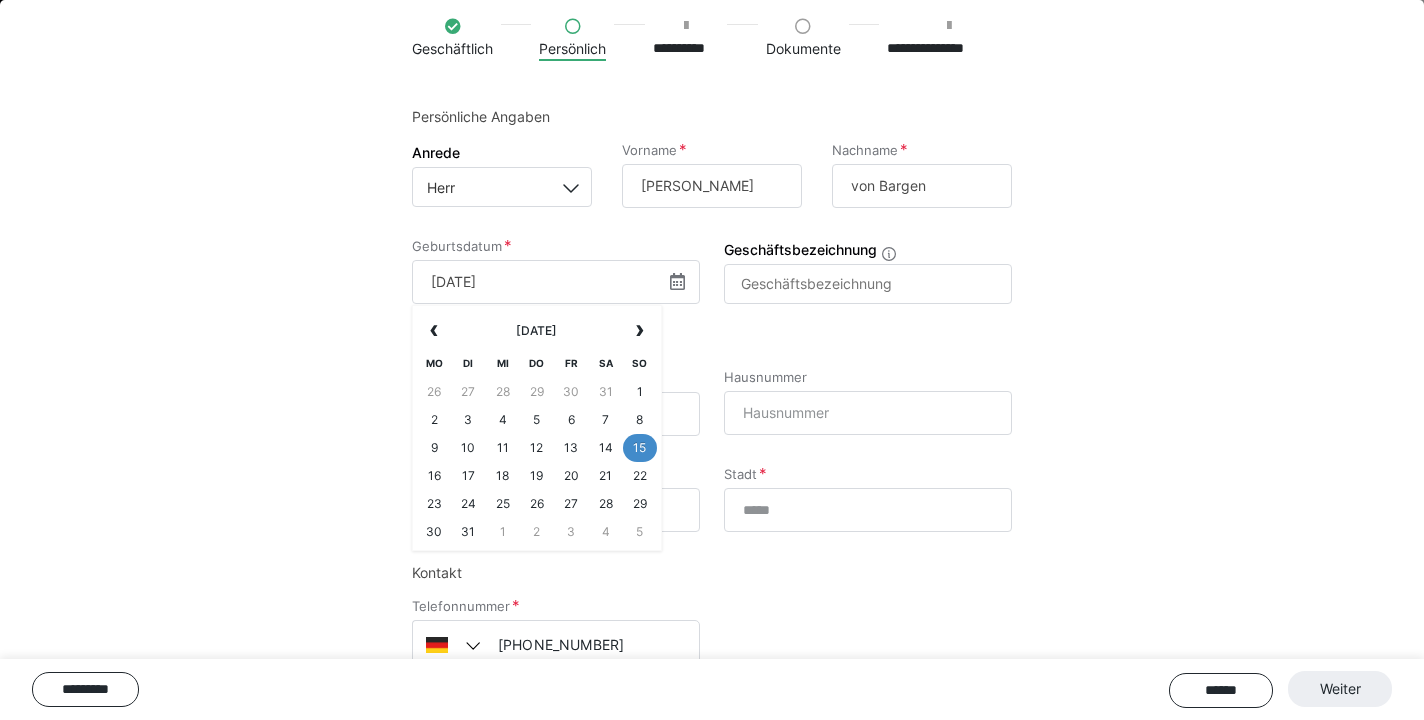 click on "15" at bounding box center (640, 448) 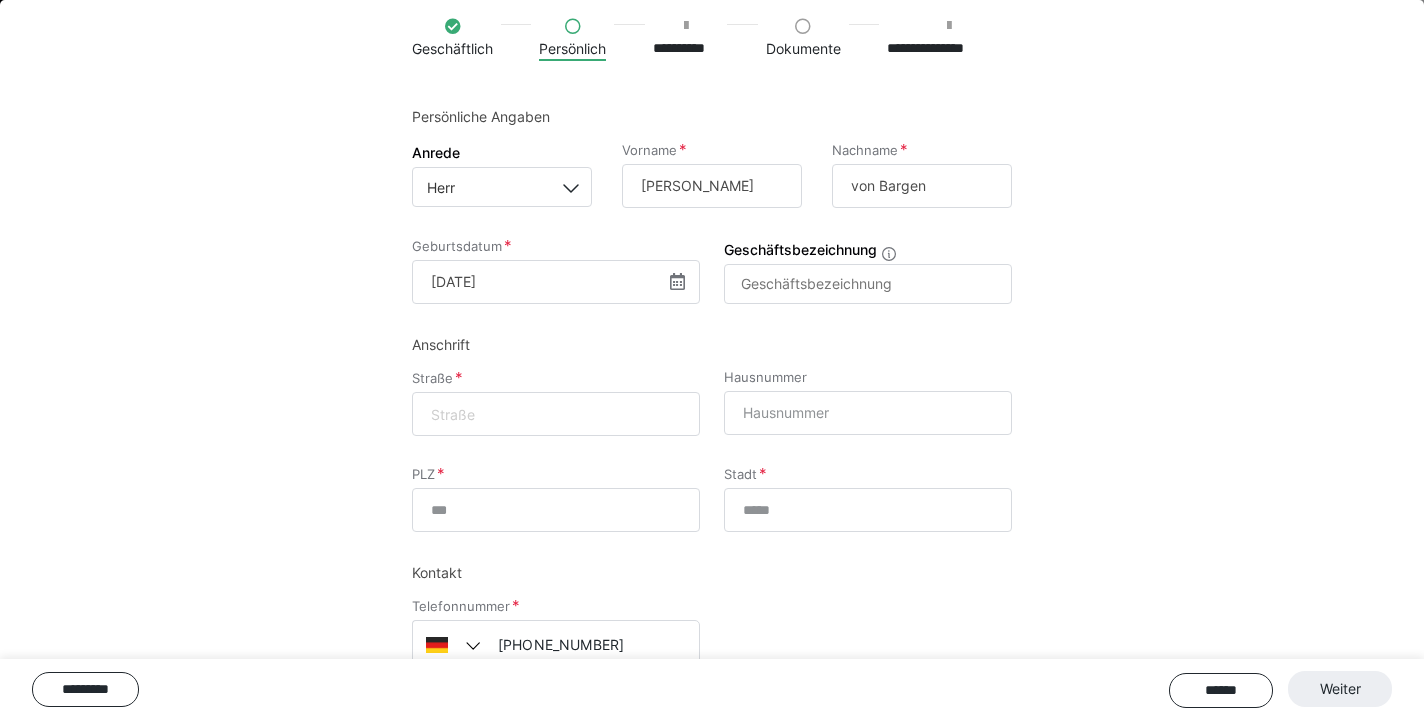 click at bounding box center (556, 414) 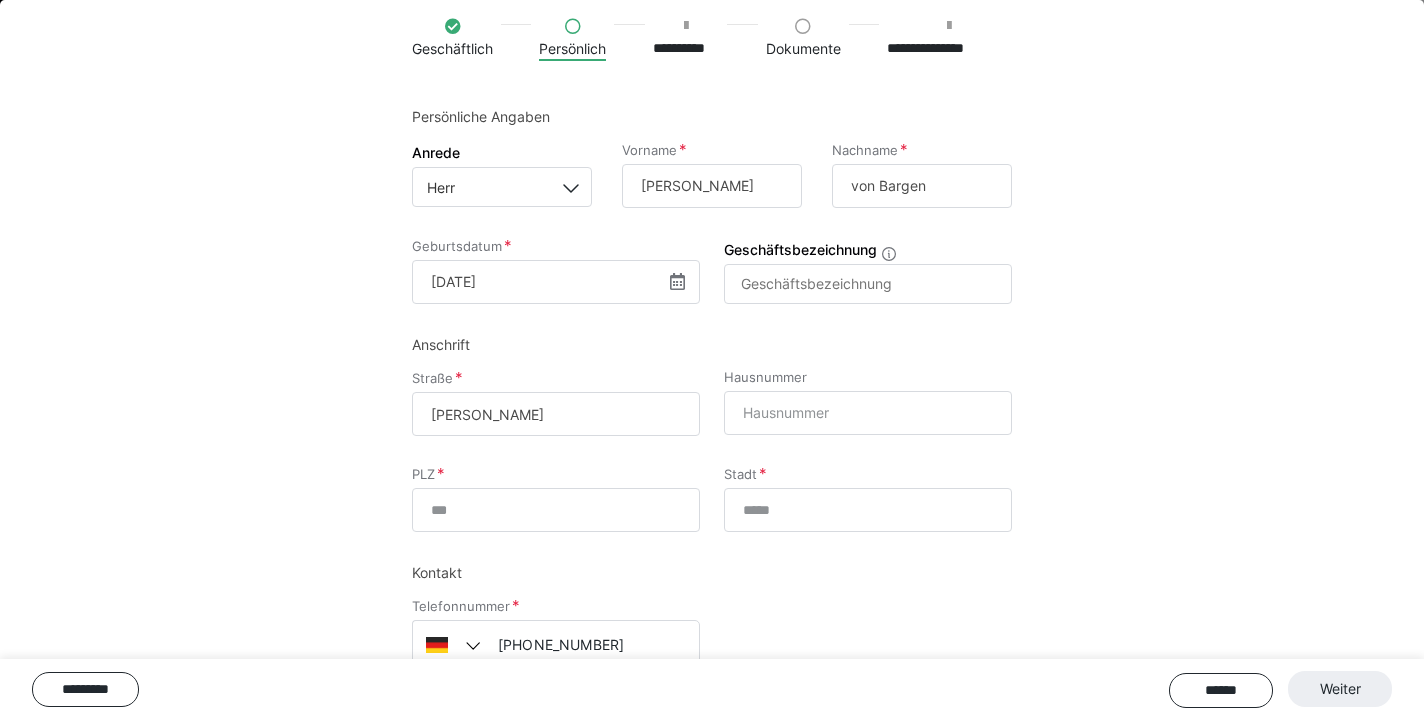 type on "[PERSON_NAME]" 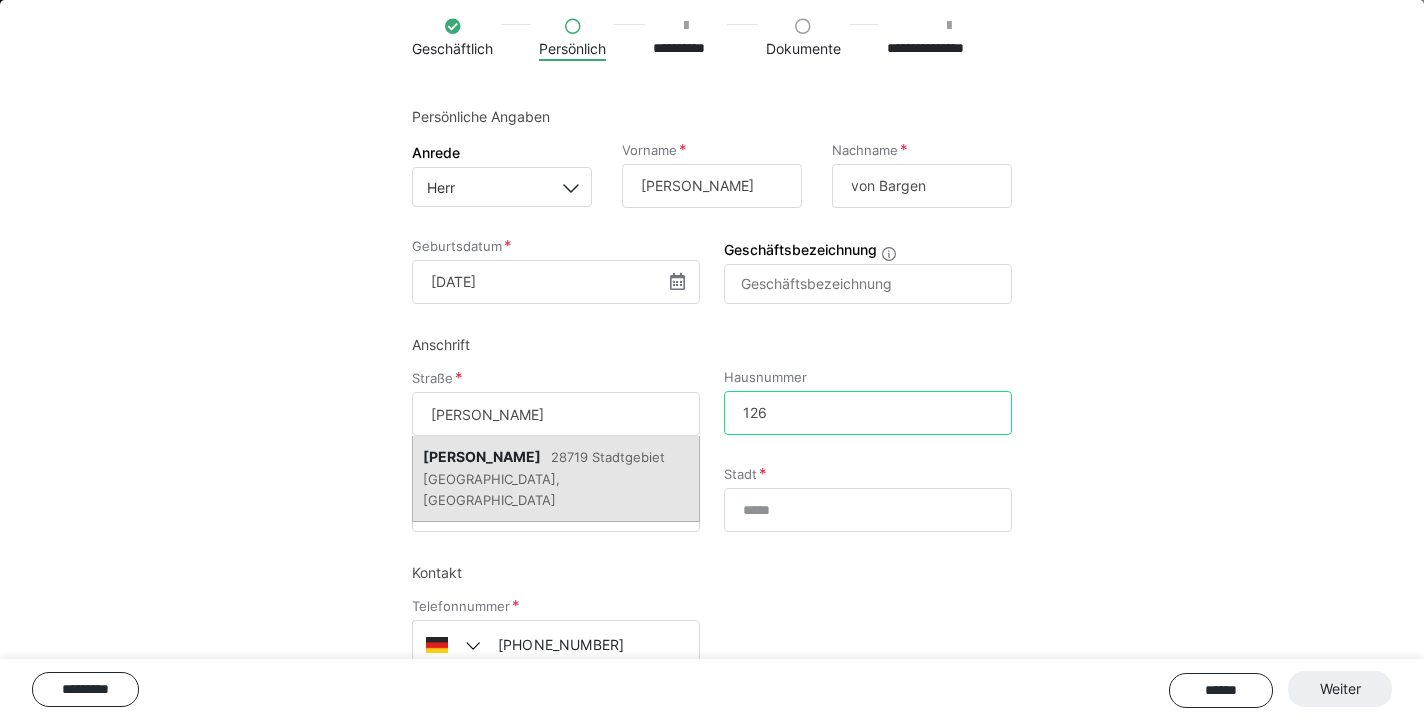 type on "126" 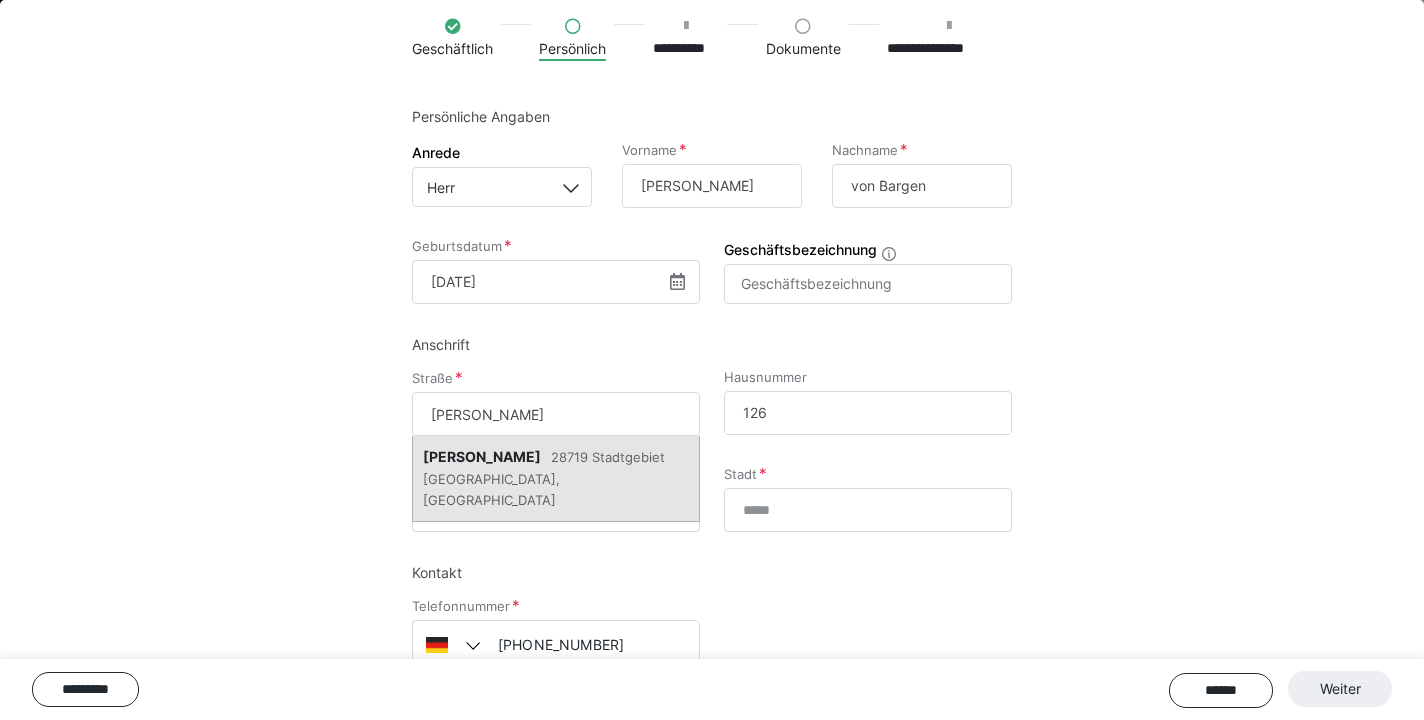 click on "[PERSON_NAME][GEOGRAPHIC_DATA] 28719 Stadtgebiet [GEOGRAPHIC_DATA], [GEOGRAPHIC_DATA]" at bounding box center (556, 478) 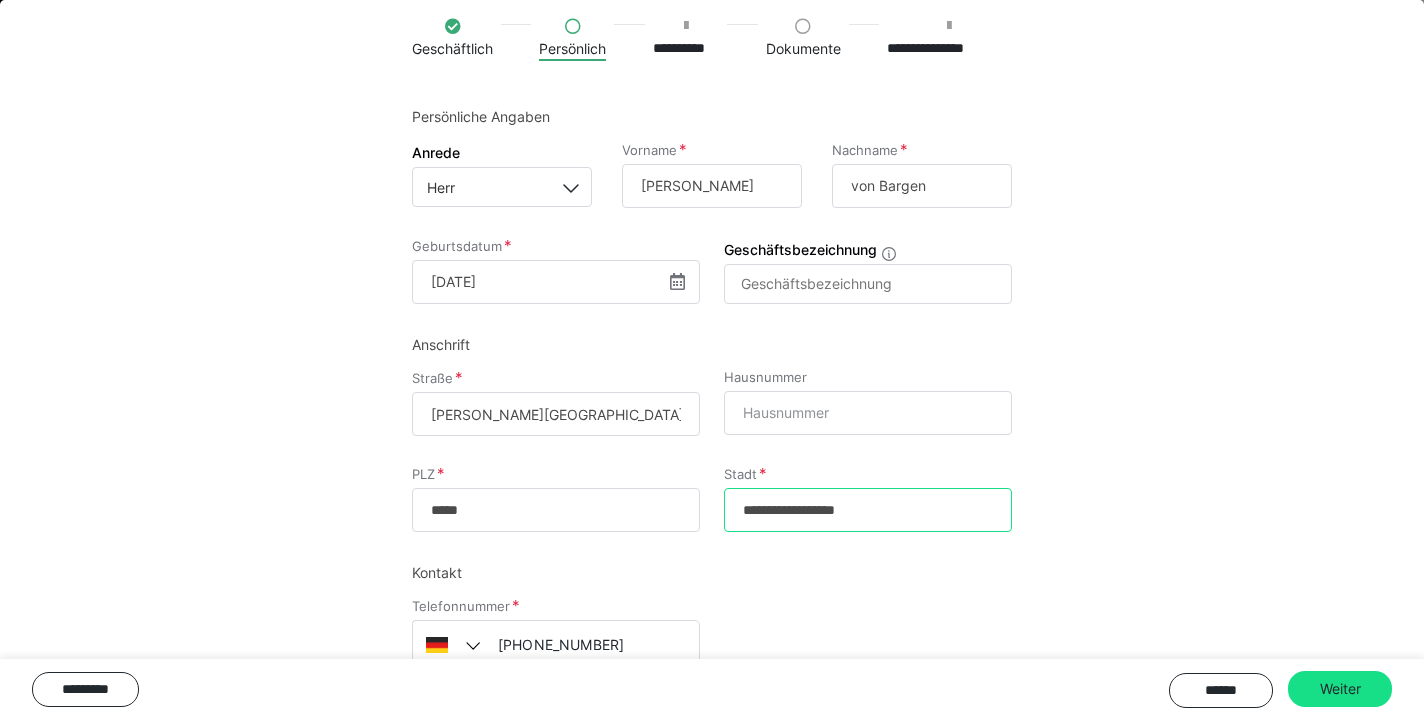 click on "**********" at bounding box center (868, 510) 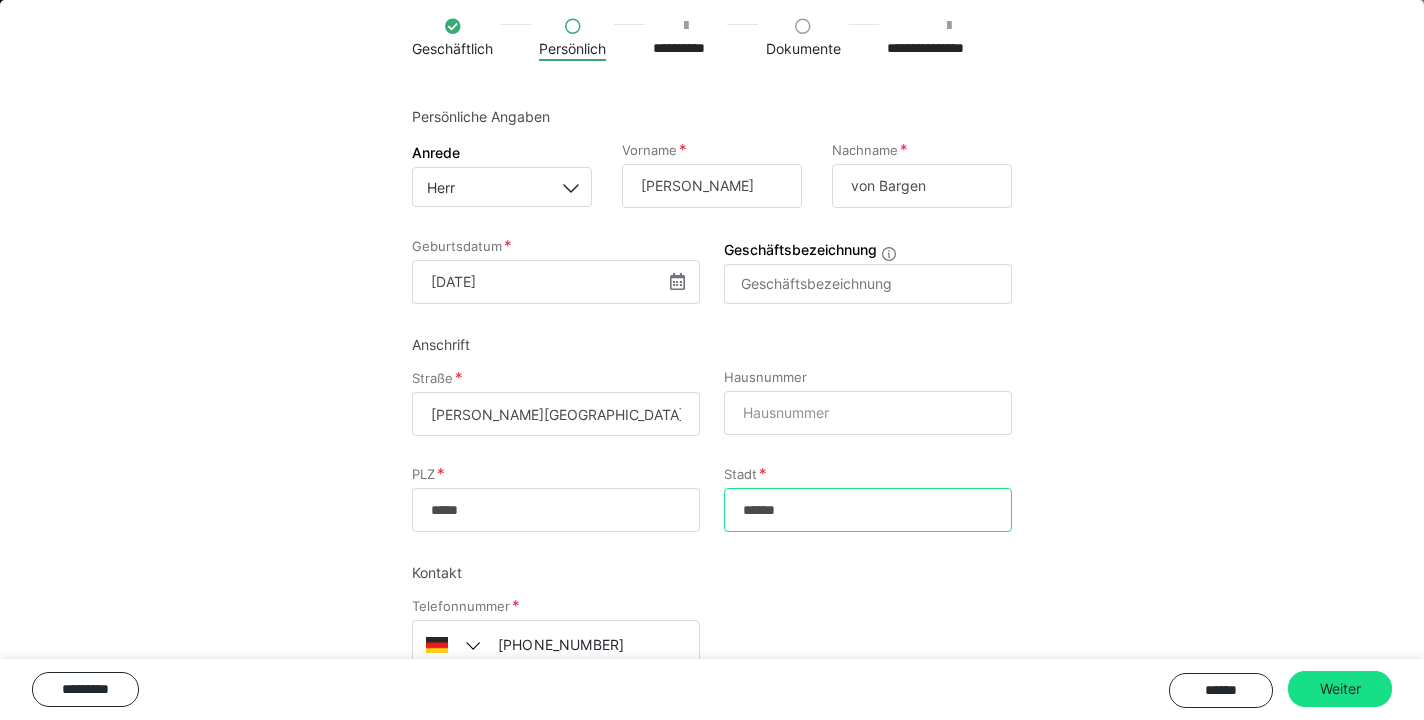 type on "******" 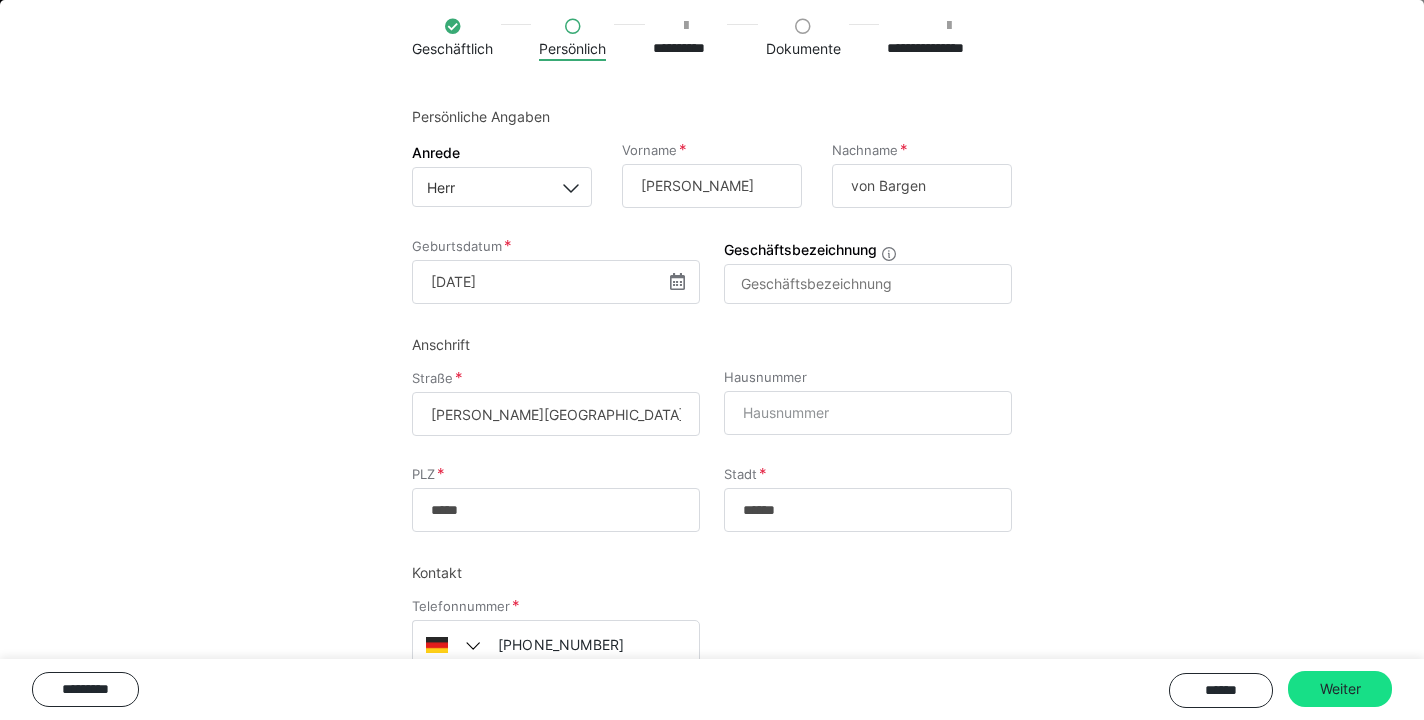 click on "[PERSON_NAME][GEOGRAPHIC_DATA], 28719 Stadtgebiet [GEOGRAPHIC_DATA], [GEOGRAPHIC_DATA]" at bounding box center (556, 414) 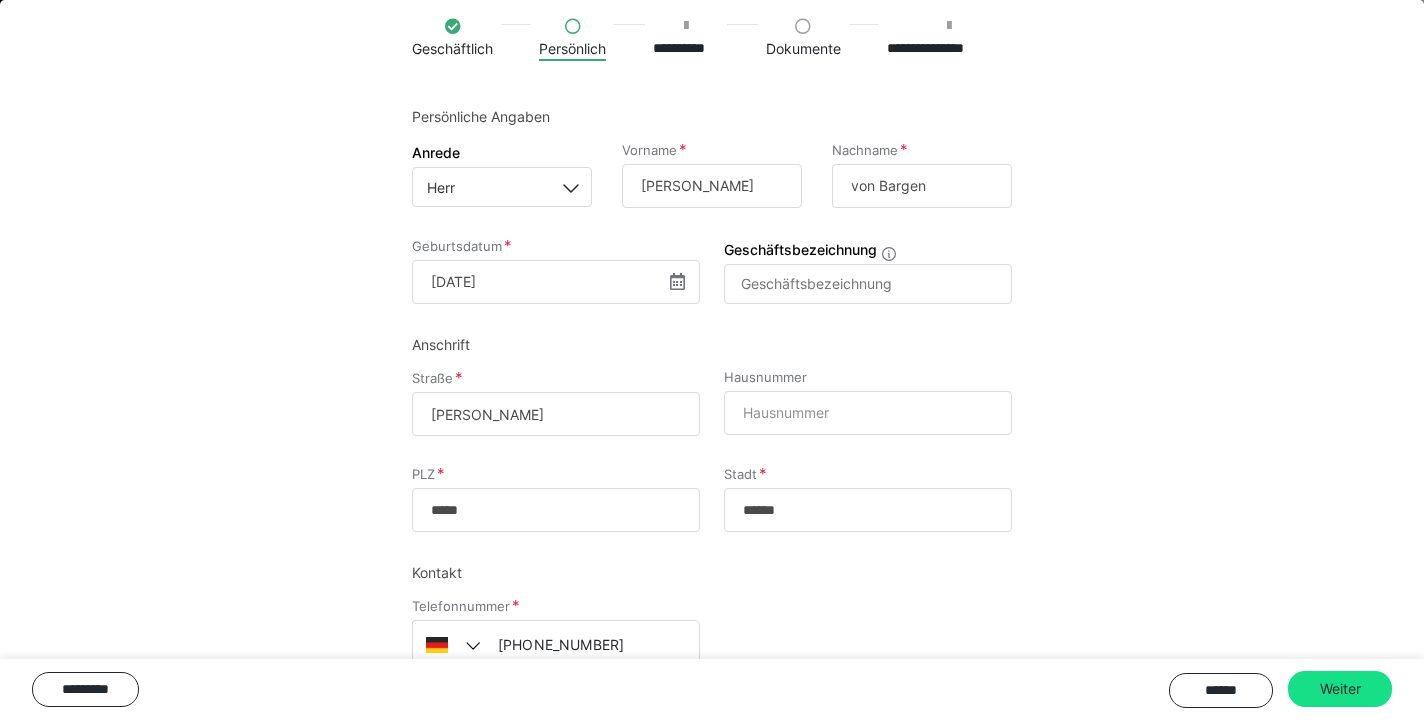type on "[PERSON_NAME]" 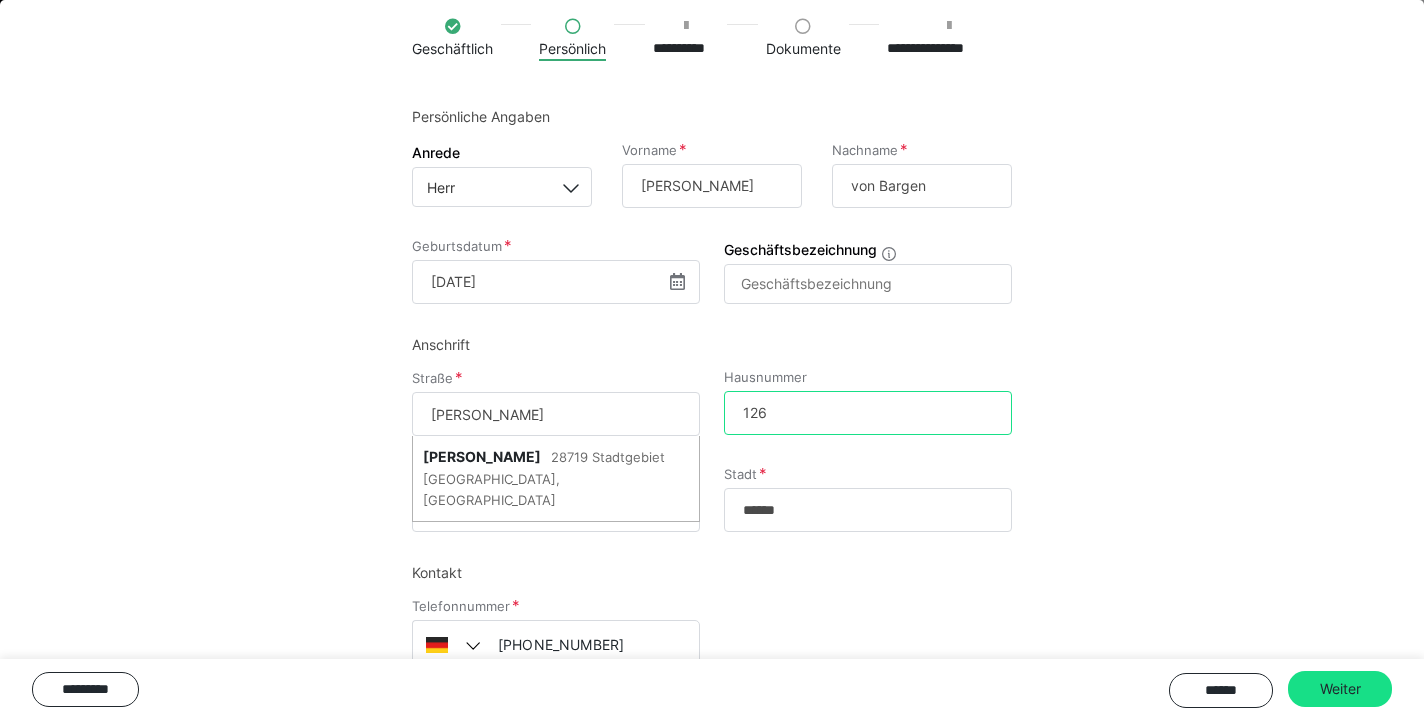 type on "126" 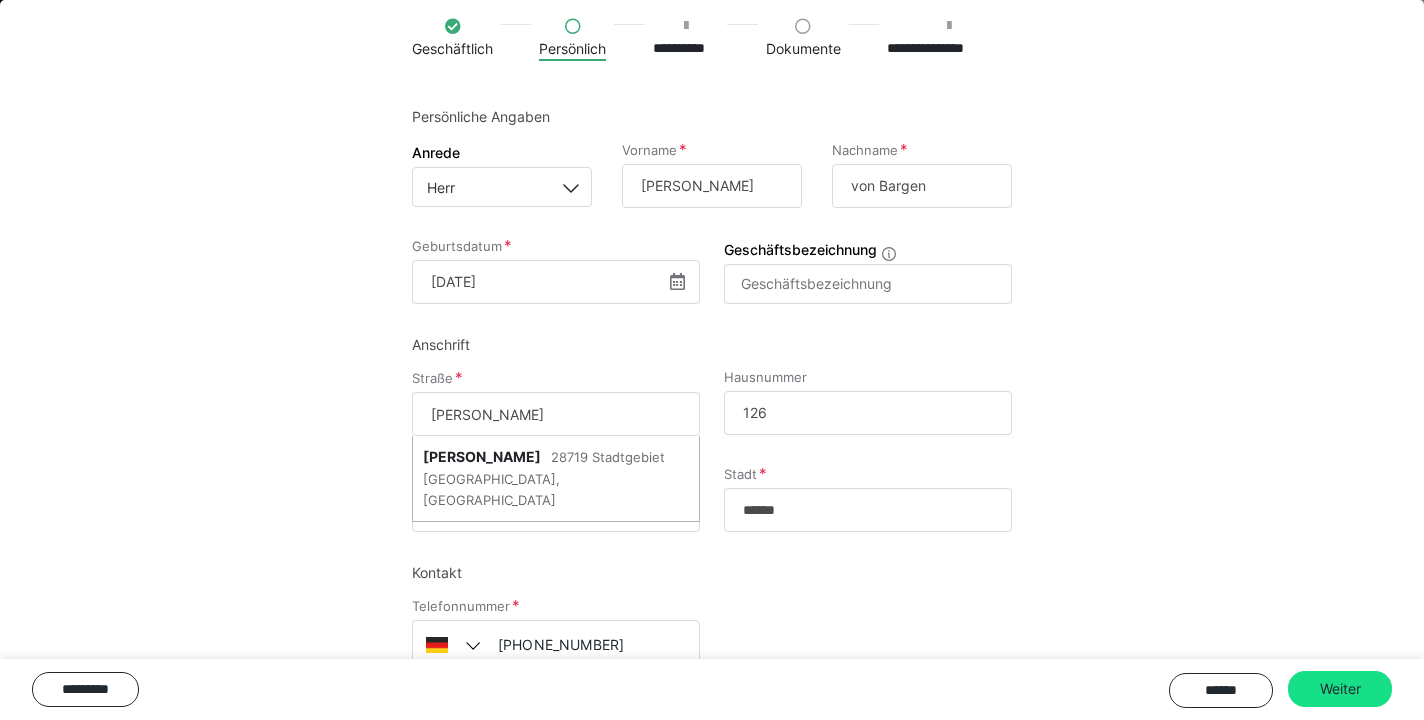 click on "**********" at bounding box center (712, 344) 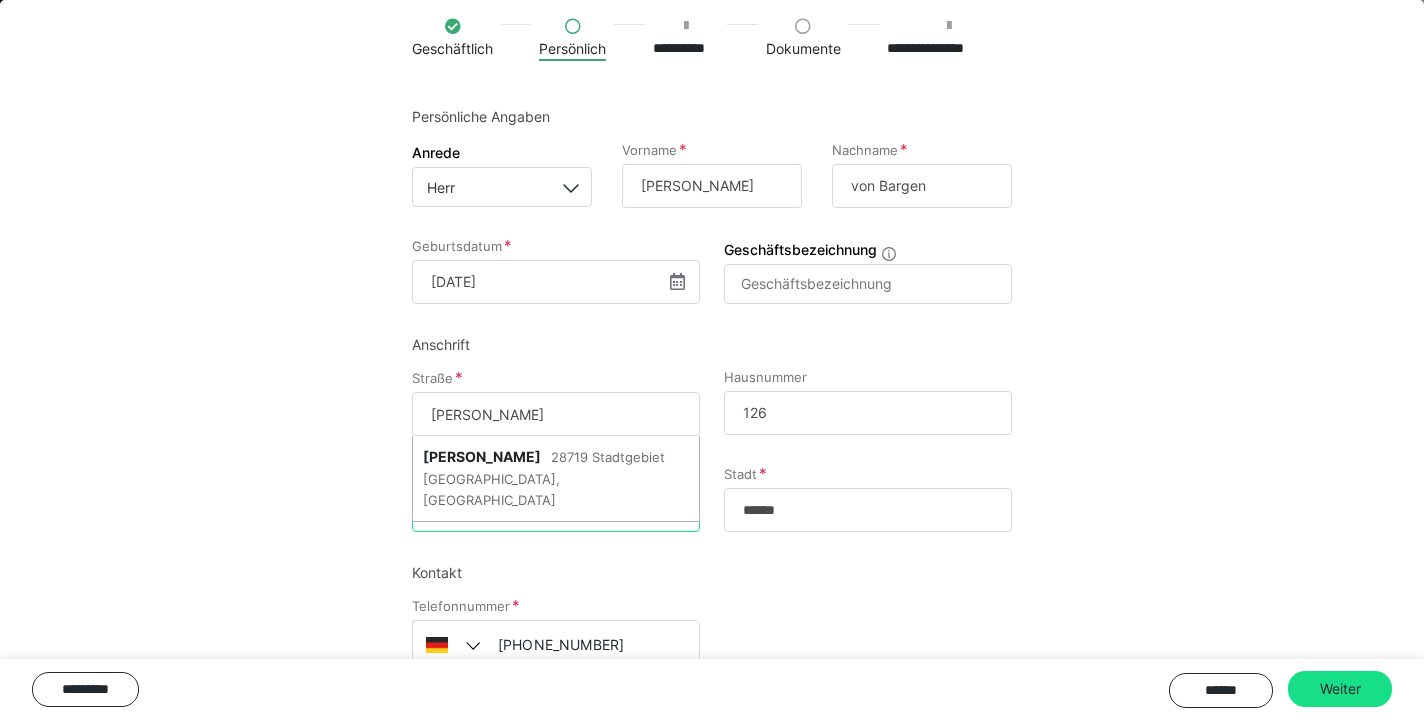 click on "*****" at bounding box center (556, 510) 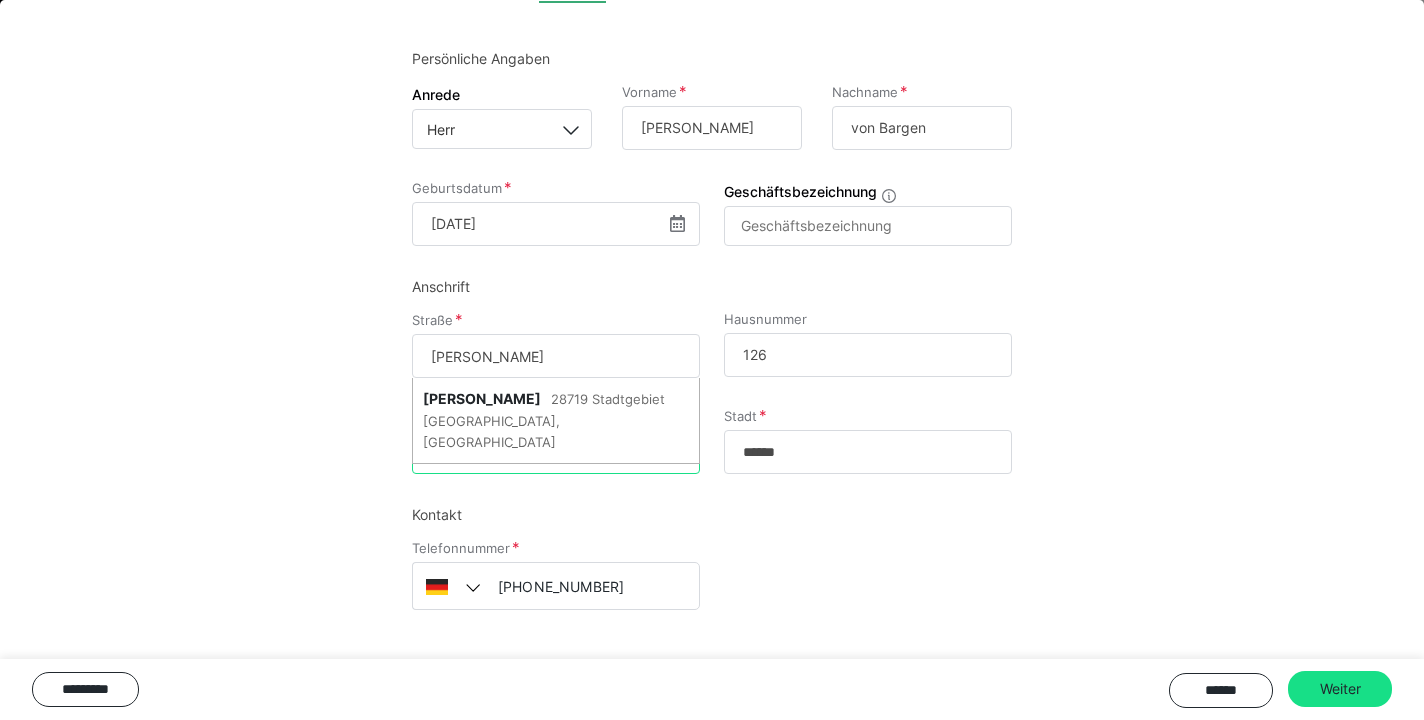 scroll, scrollTop: 200, scrollLeft: 0, axis: vertical 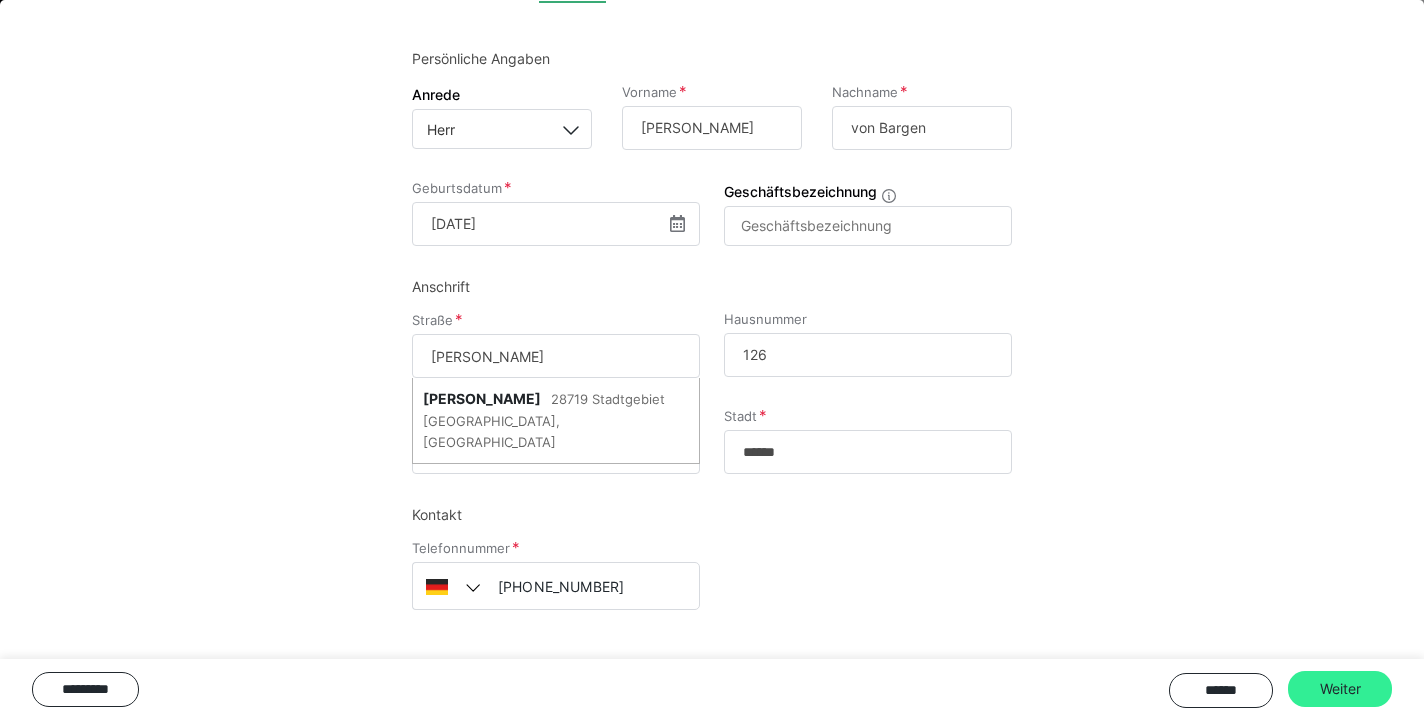 click on "Weiter" at bounding box center (1340, 689) 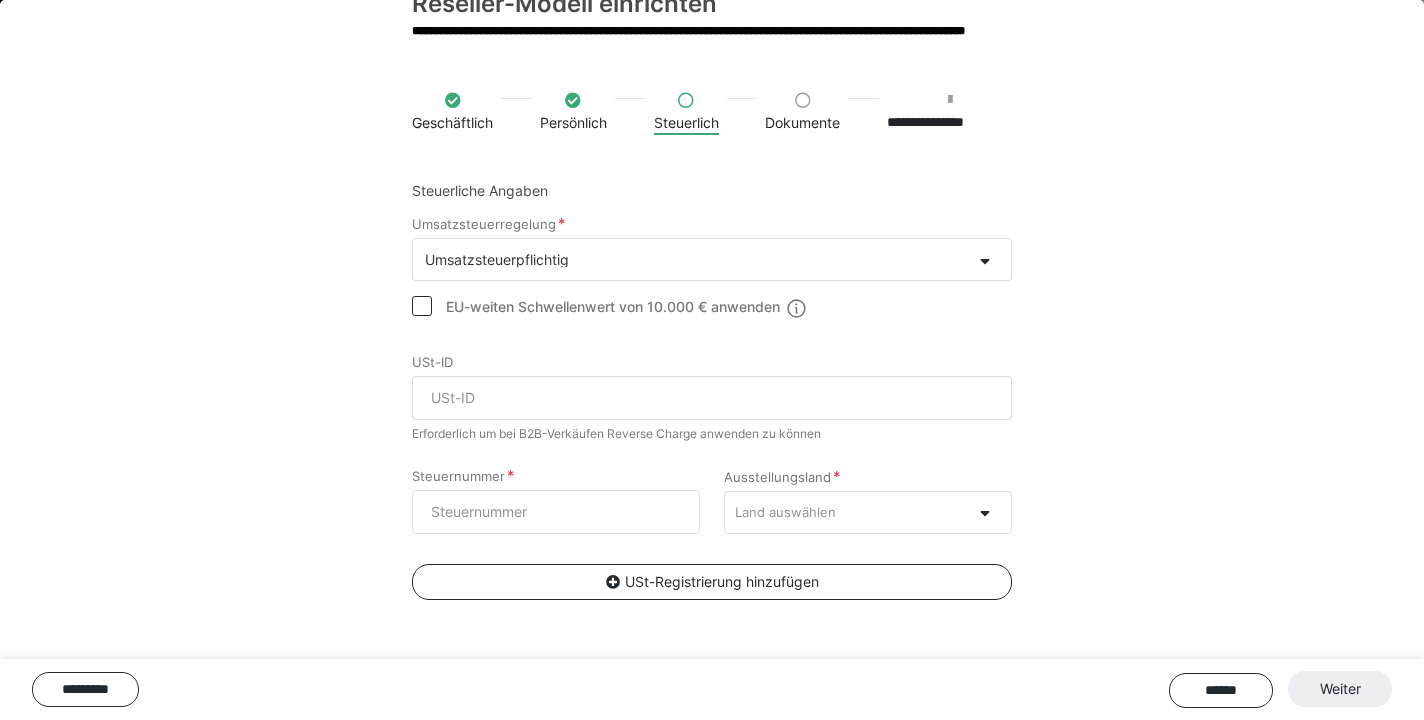 scroll, scrollTop: 69, scrollLeft: 0, axis: vertical 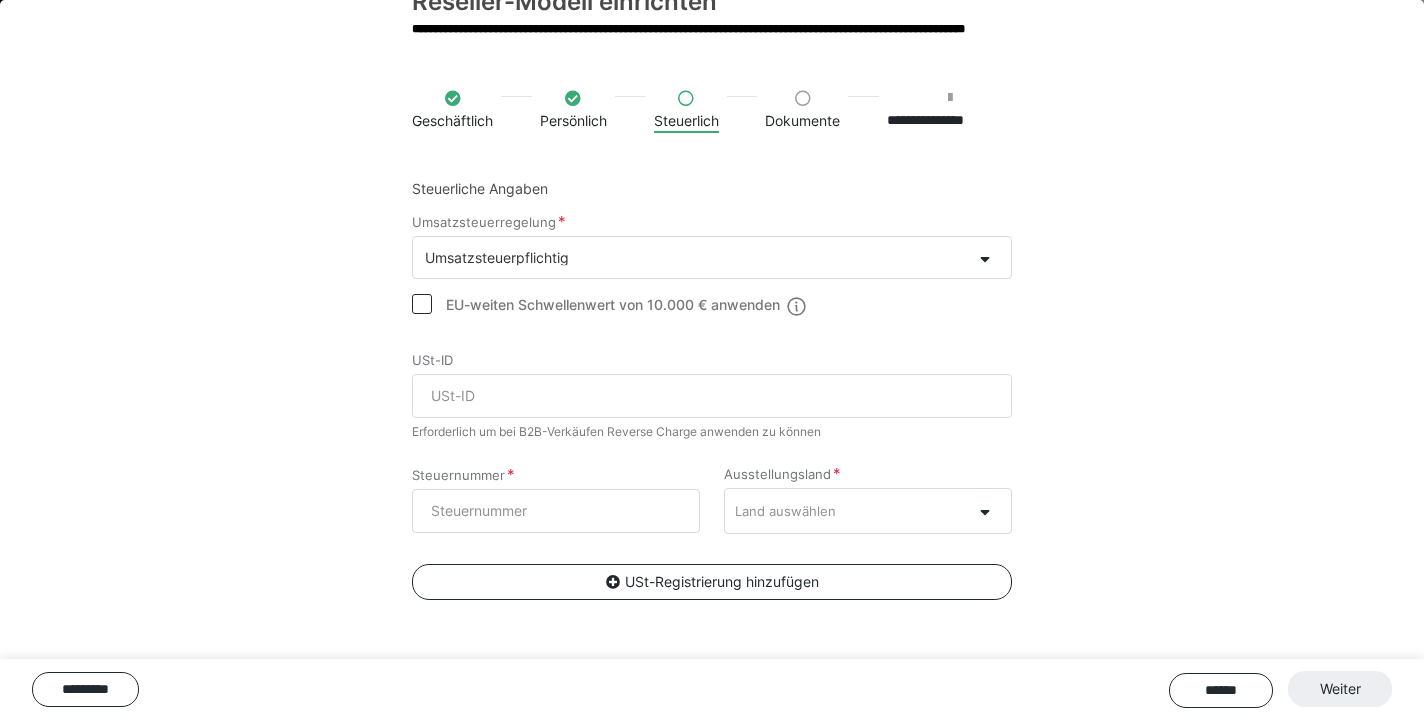 click at bounding box center (0, 1837) 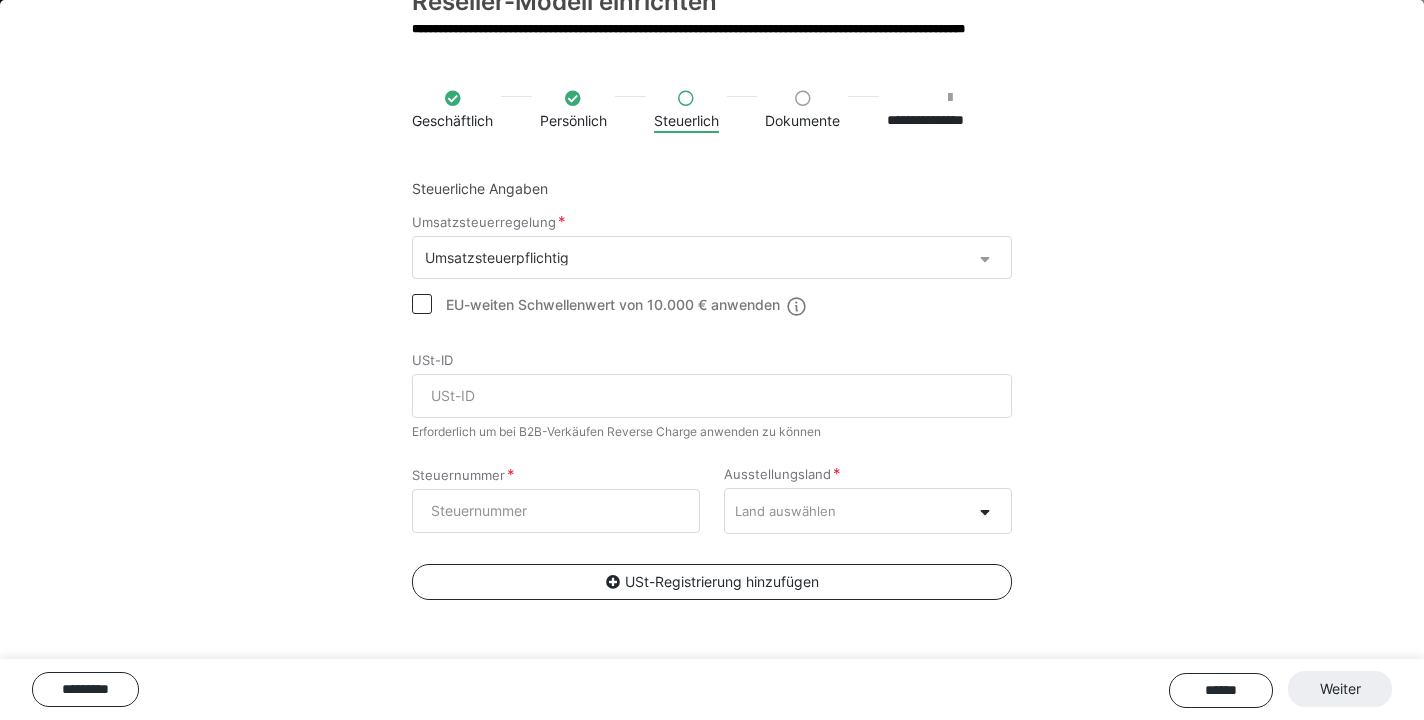 click at bounding box center [985, 256] 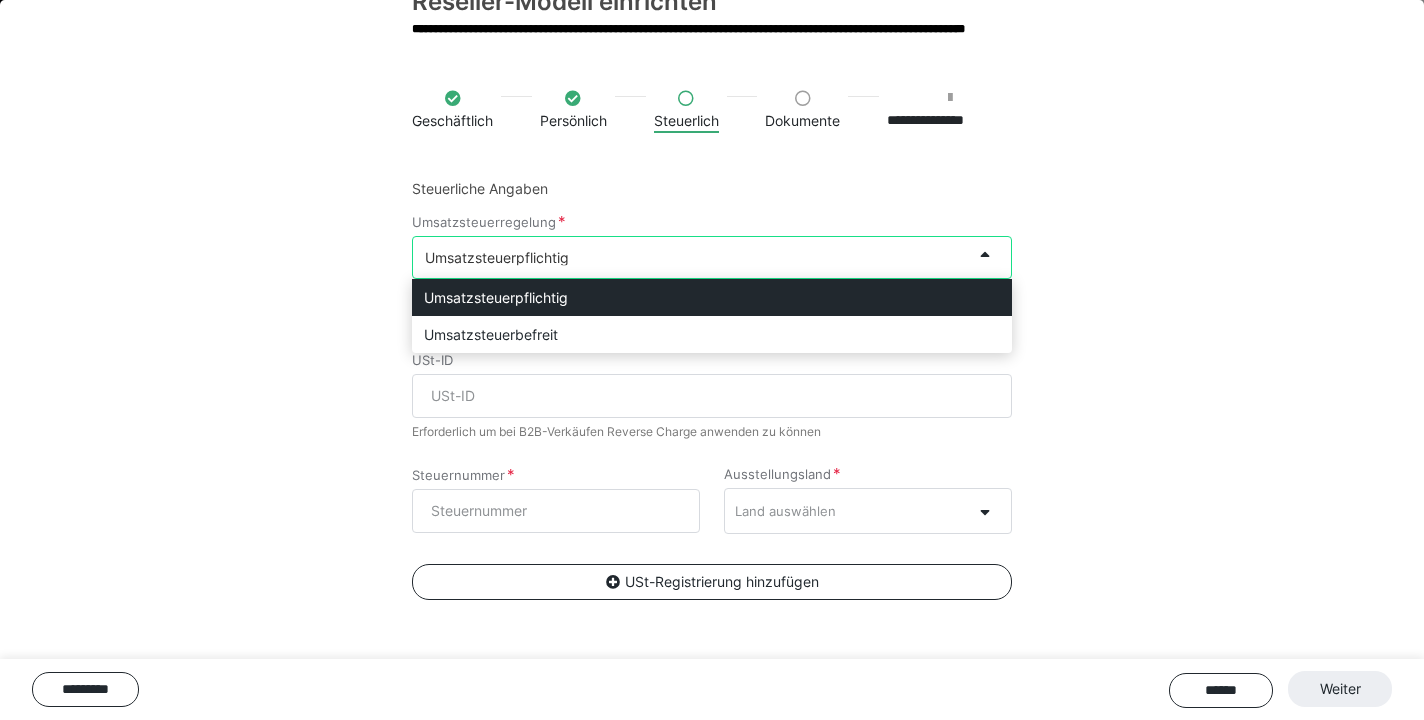 click on "**********" at bounding box center (712, 388) 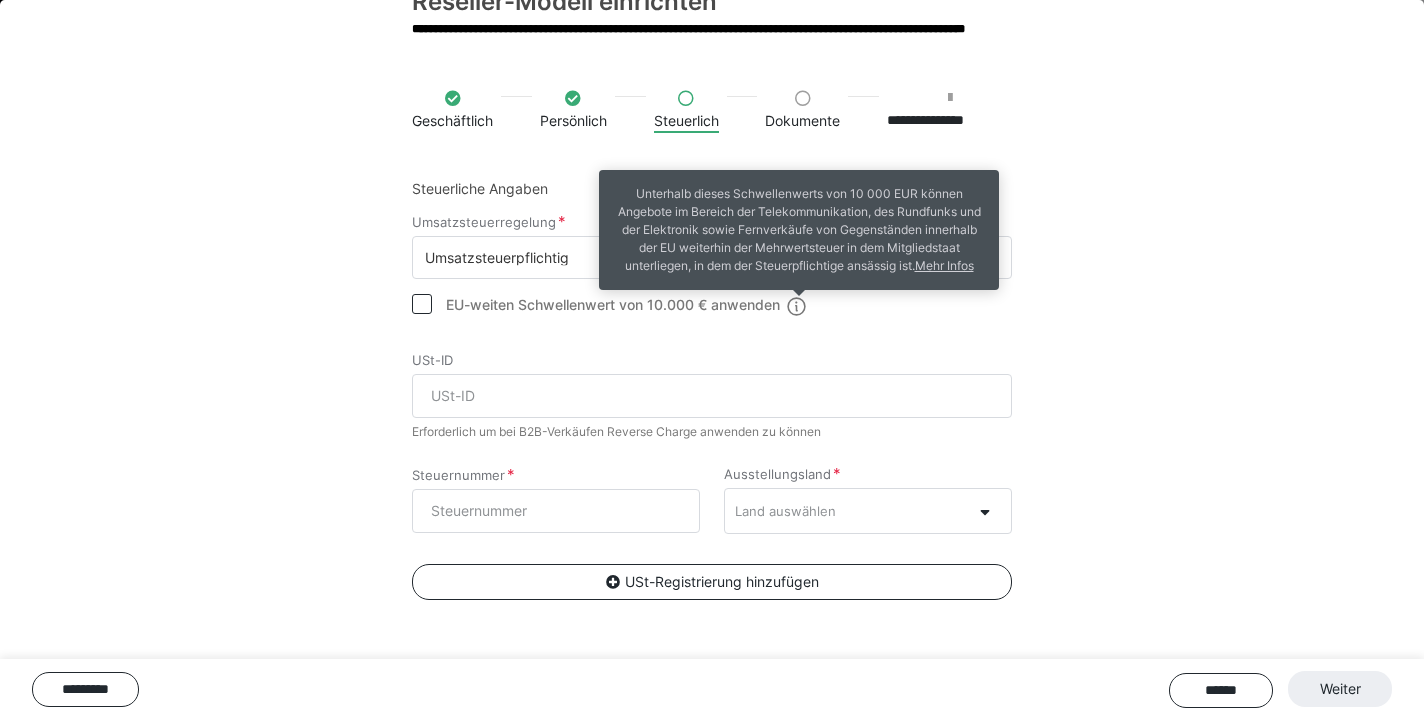 click 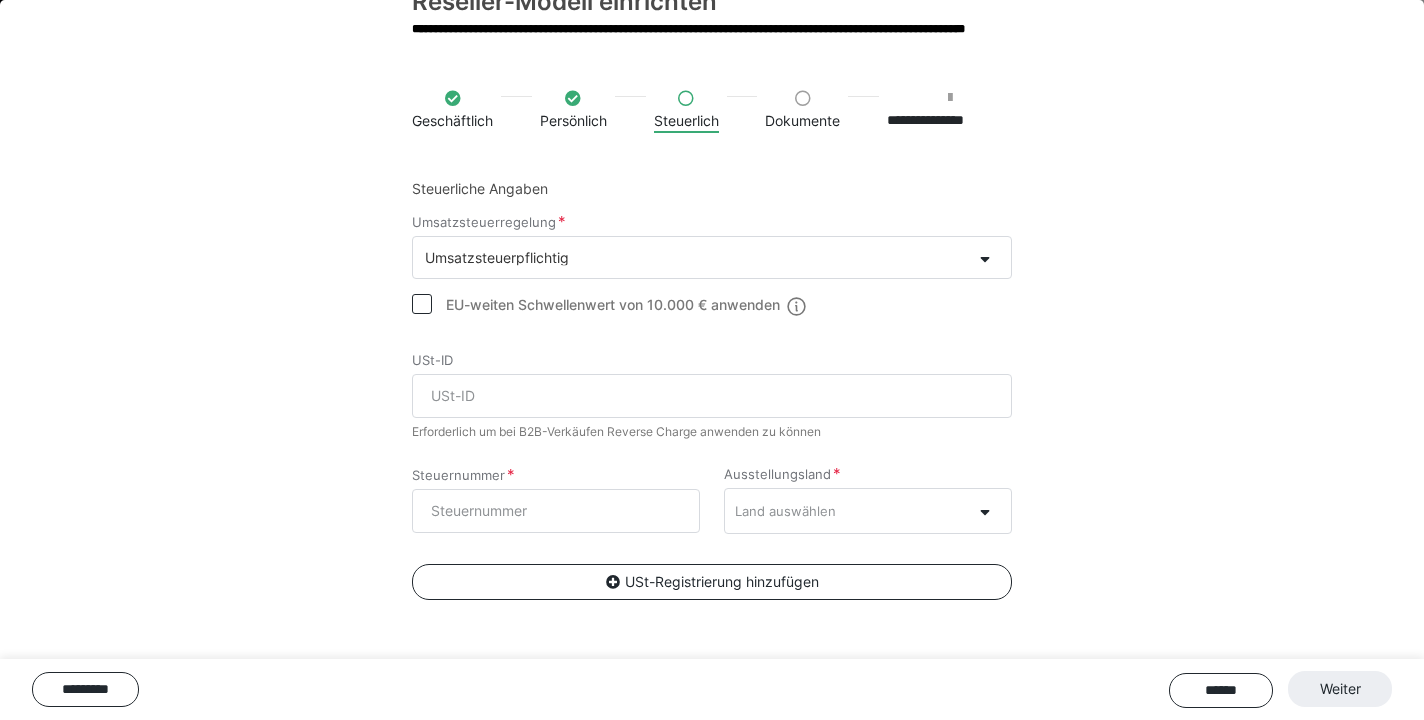 scroll, scrollTop: 72, scrollLeft: 0, axis: vertical 